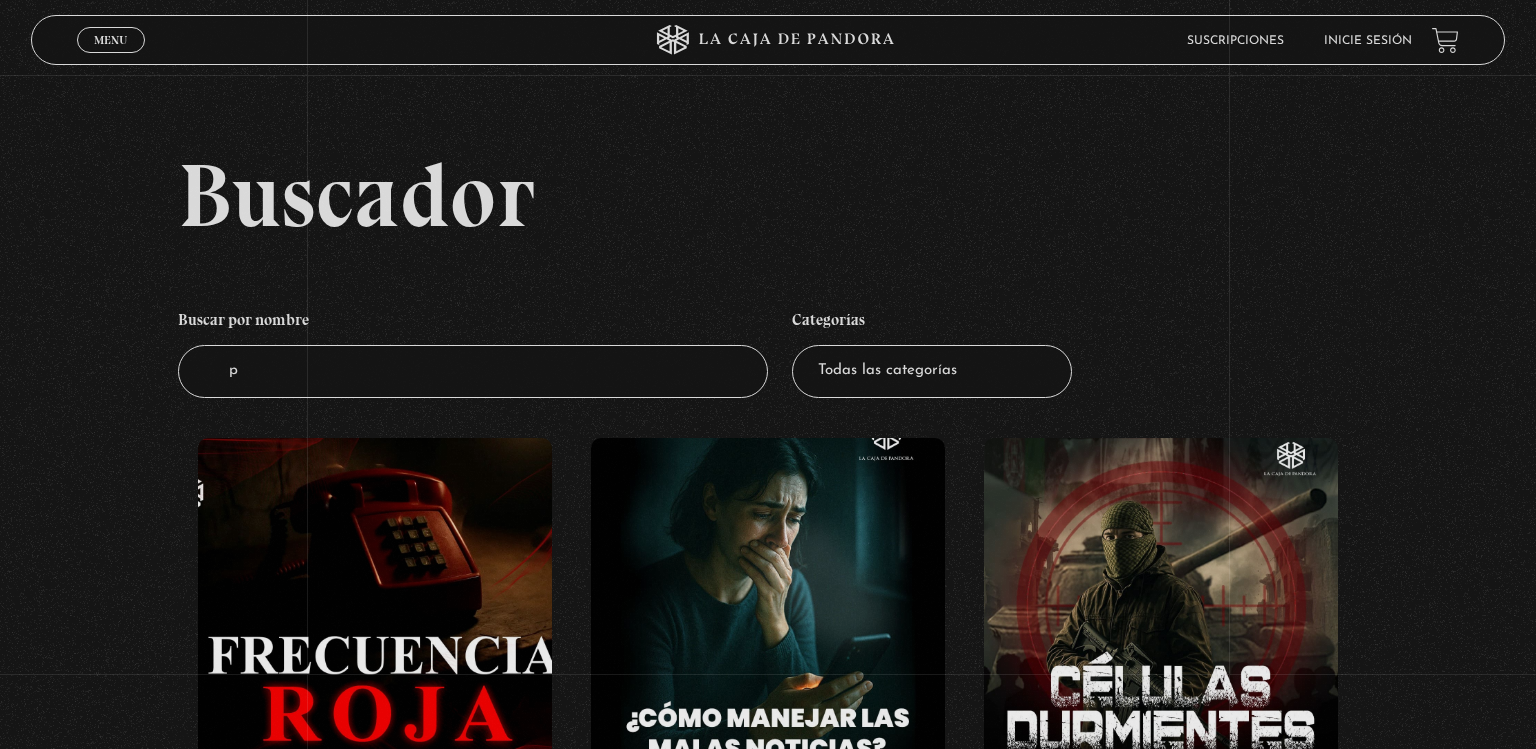 scroll, scrollTop: 0, scrollLeft: 0, axis: both 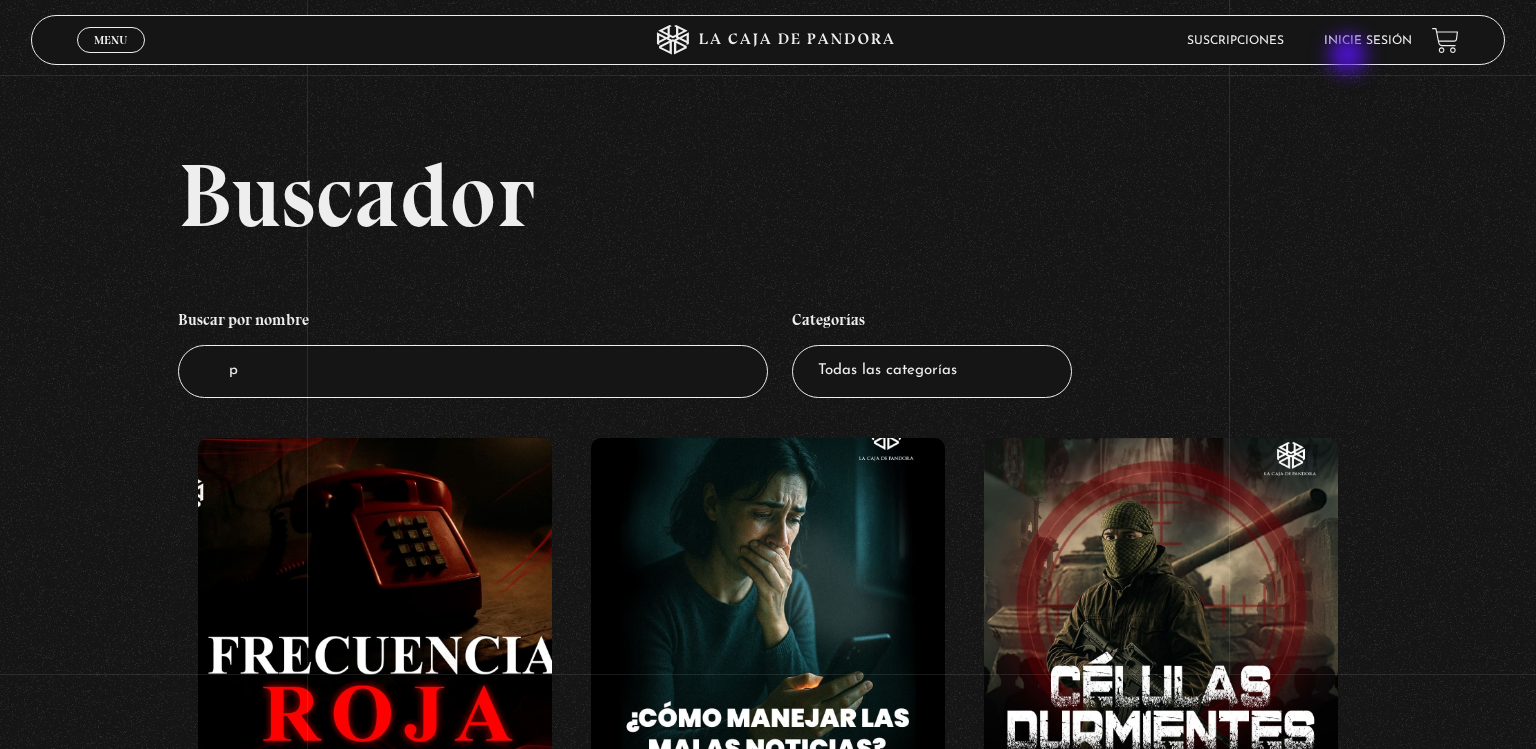 click on "Menu Cerrar             Suscripciones Inicie sesión" at bounding box center [768, 40] 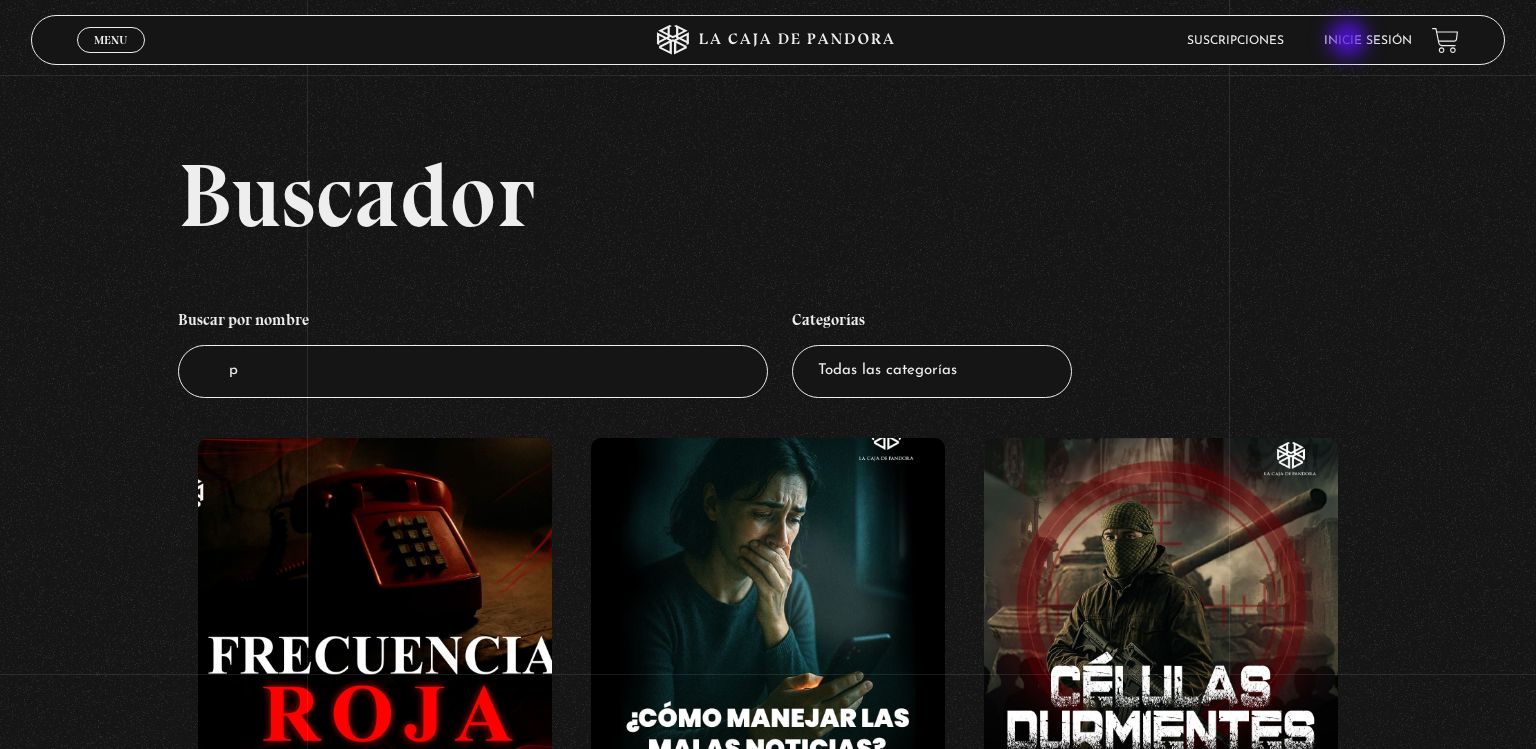 click on "Inicie sesión" at bounding box center (1368, 41) 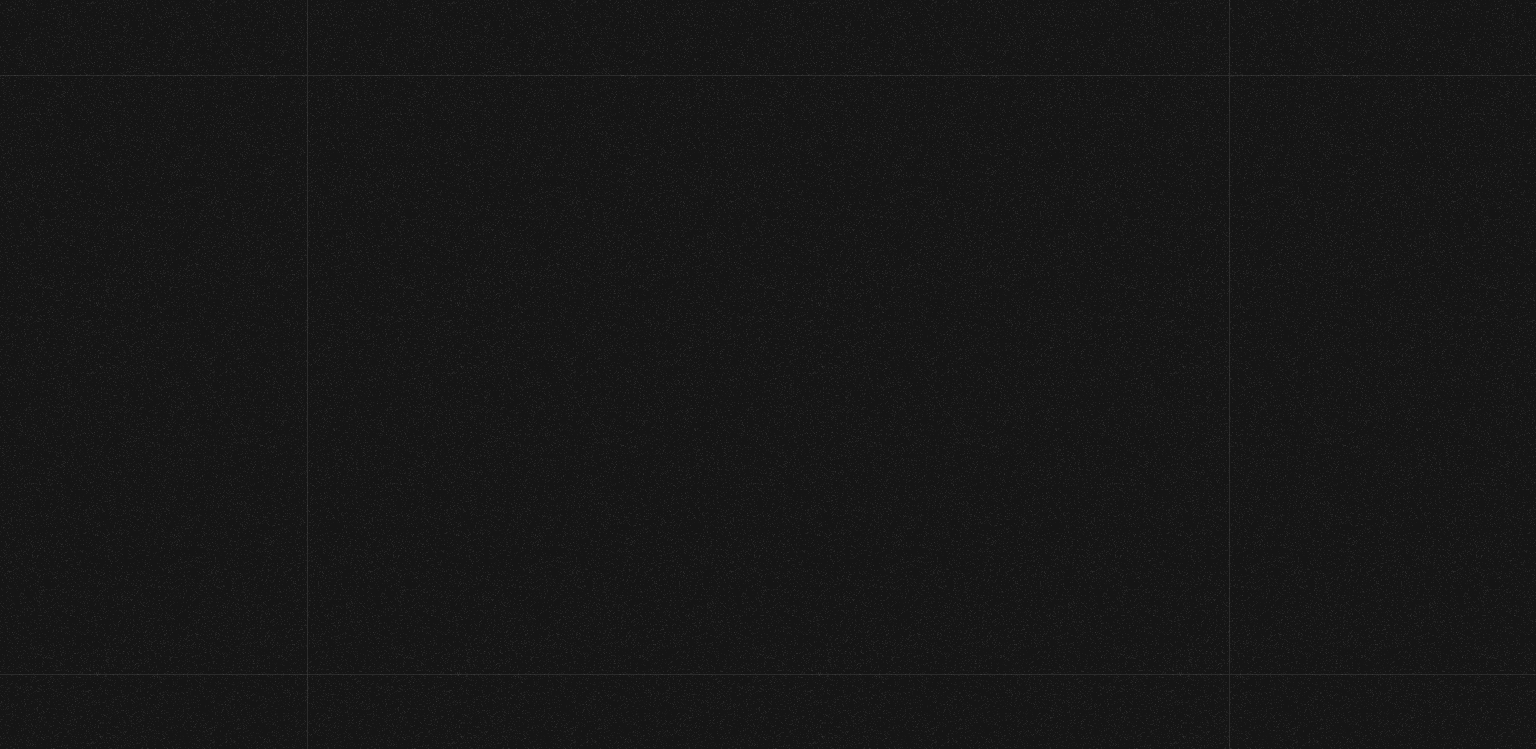scroll, scrollTop: 0, scrollLeft: 0, axis: both 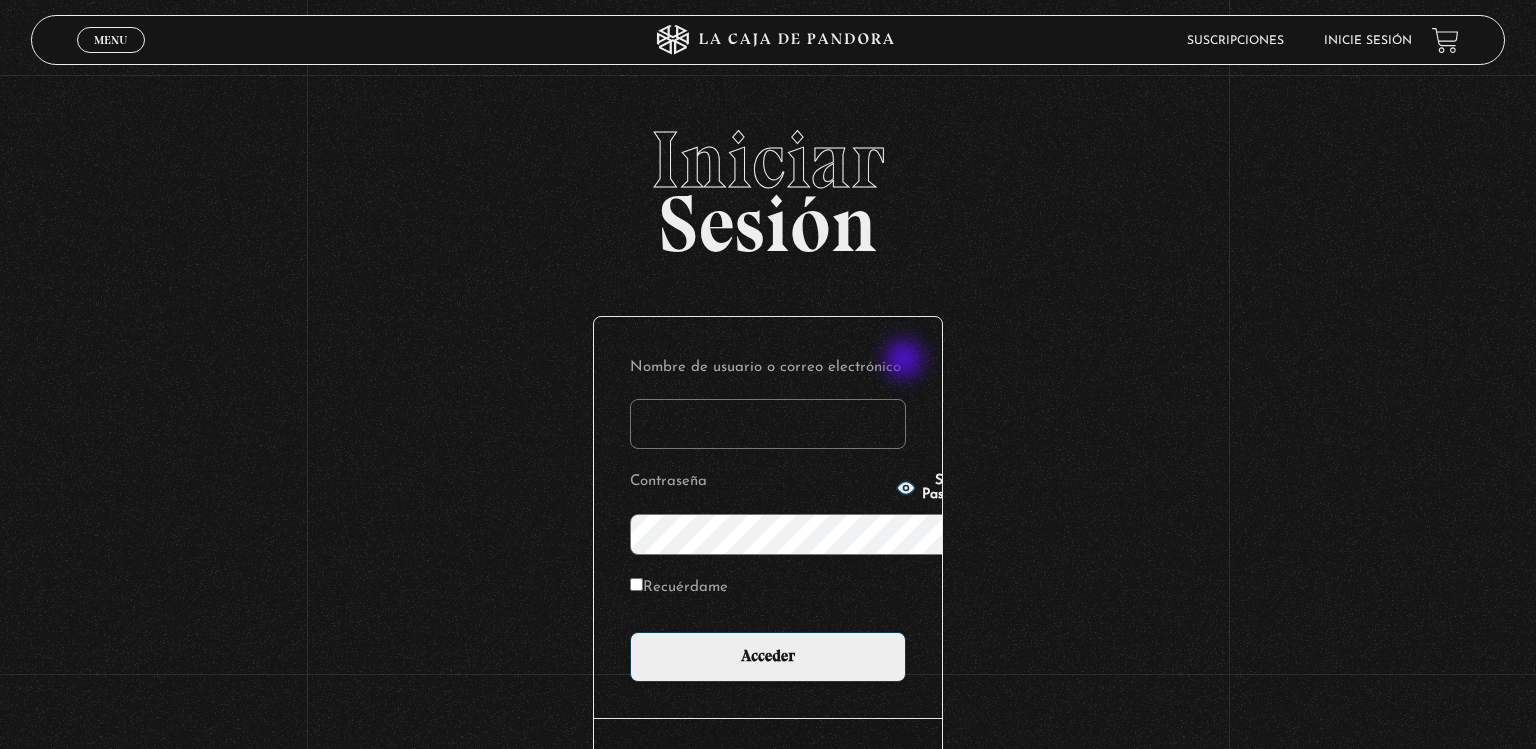 click on "Nombre de usuario o correo electrónico" at bounding box center (768, 424) 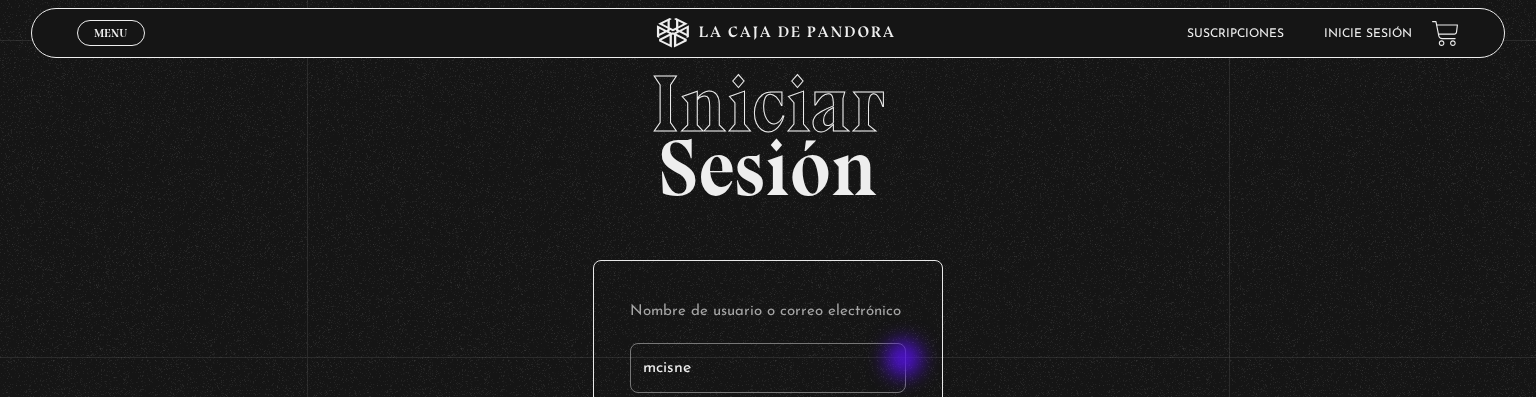 type on "mcisne" 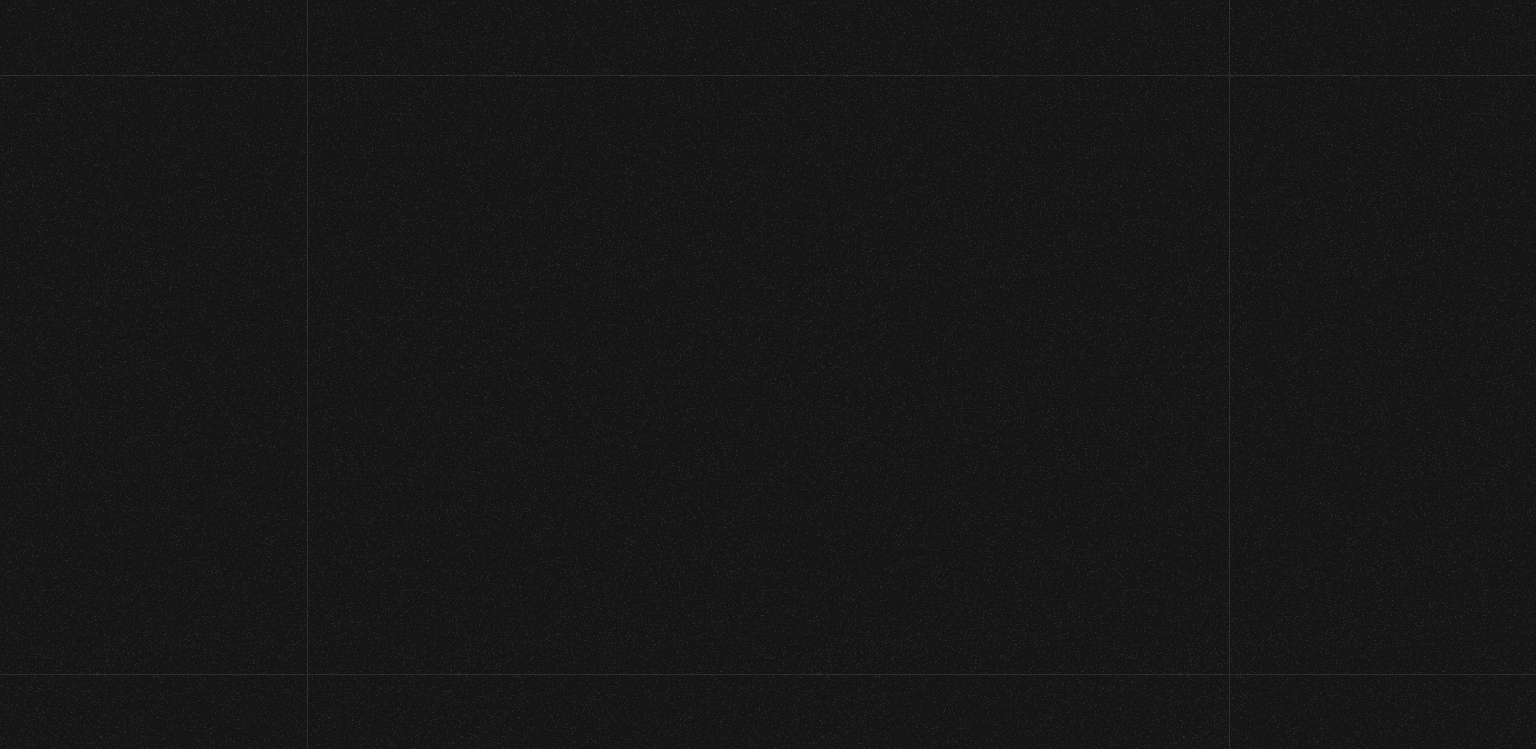 scroll, scrollTop: 0, scrollLeft: 0, axis: both 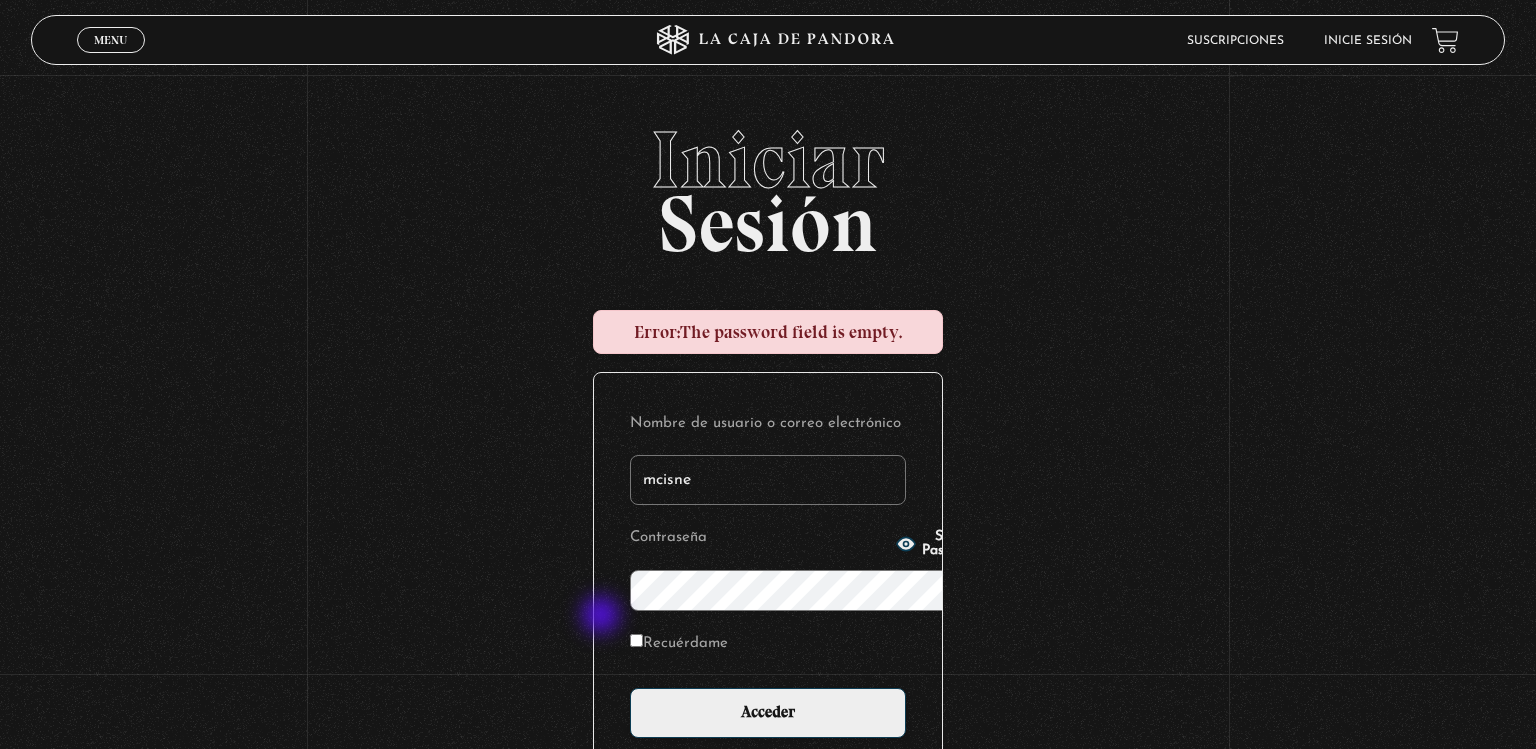 click on "Recuérdame" at bounding box center (636, 640) 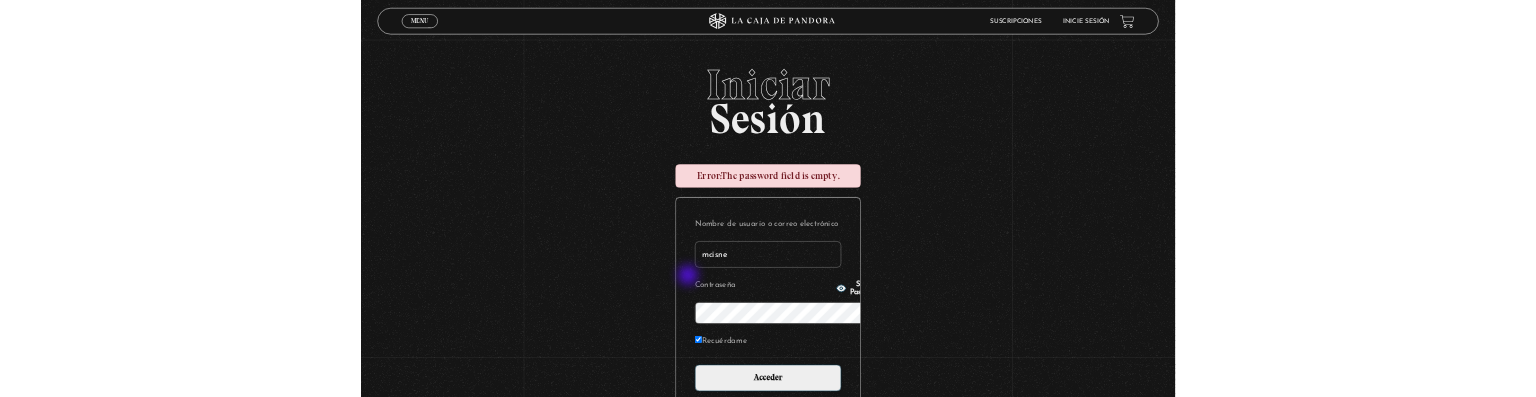 scroll, scrollTop: 269, scrollLeft: 0, axis: vertical 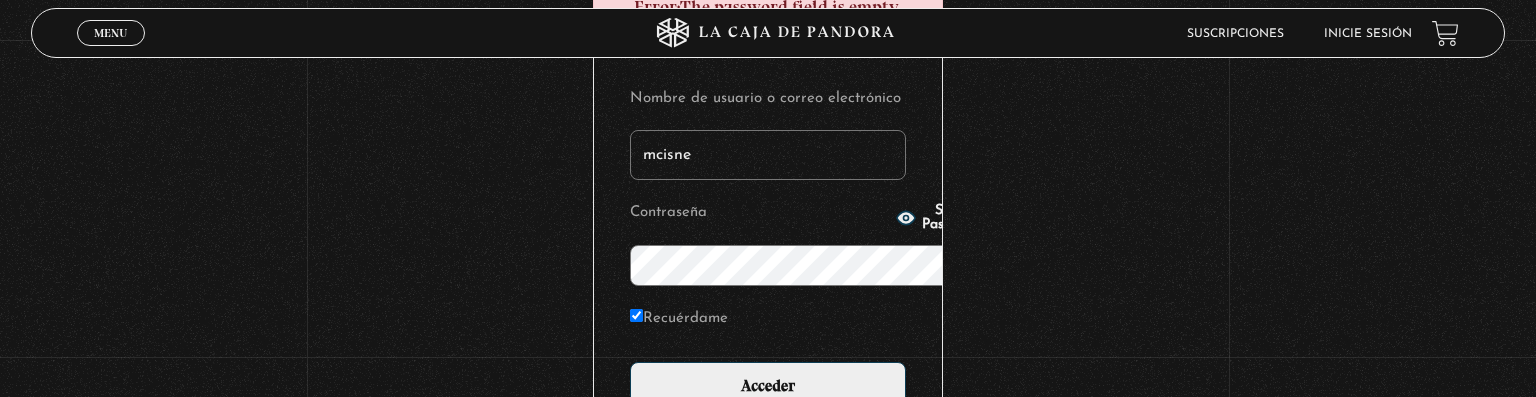 click on "Acceder" at bounding box center (768, 387) 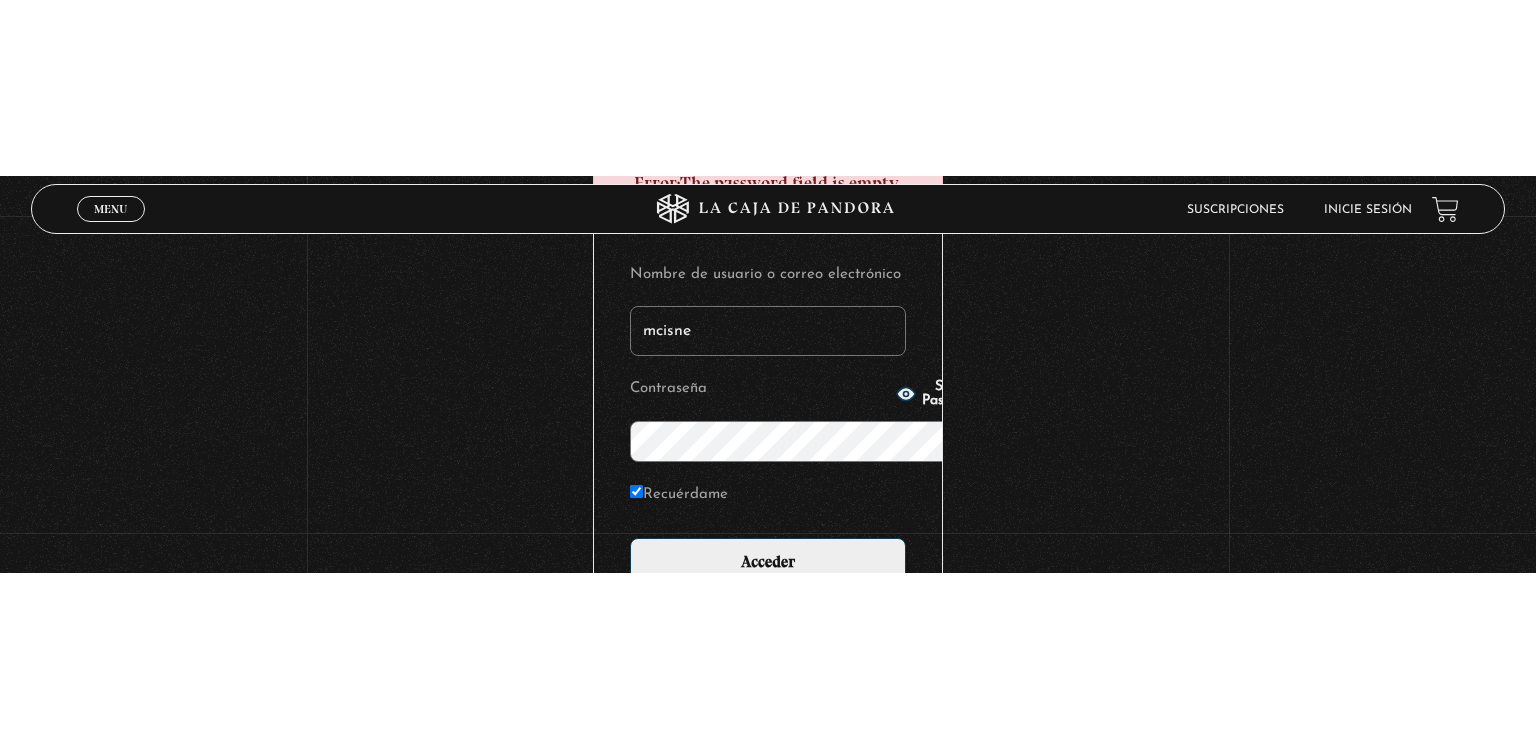 scroll, scrollTop: 4, scrollLeft: 0, axis: vertical 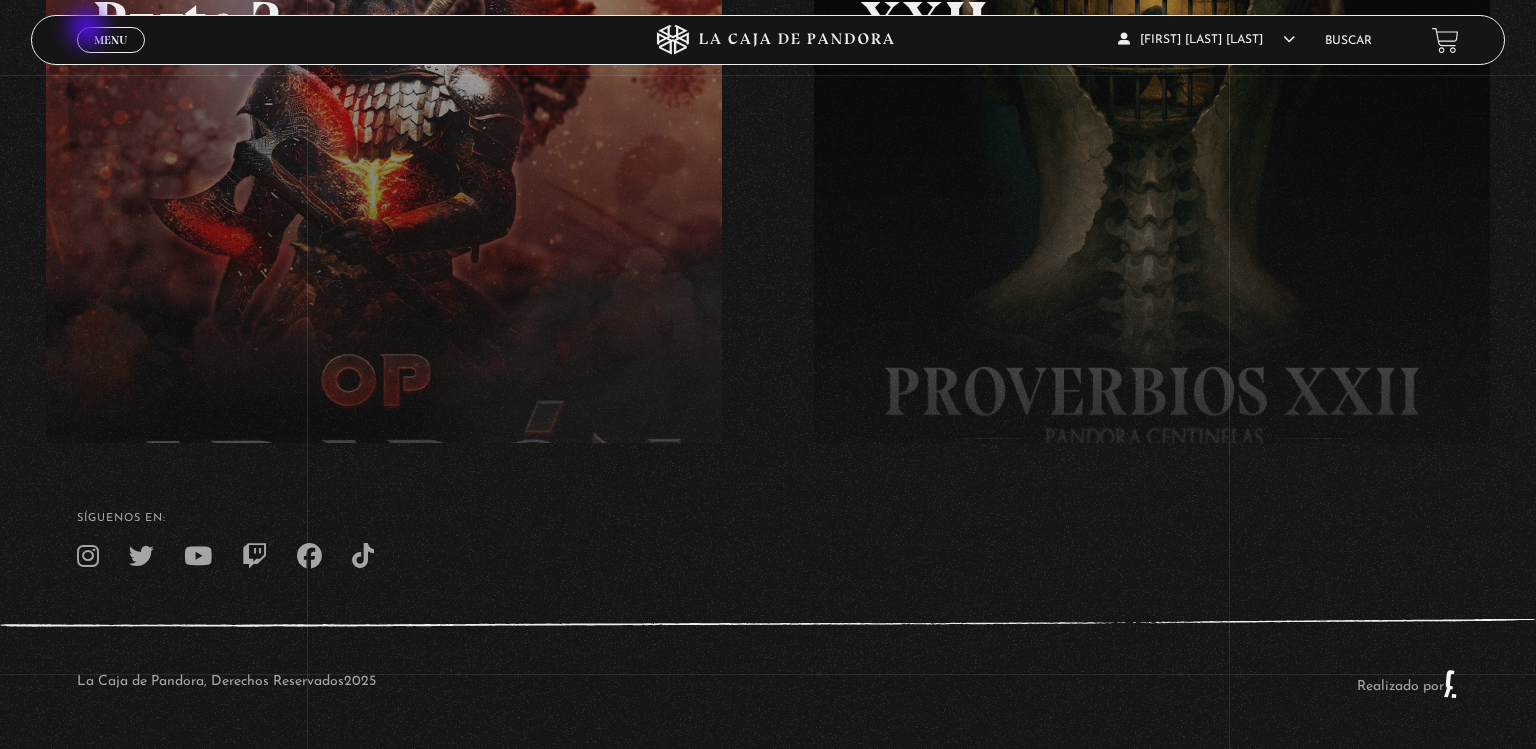 click on "Menu Cerrar" at bounding box center [111, 40] 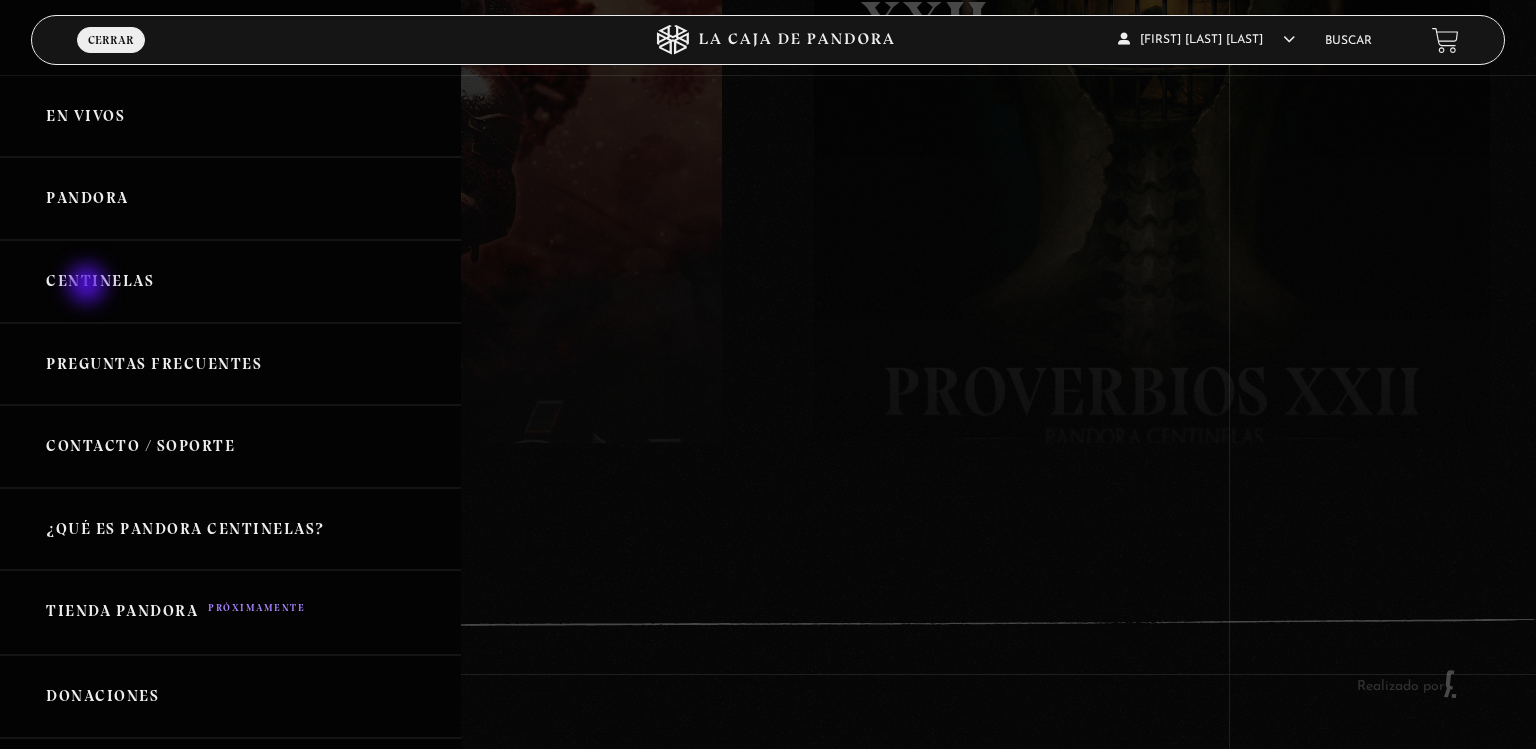 click on "Centinelas" at bounding box center [230, 281] 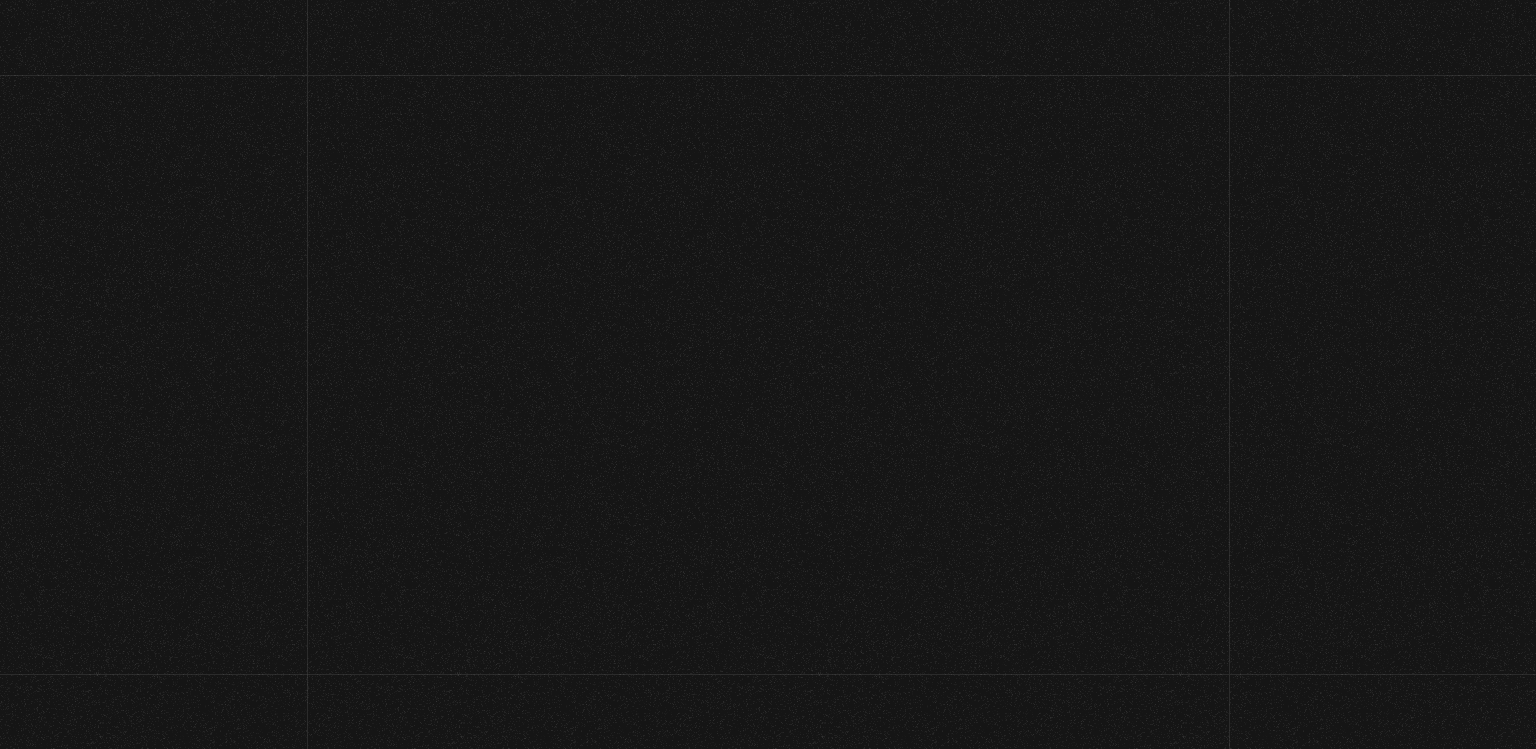 scroll, scrollTop: 0, scrollLeft: 0, axis: both 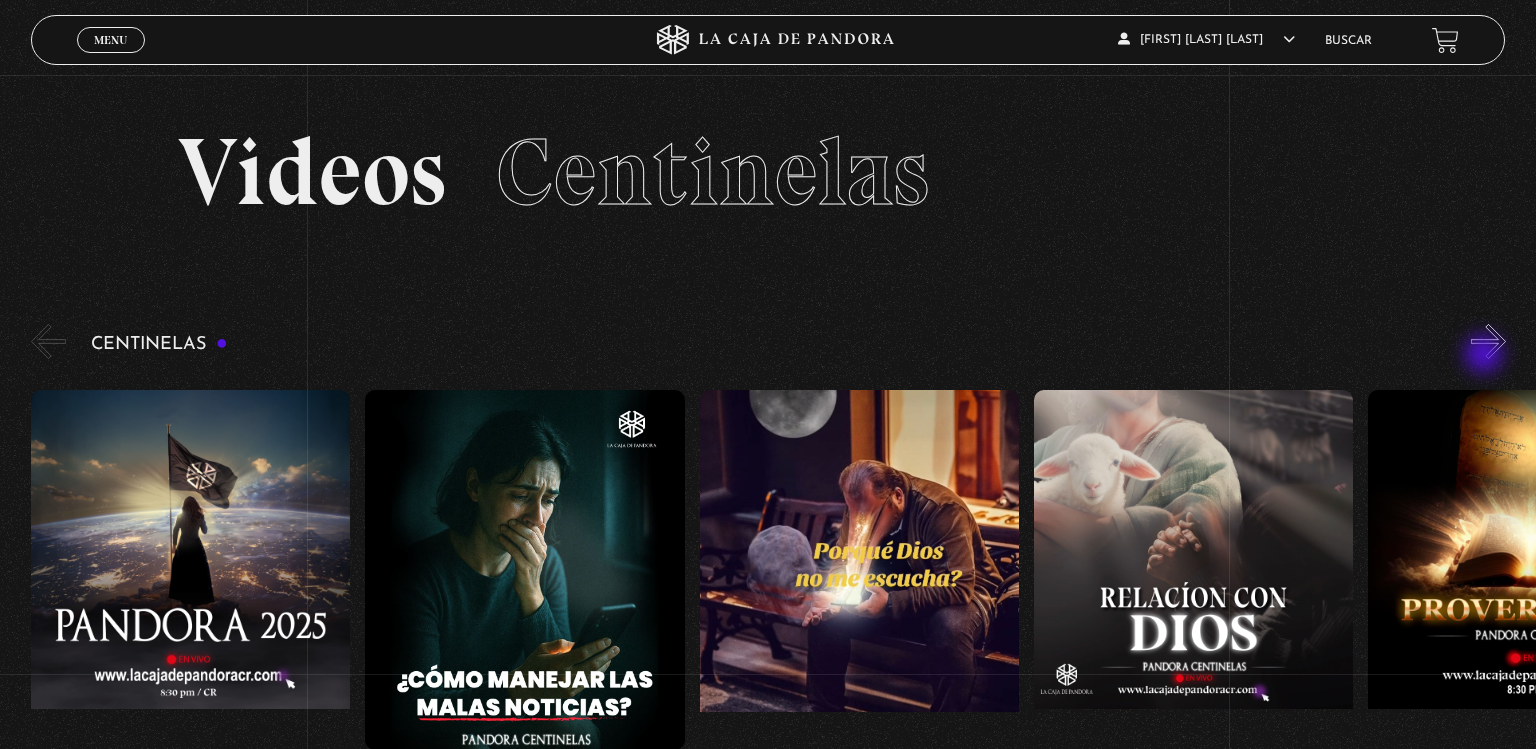 click on "»" at bounding box center [1488, 341] 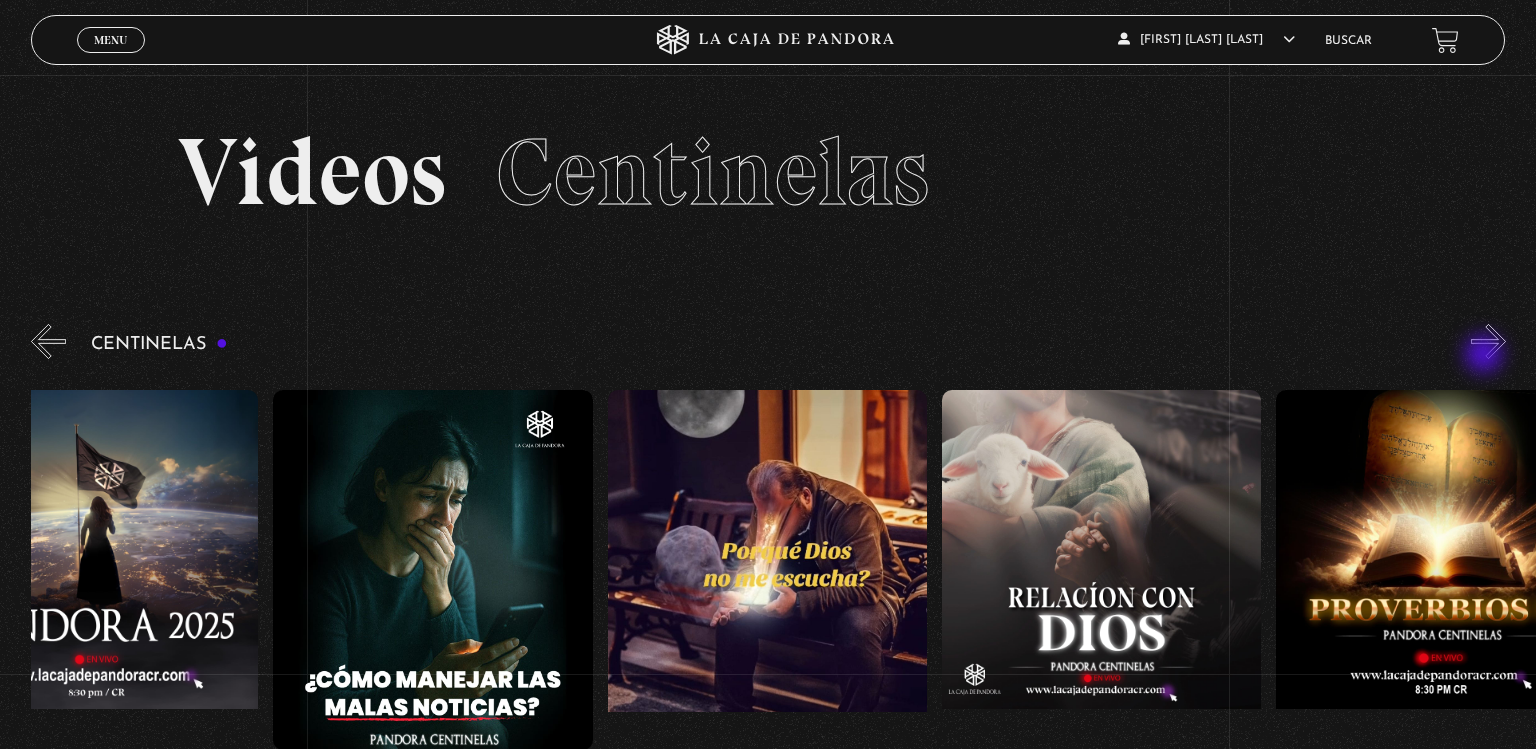click on "»" at bounding box center (1488, 341) 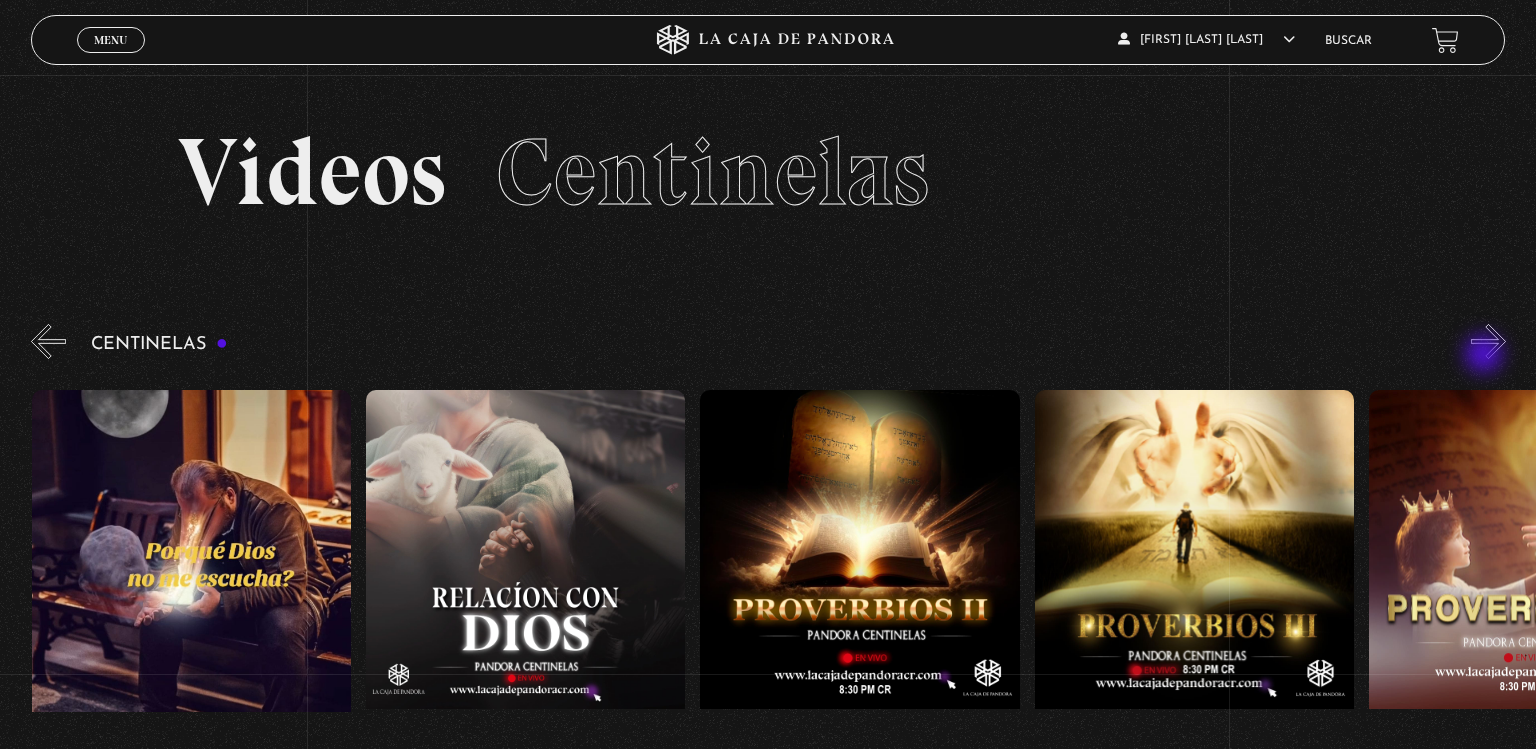click on "»" at bounding box center [1488, 341] 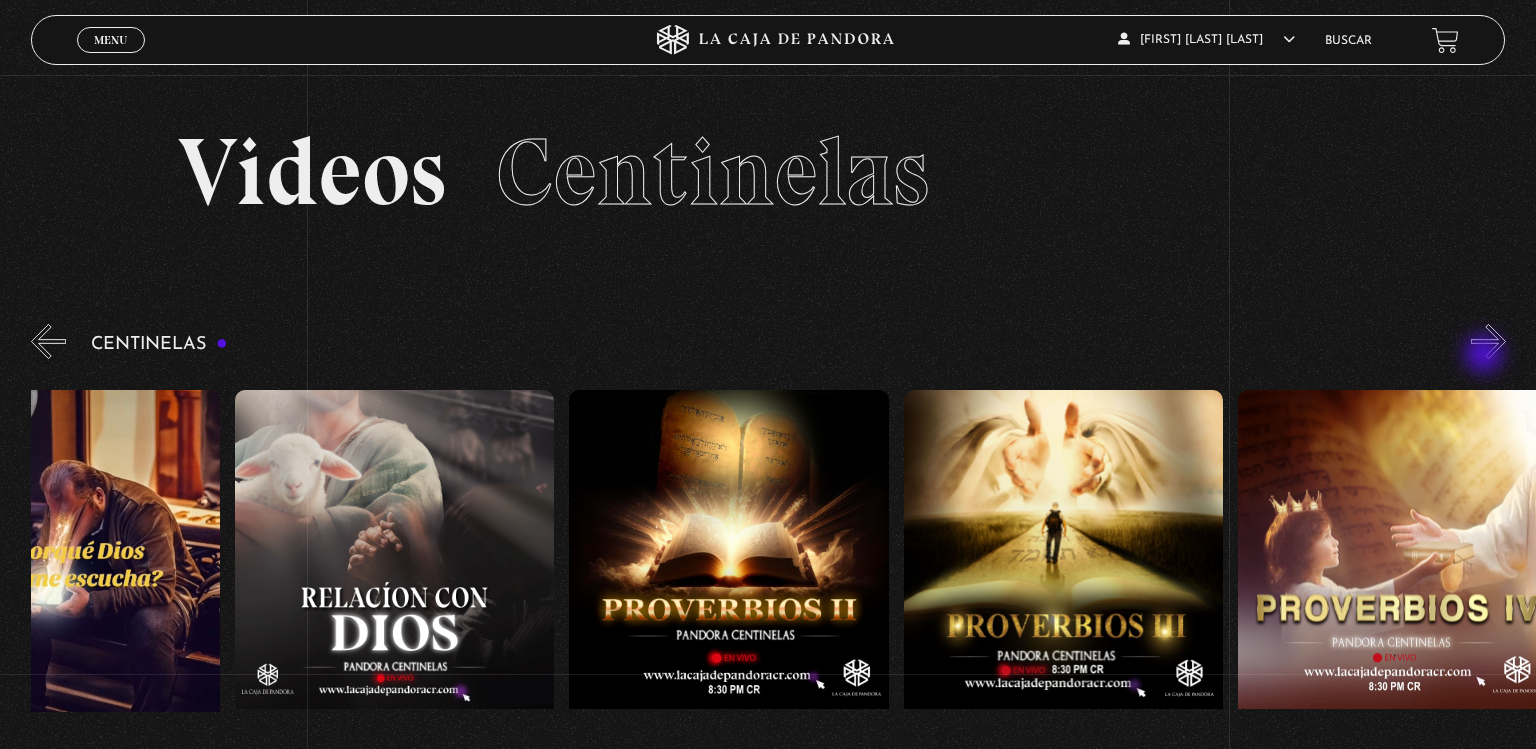 click on "»" at bounding box center [1488, 341] 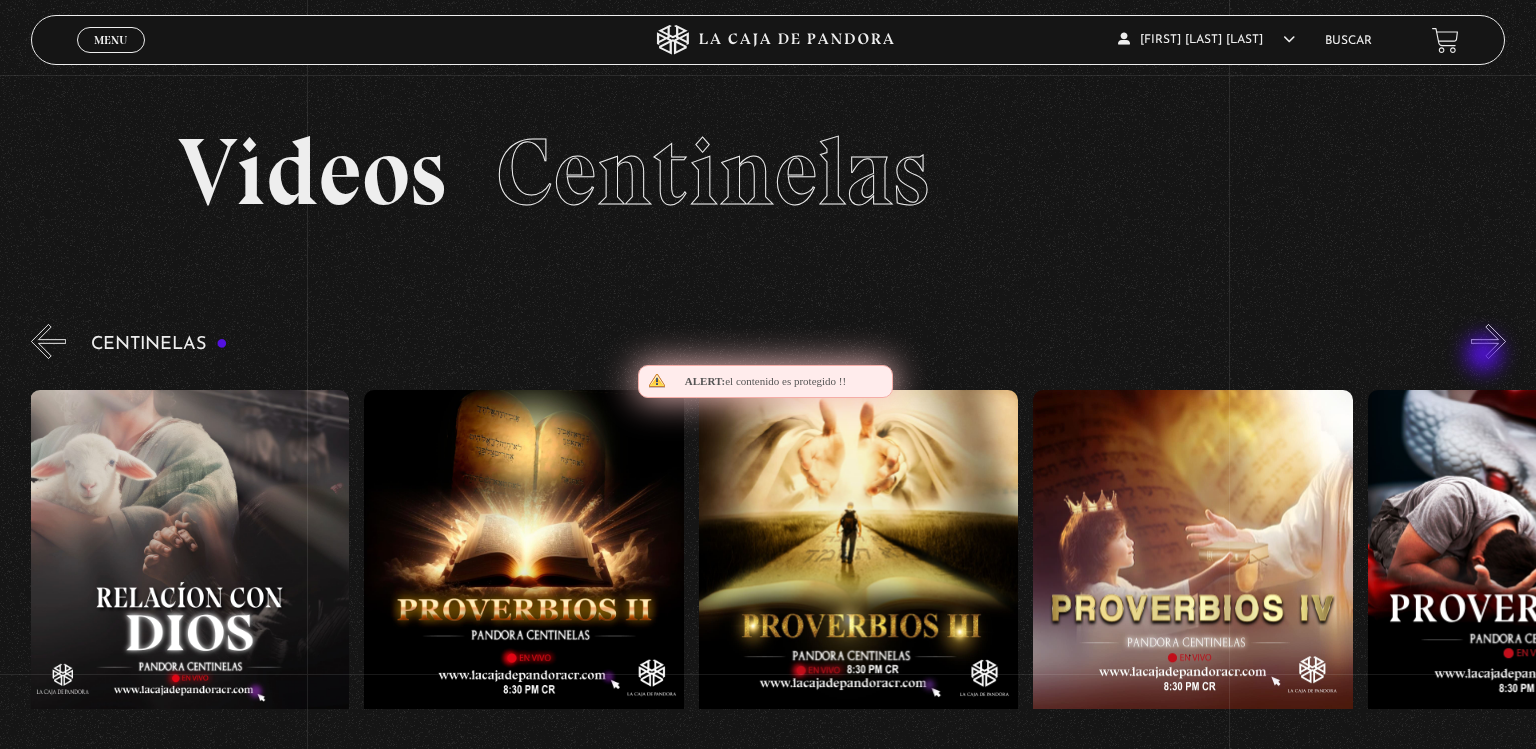 click on "»" at bounding box center [1488, 341] 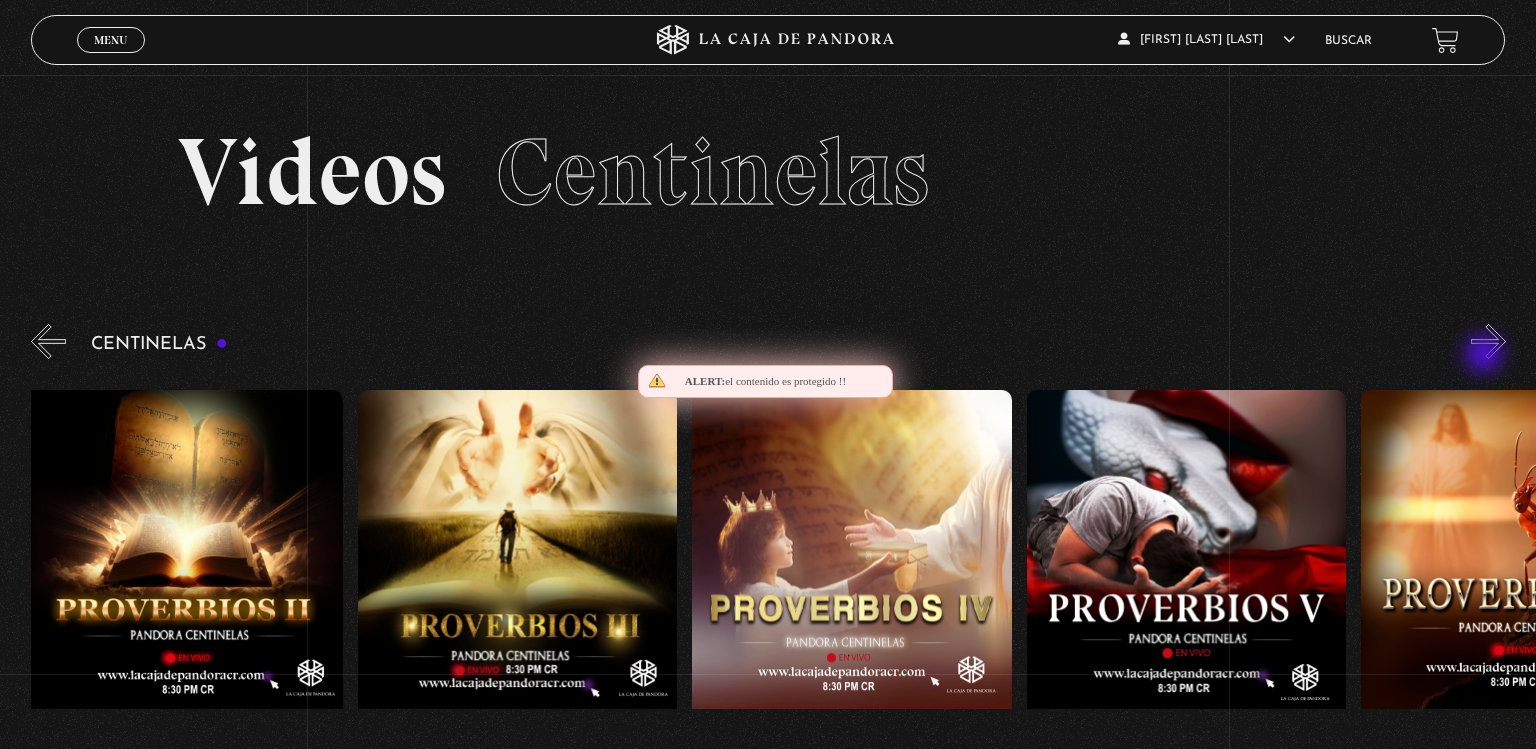 click on "»" at bounding box center (1488, 341) 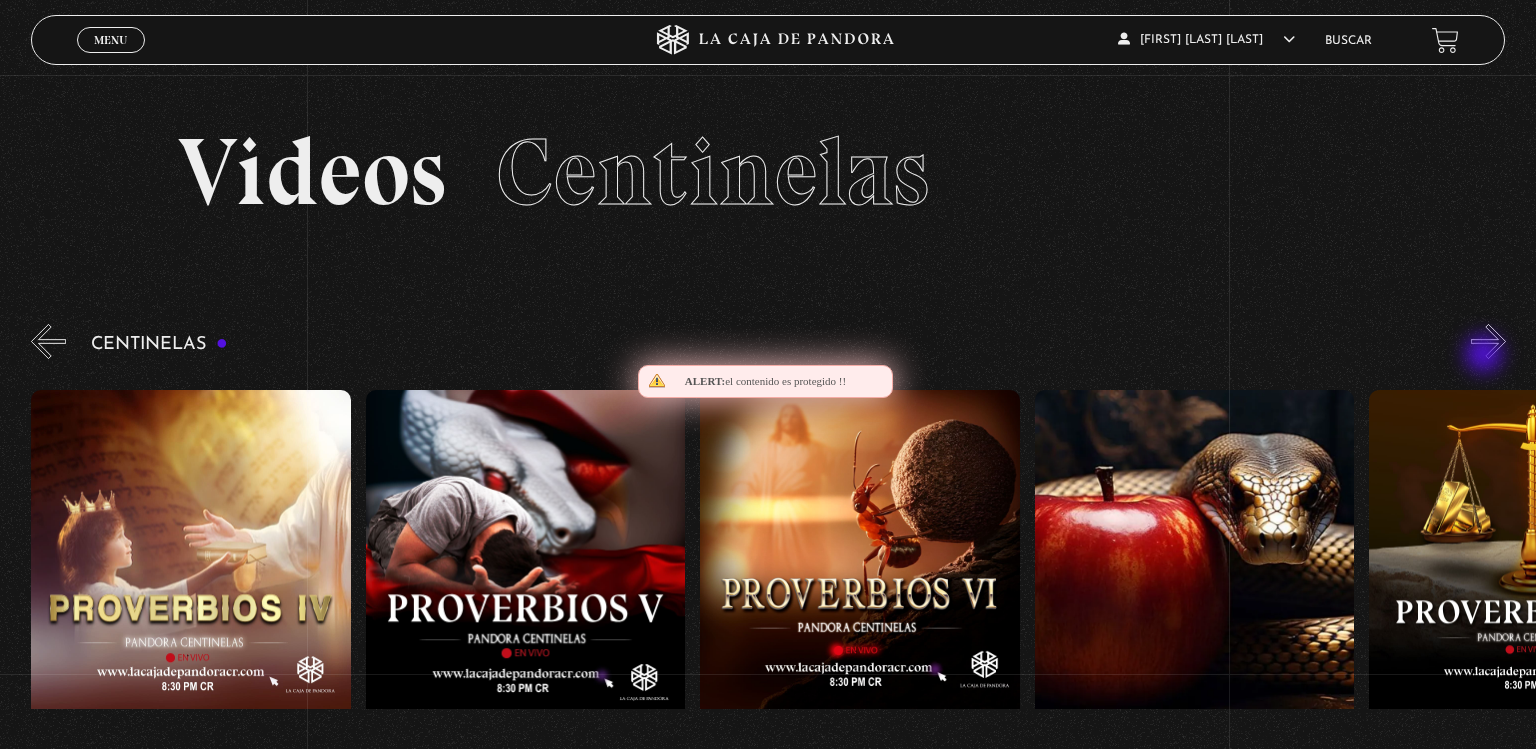 click on "»" at bounding box center (1488, 341) 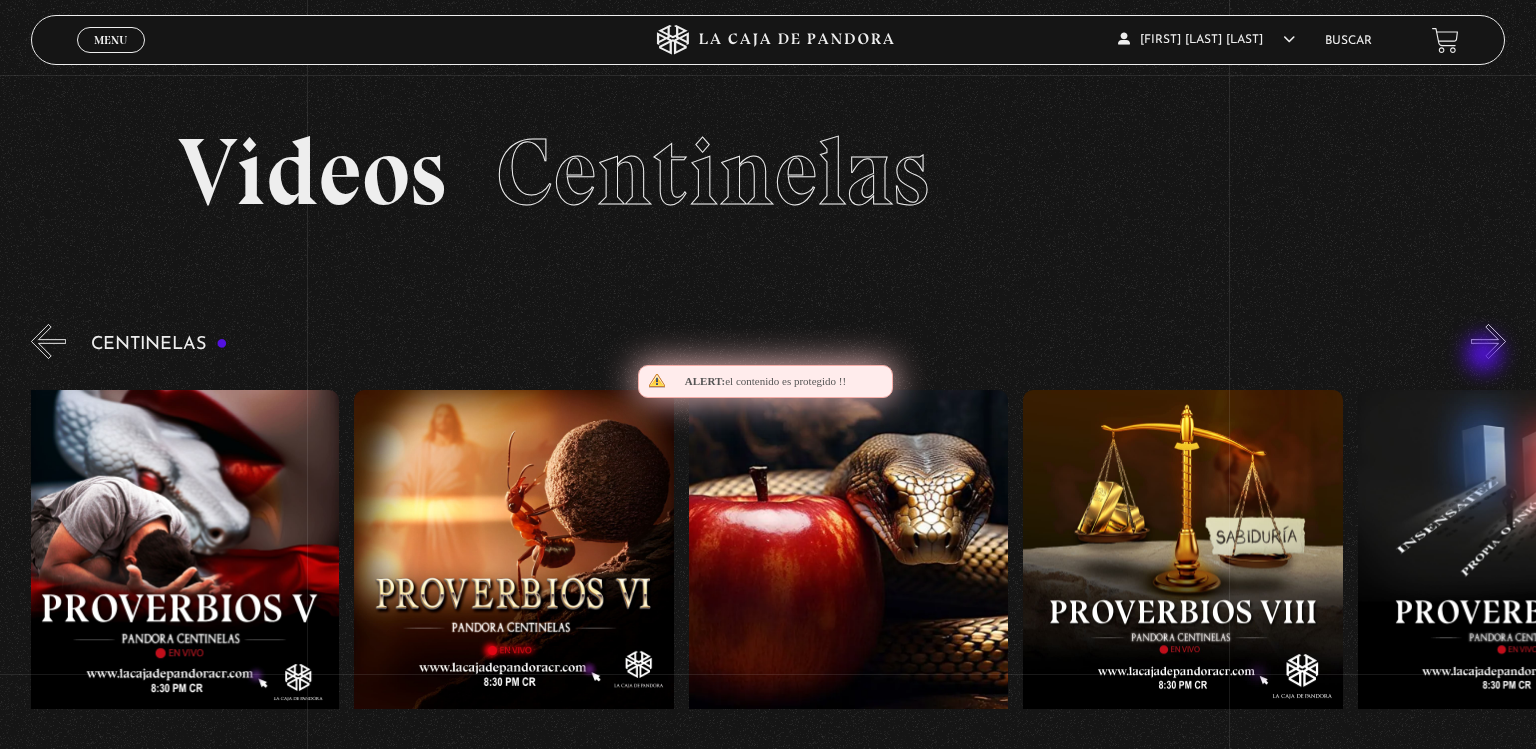click on "»" at bounding box center [1488, 341] 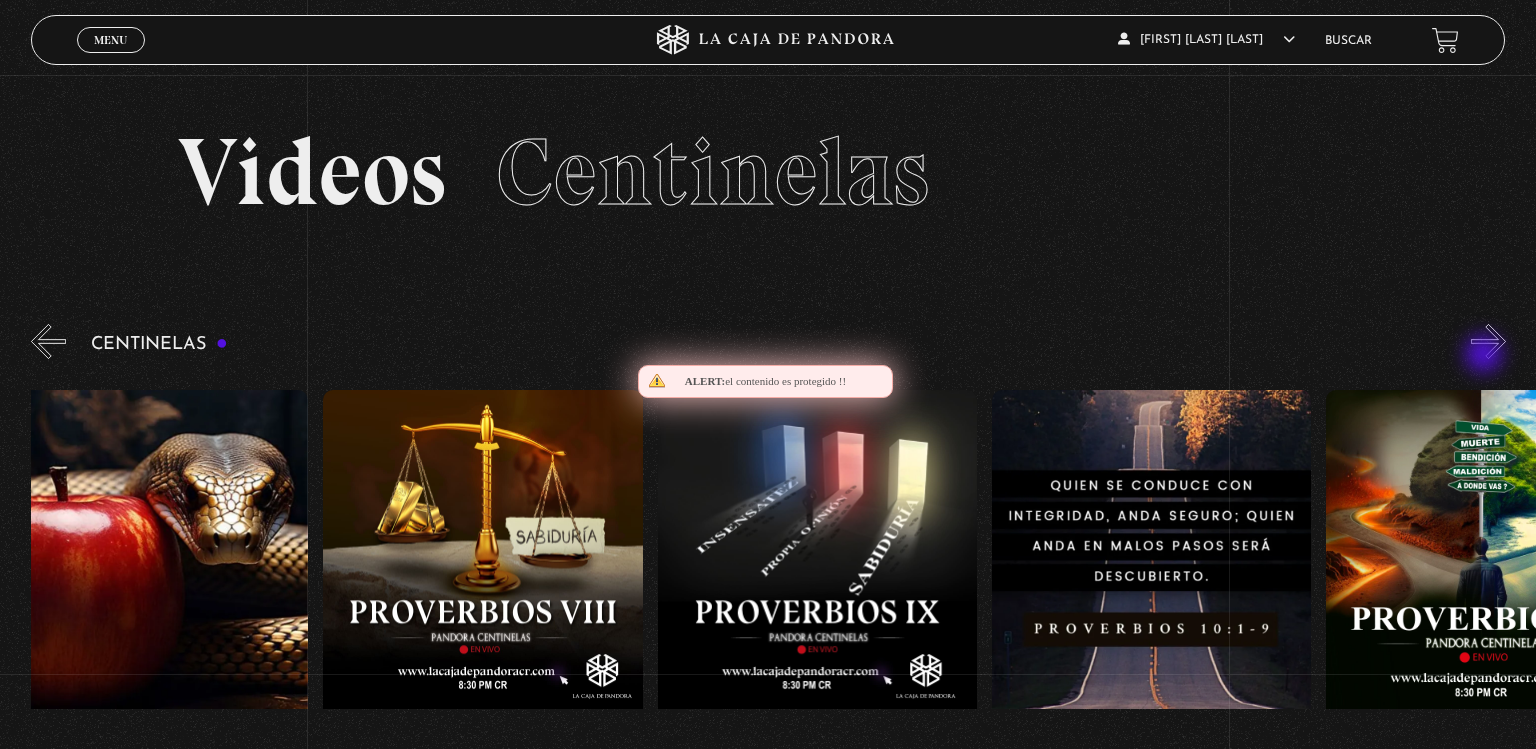 click on "»" at bounding box center [1488, 341] 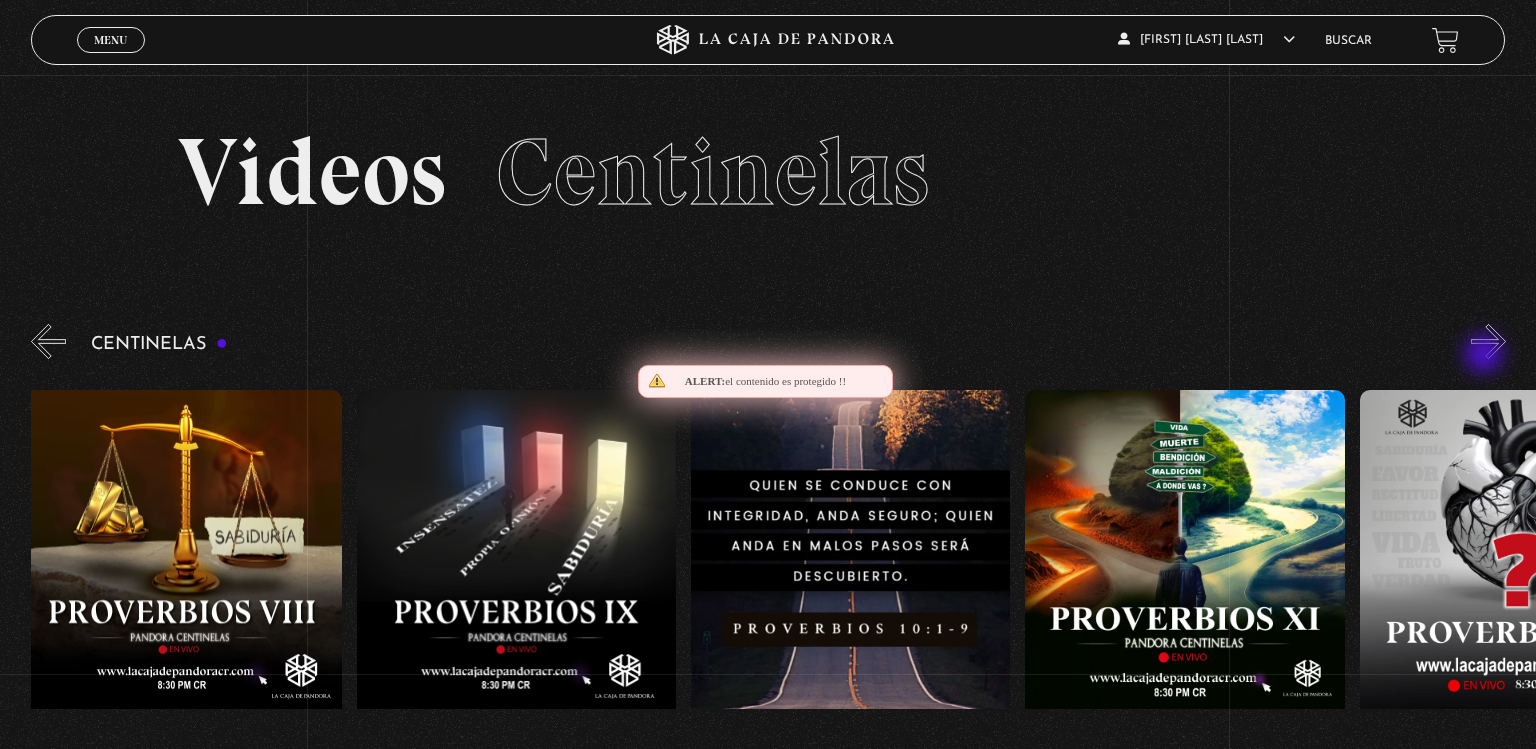 click on "»" at bounding box center [1488, 341] 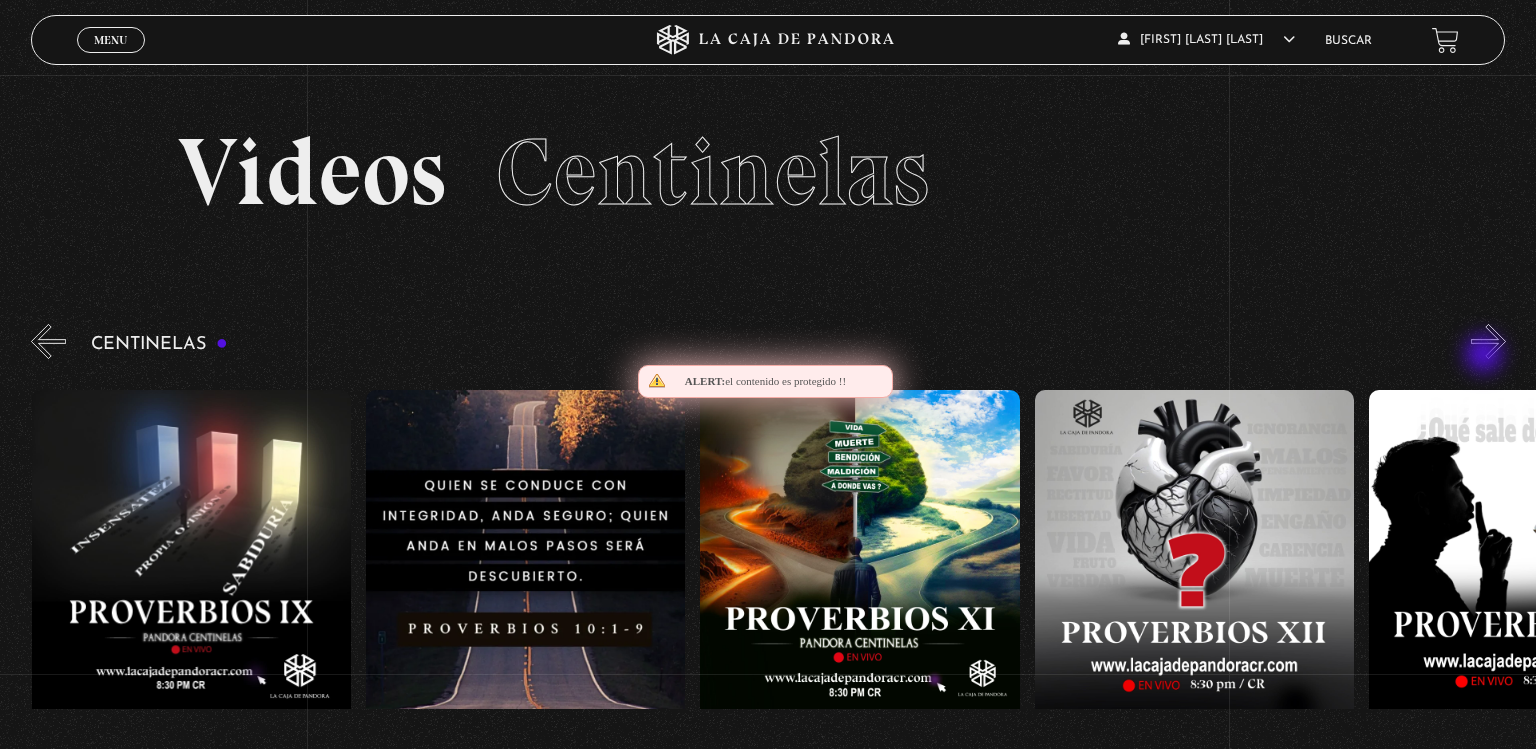 click on "»" at bounding box center [1488, 341] 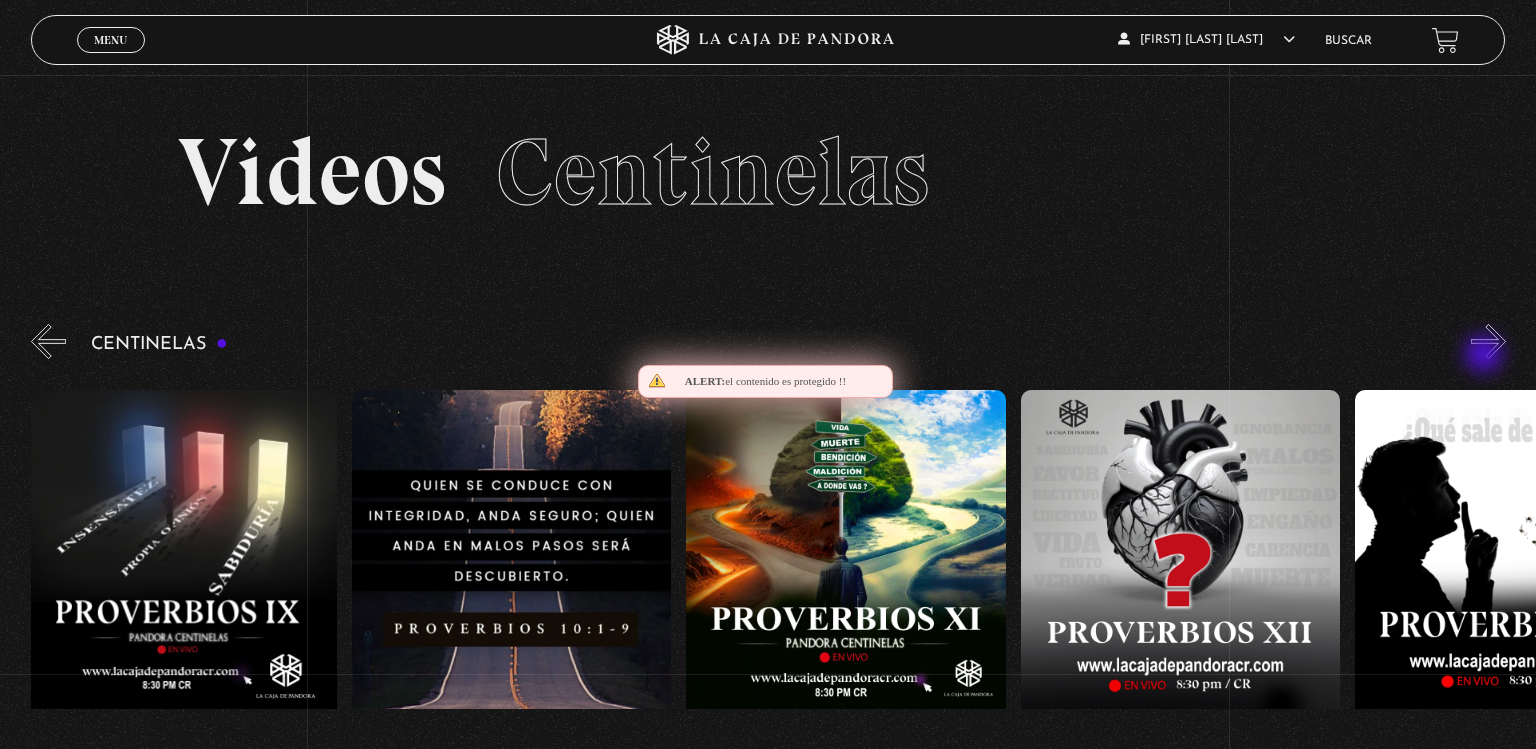 click on "»" at bounding box center [1488, 341] 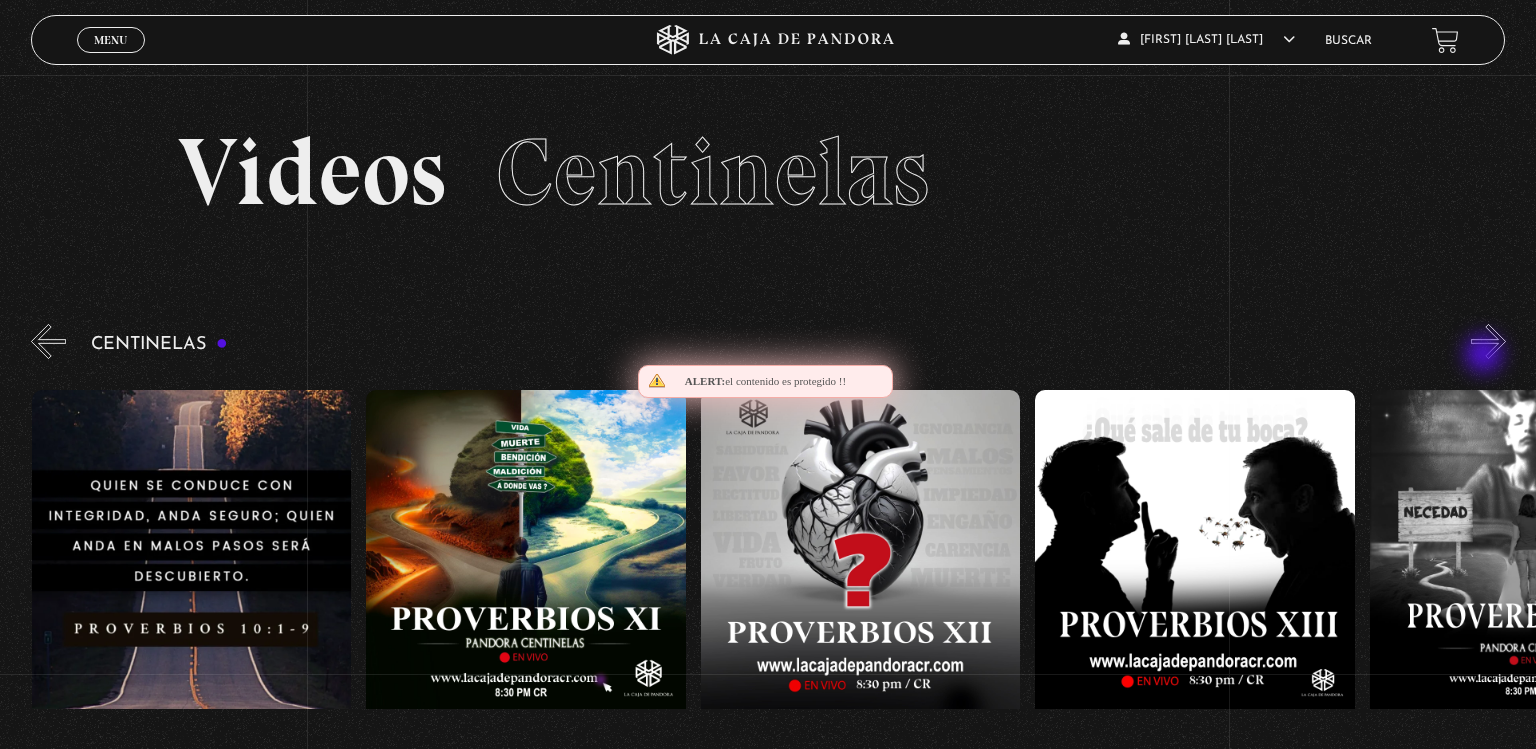 click on "»" at bounding box center [1488, 341] 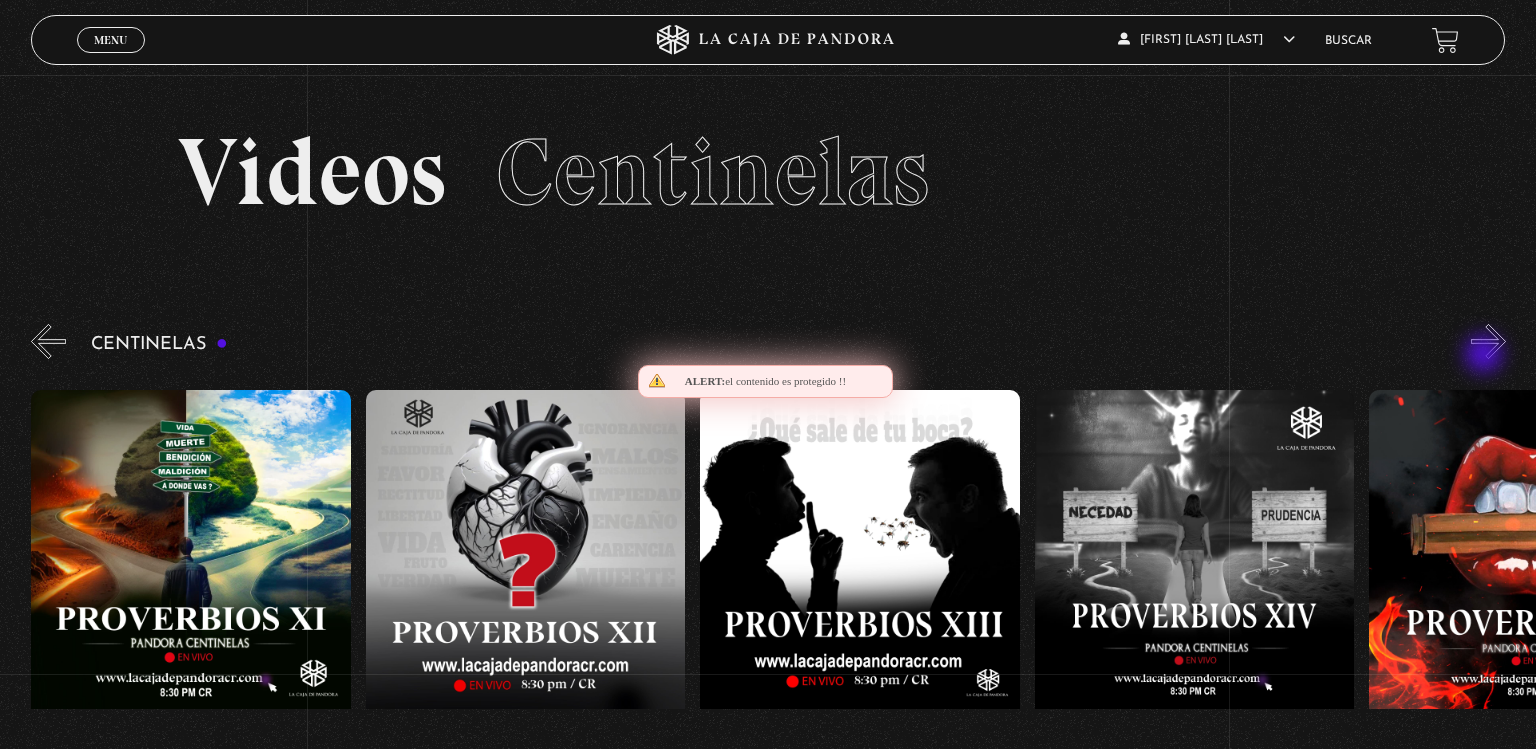 click on "»" at bounding box center (1488, 341) 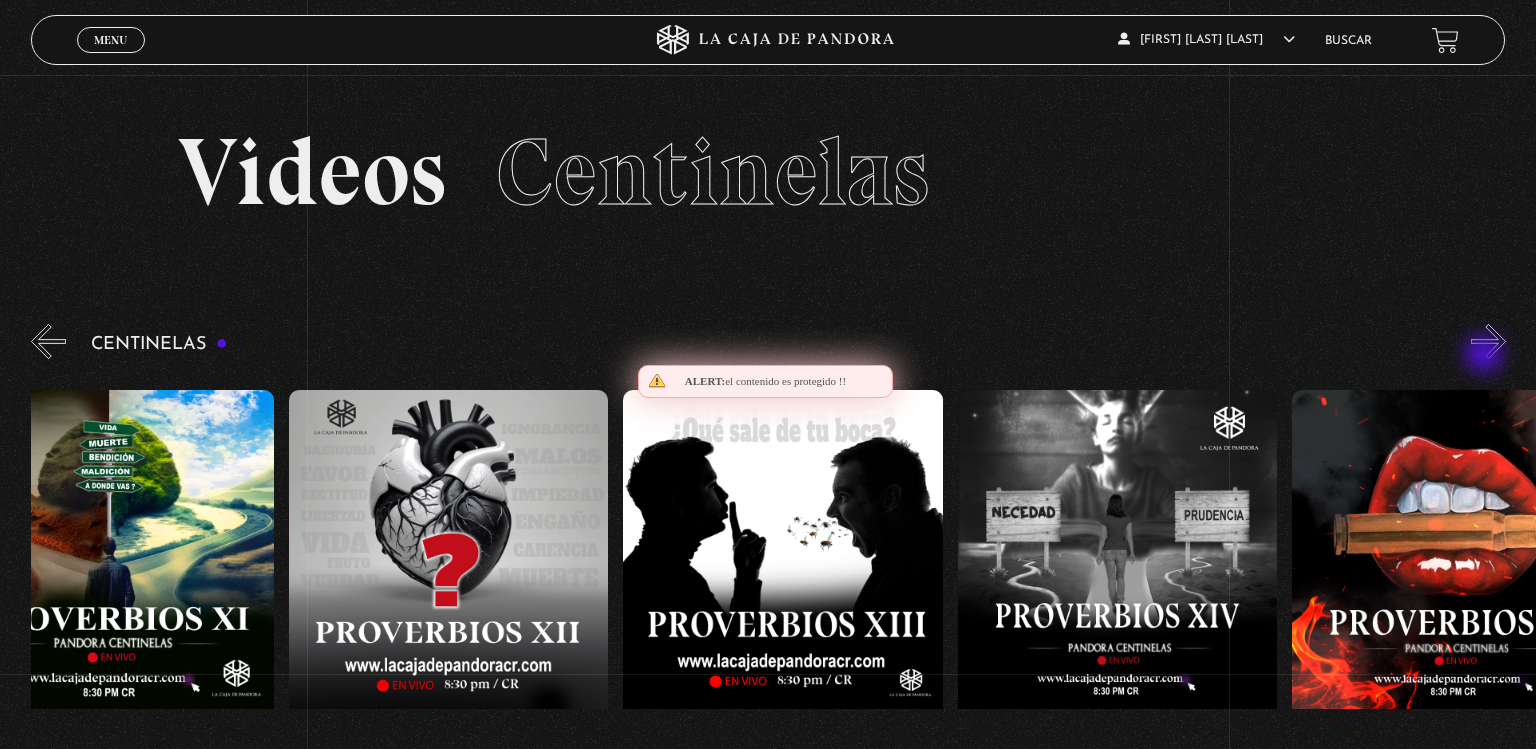 click on "»" at bounding box center (1488, 341) 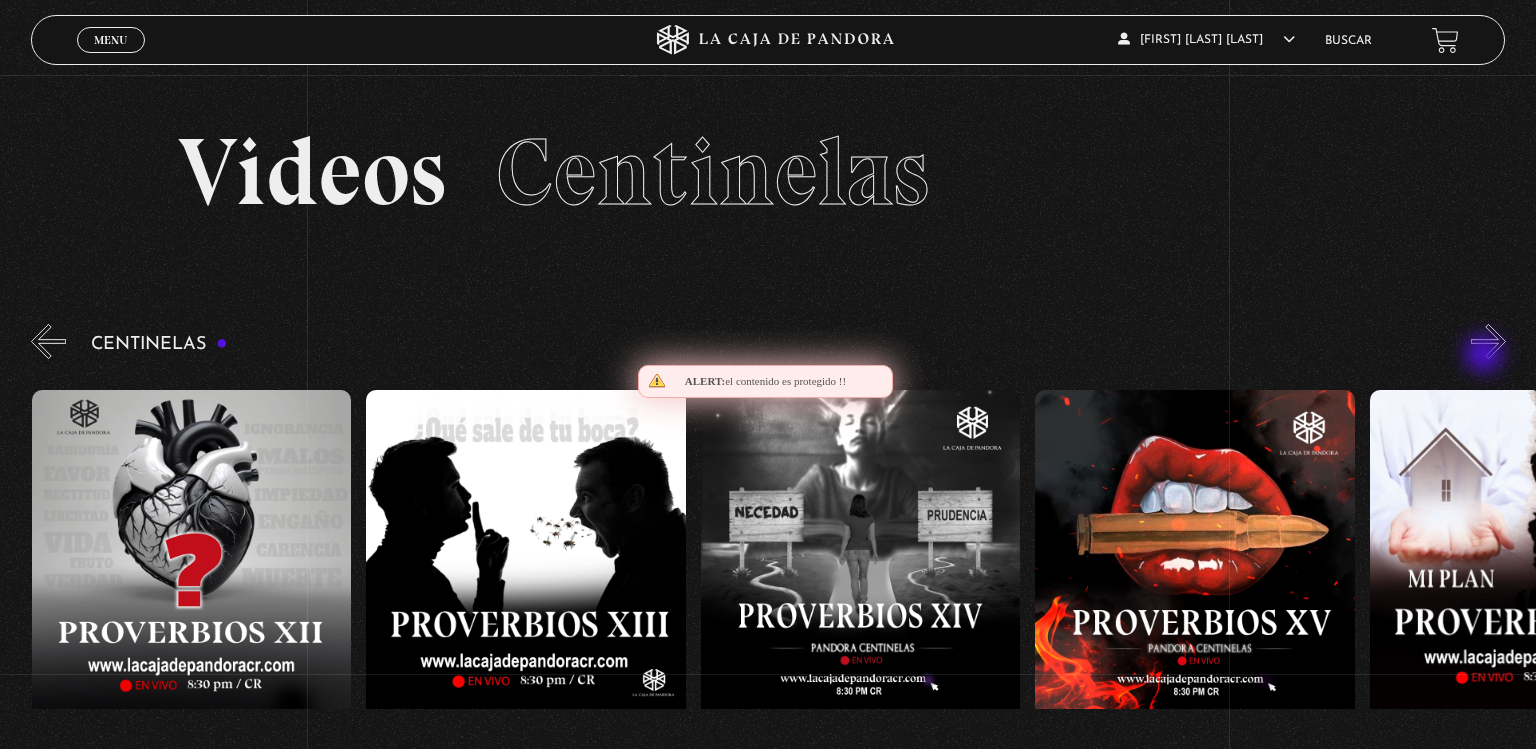 click on "»" at bounding box center [1488, 341] 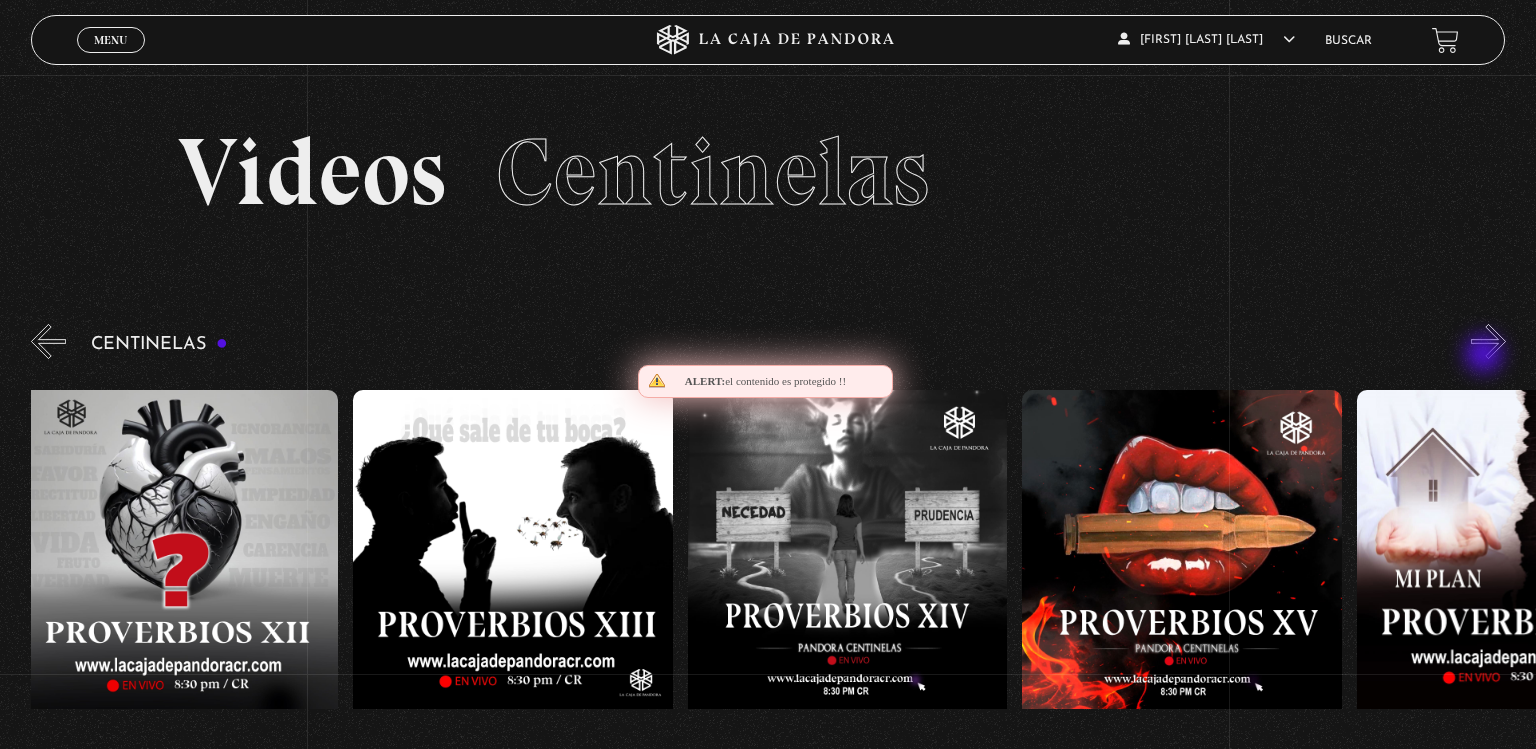 click on "»" at bounding box center (1488, 341) 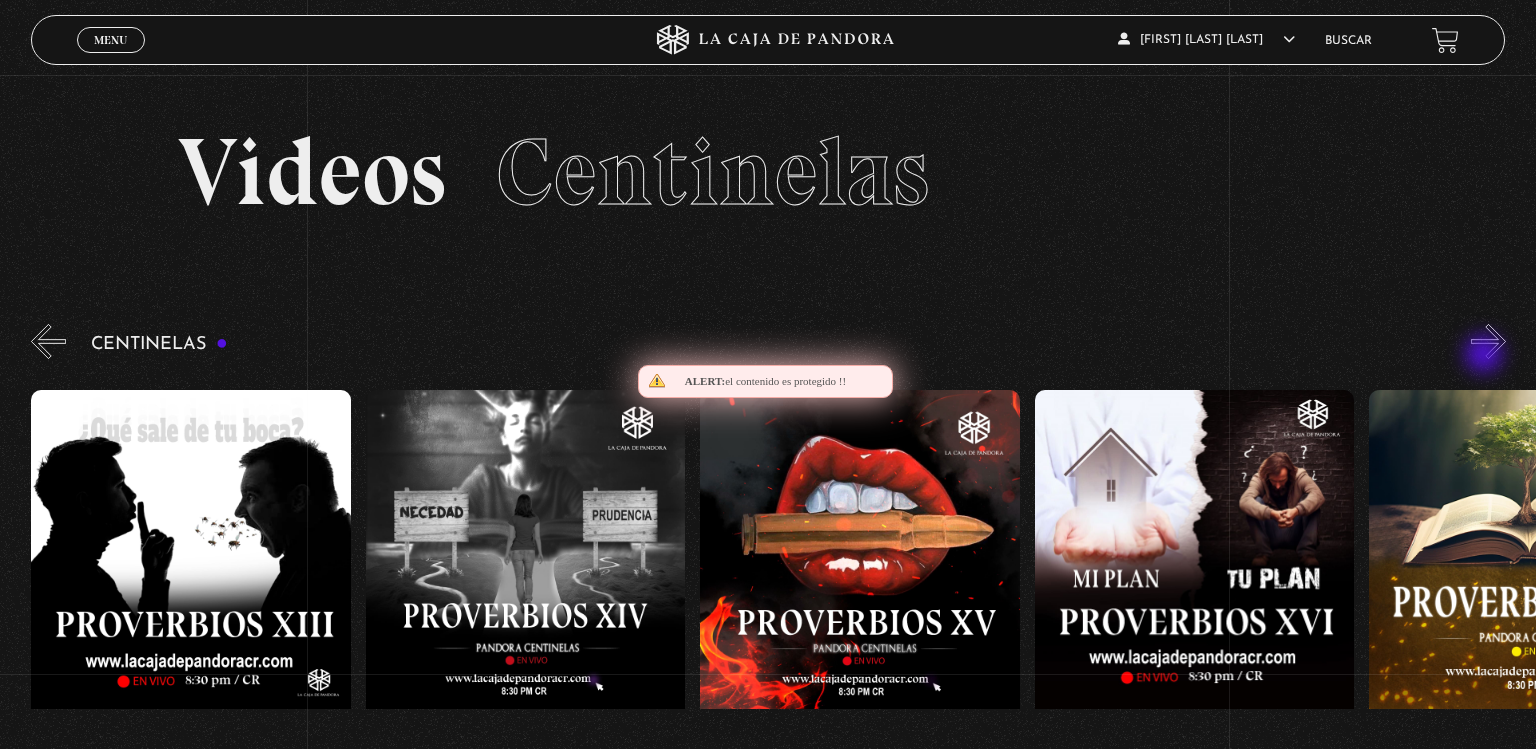 click on "»" at bounding box center (1488, 341) 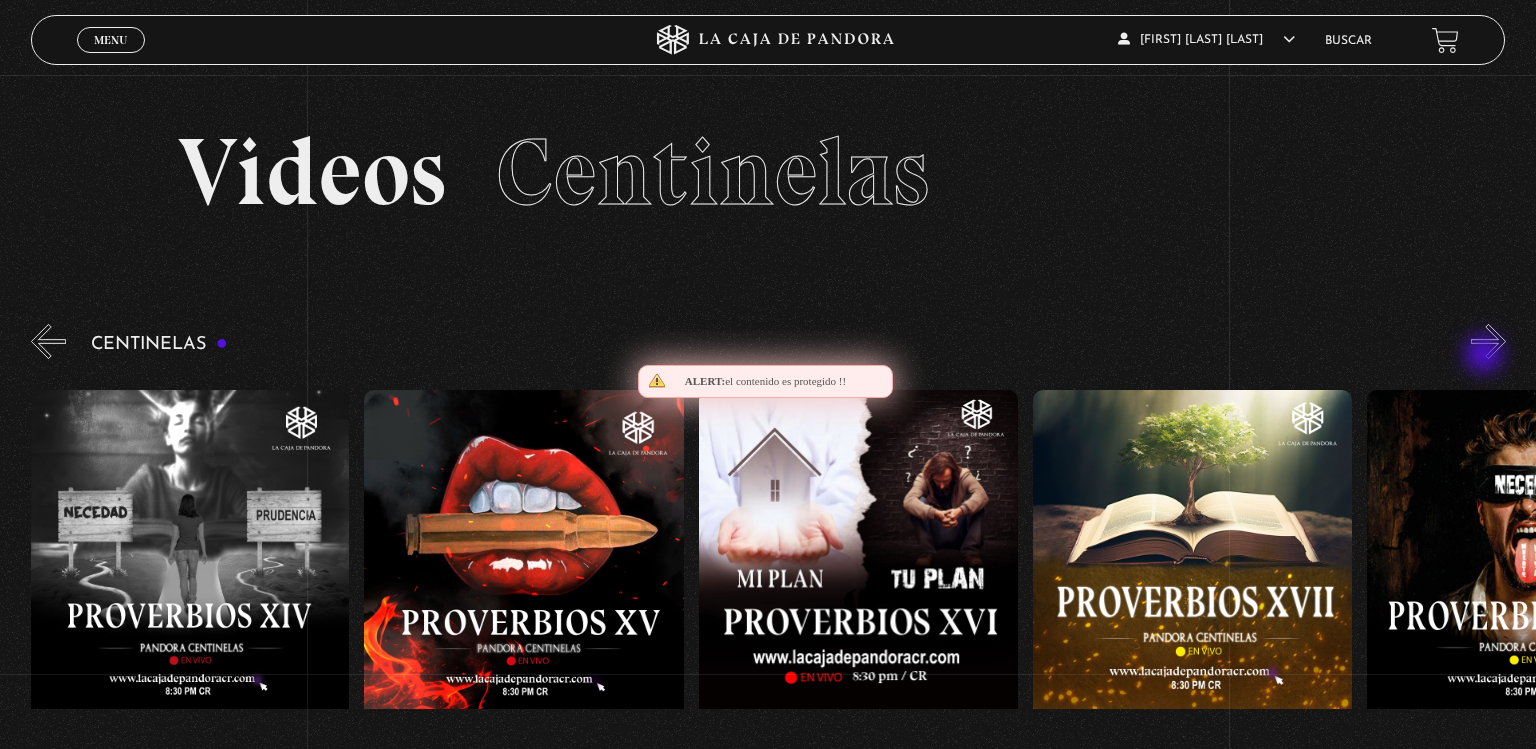 click on "»" at bounding box center [1488, 341] 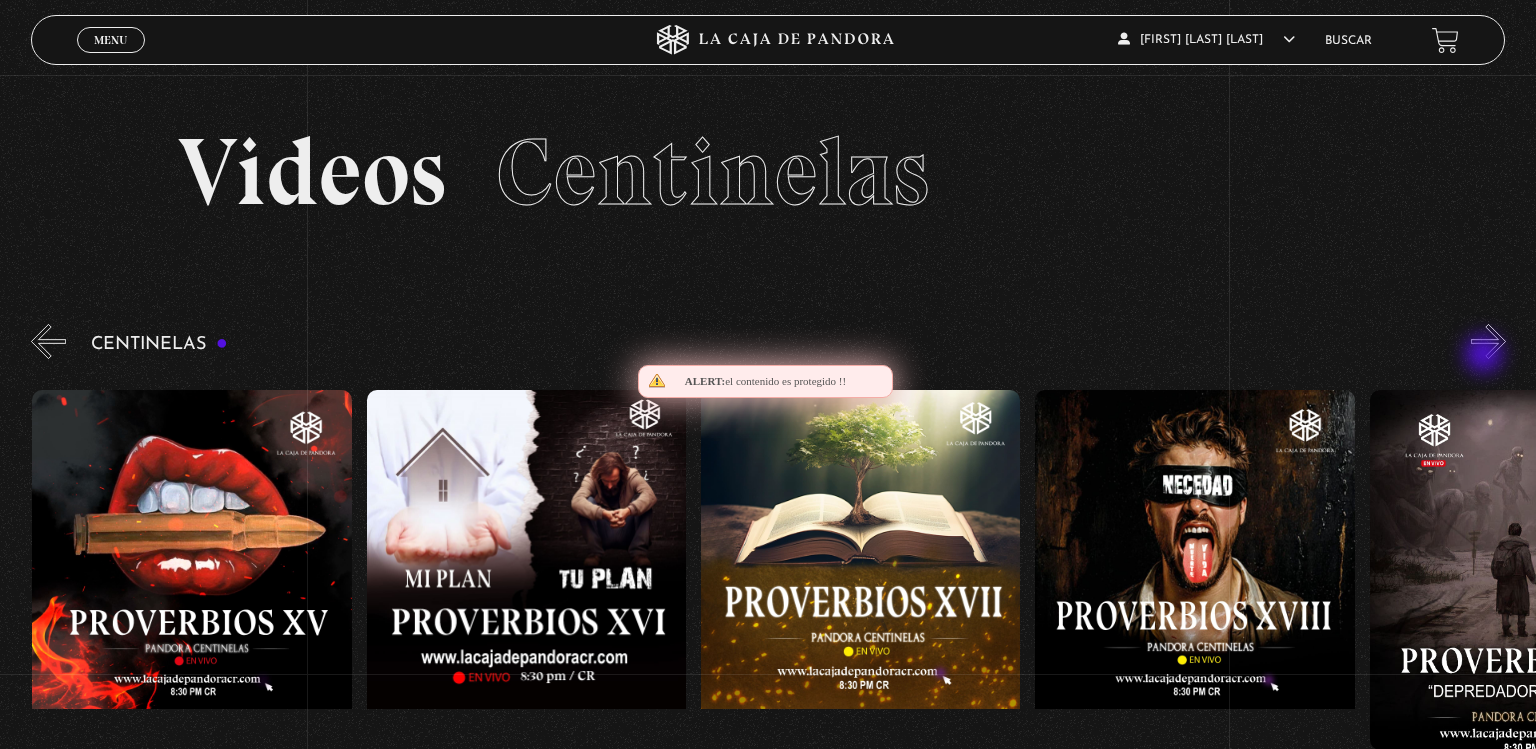 click on "»" at bounding box center [1488, 341] 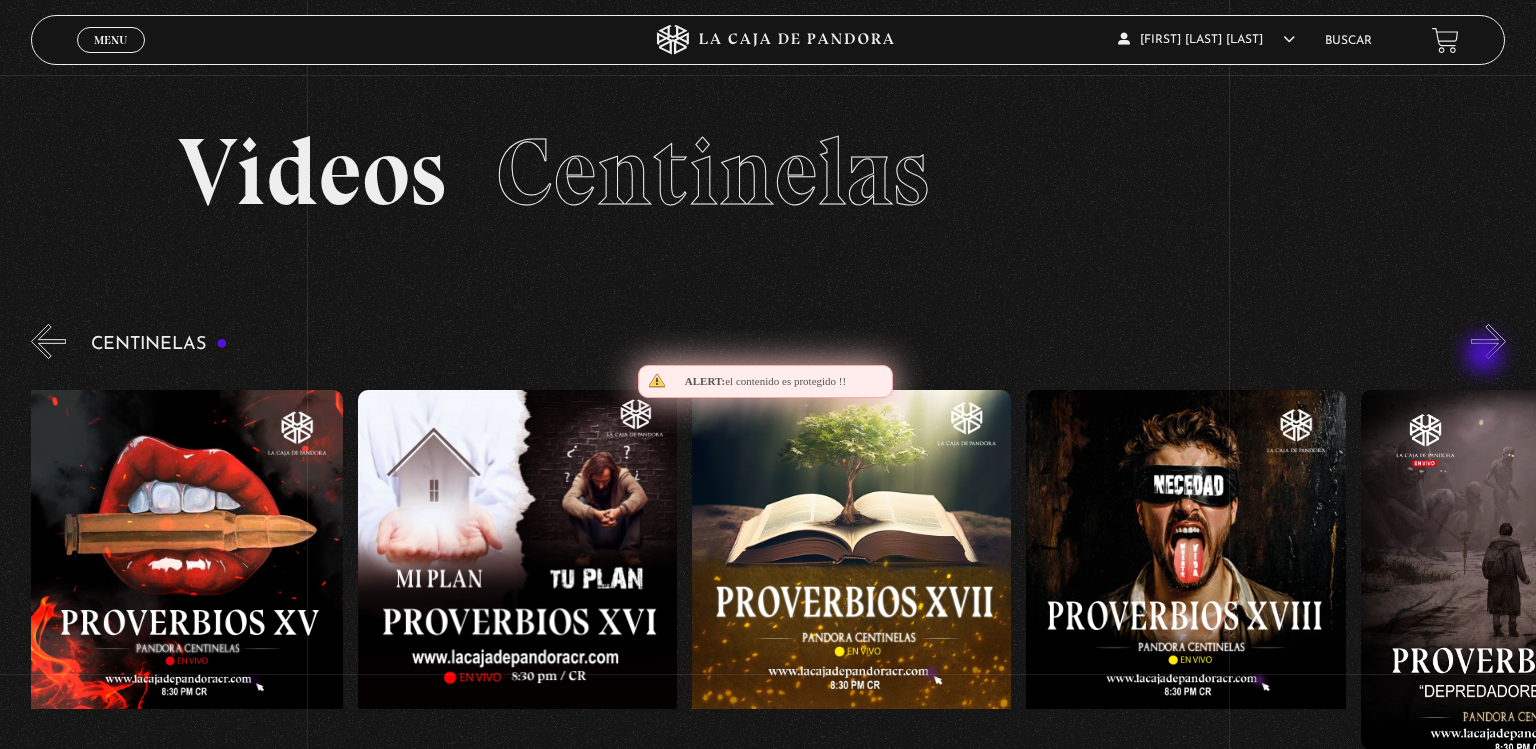 click on "»" at bounding box center (1488, 341) 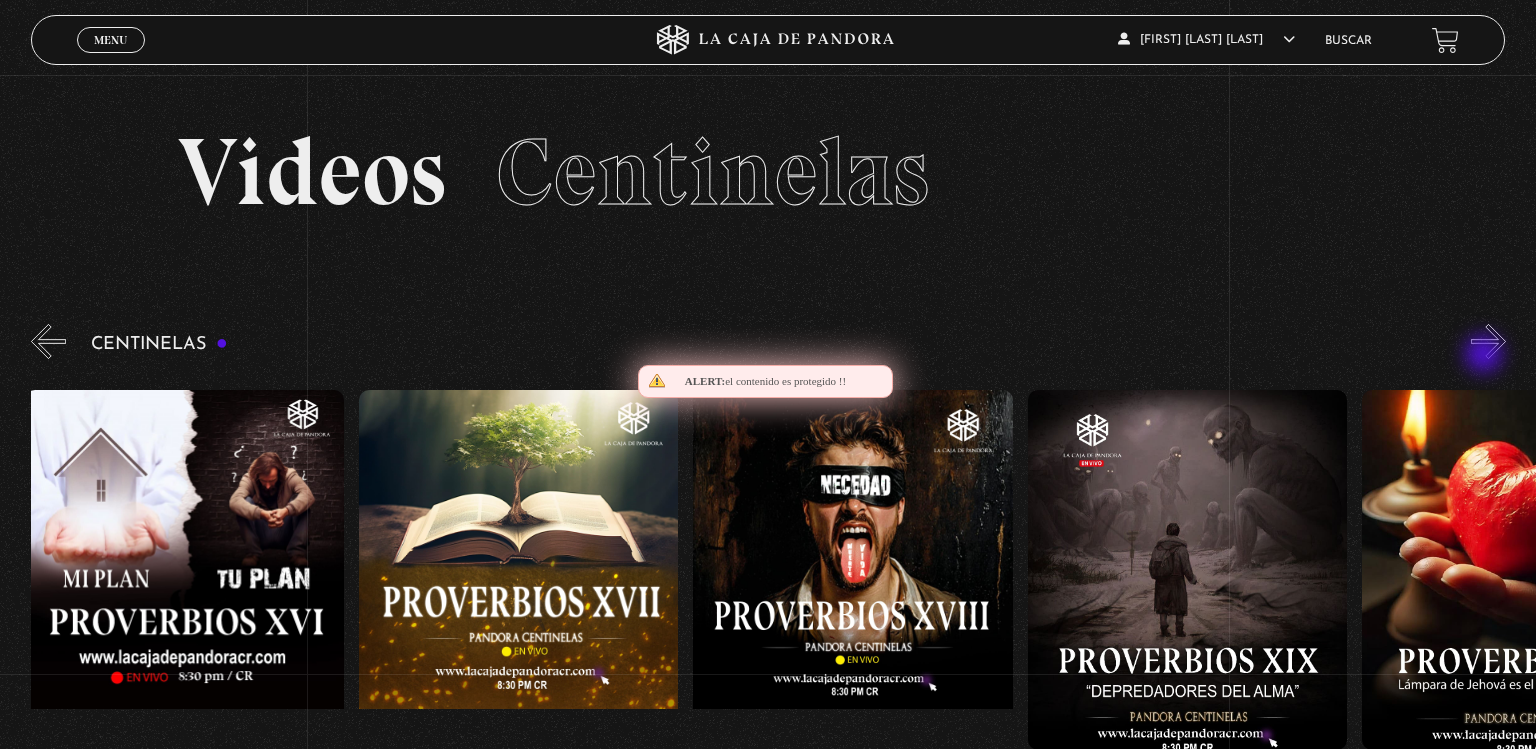 click on "»" at bounding box center [1488, 341] 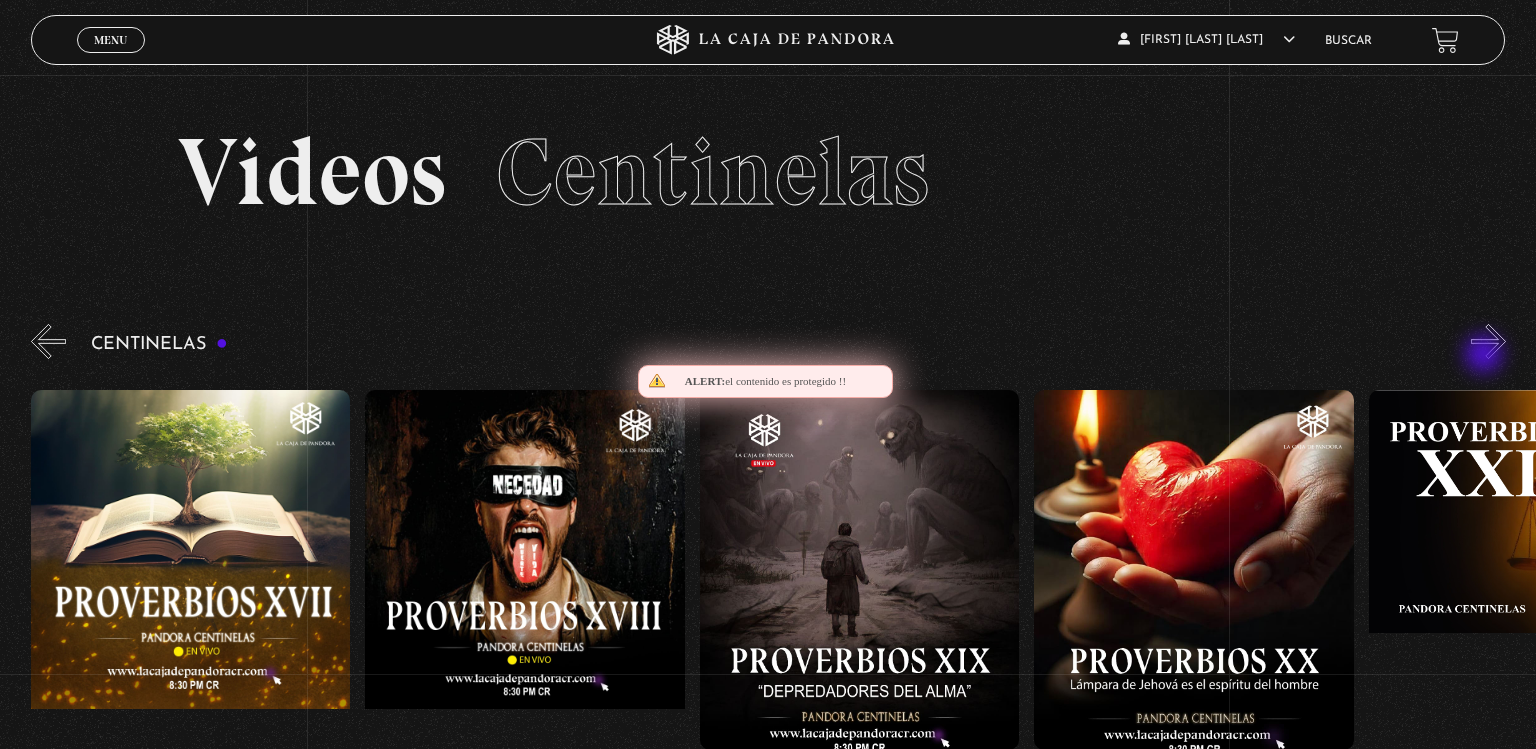 click on "»" at bounding box center (1488, 341) 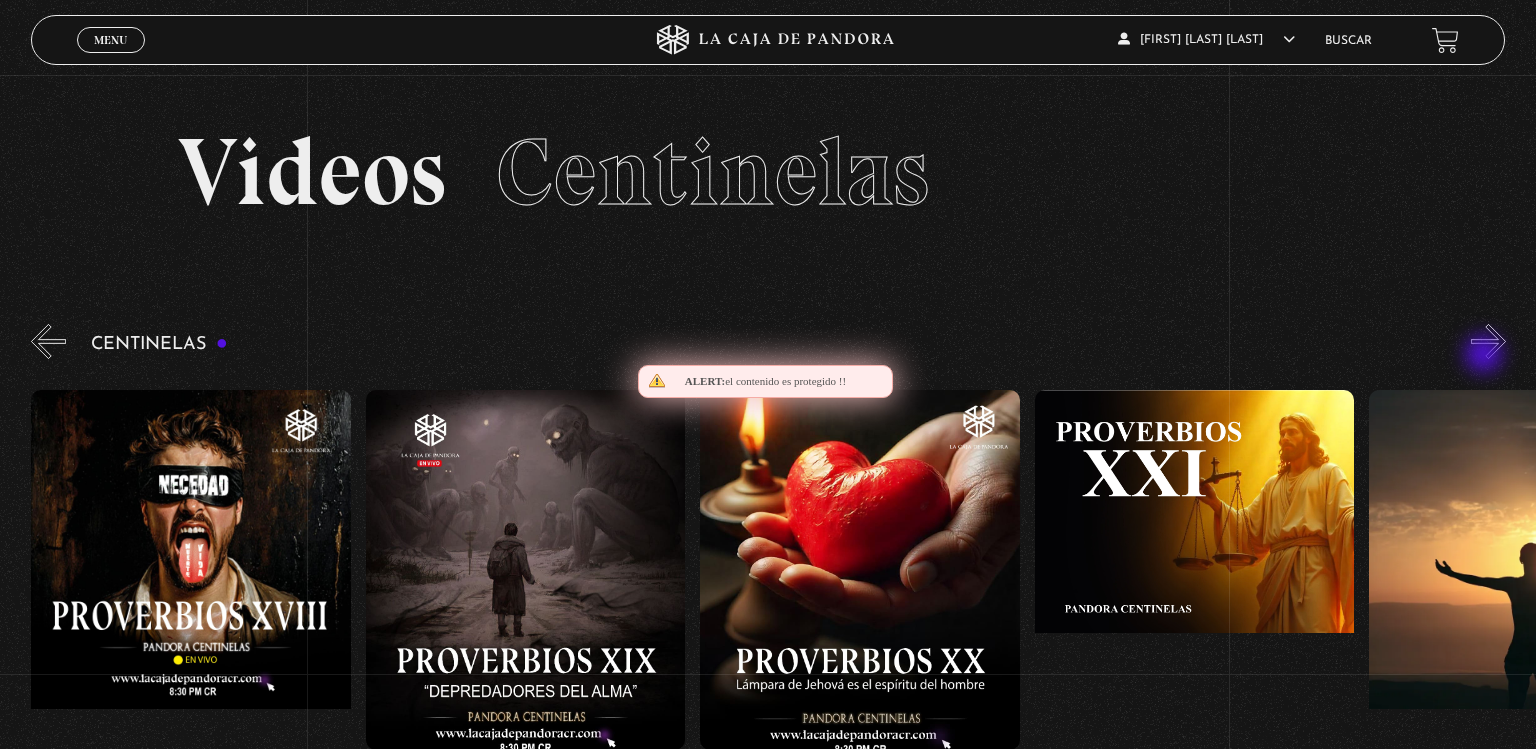 click on "»" at bounding box center (1488, 341) 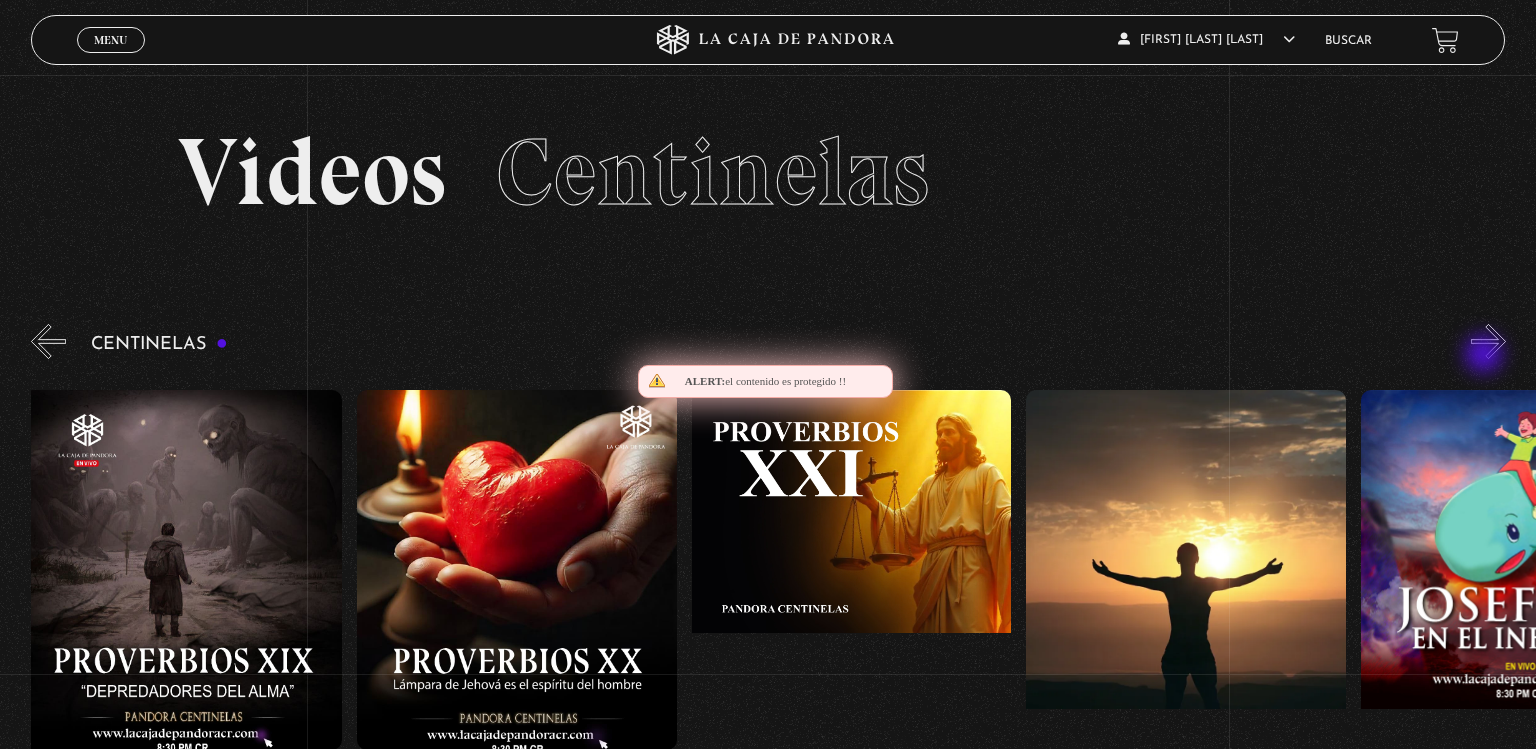 scroll, scrollTop: 0, scrollLeft: 7357, axis: horizontal 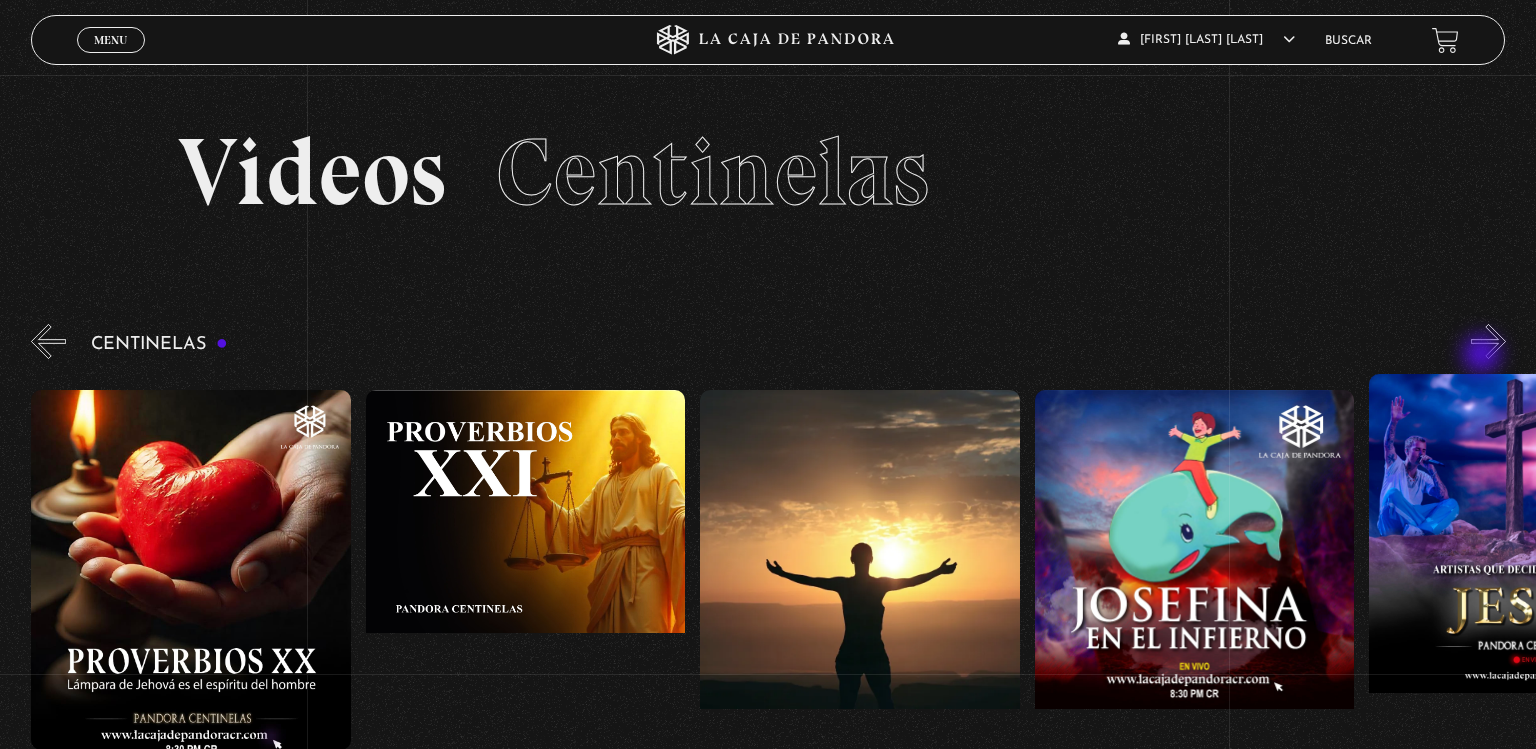 click on "»" at bounding box center (1488, 341) 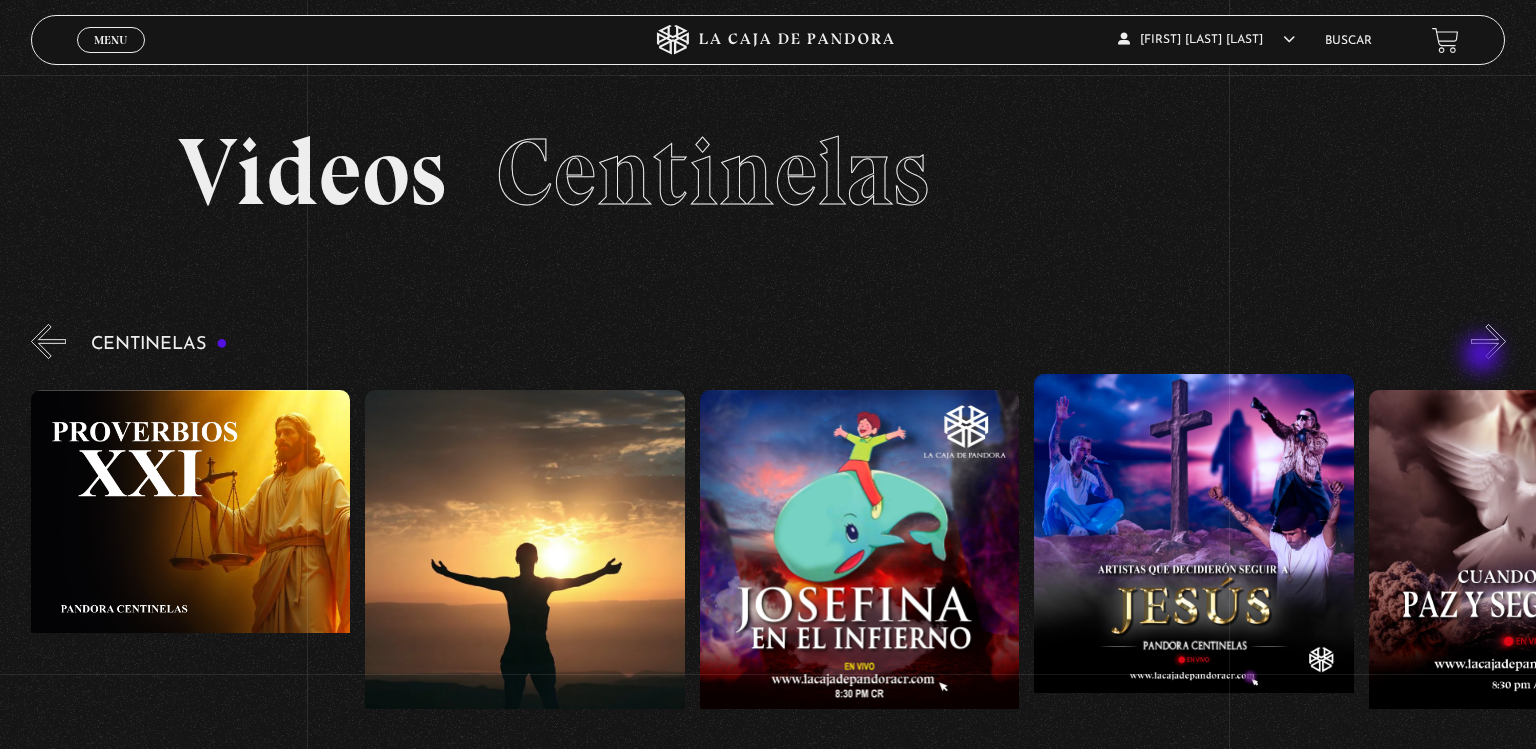 scroll, scrollTop: 0, scrollLeft: 7692, axis: horizontal 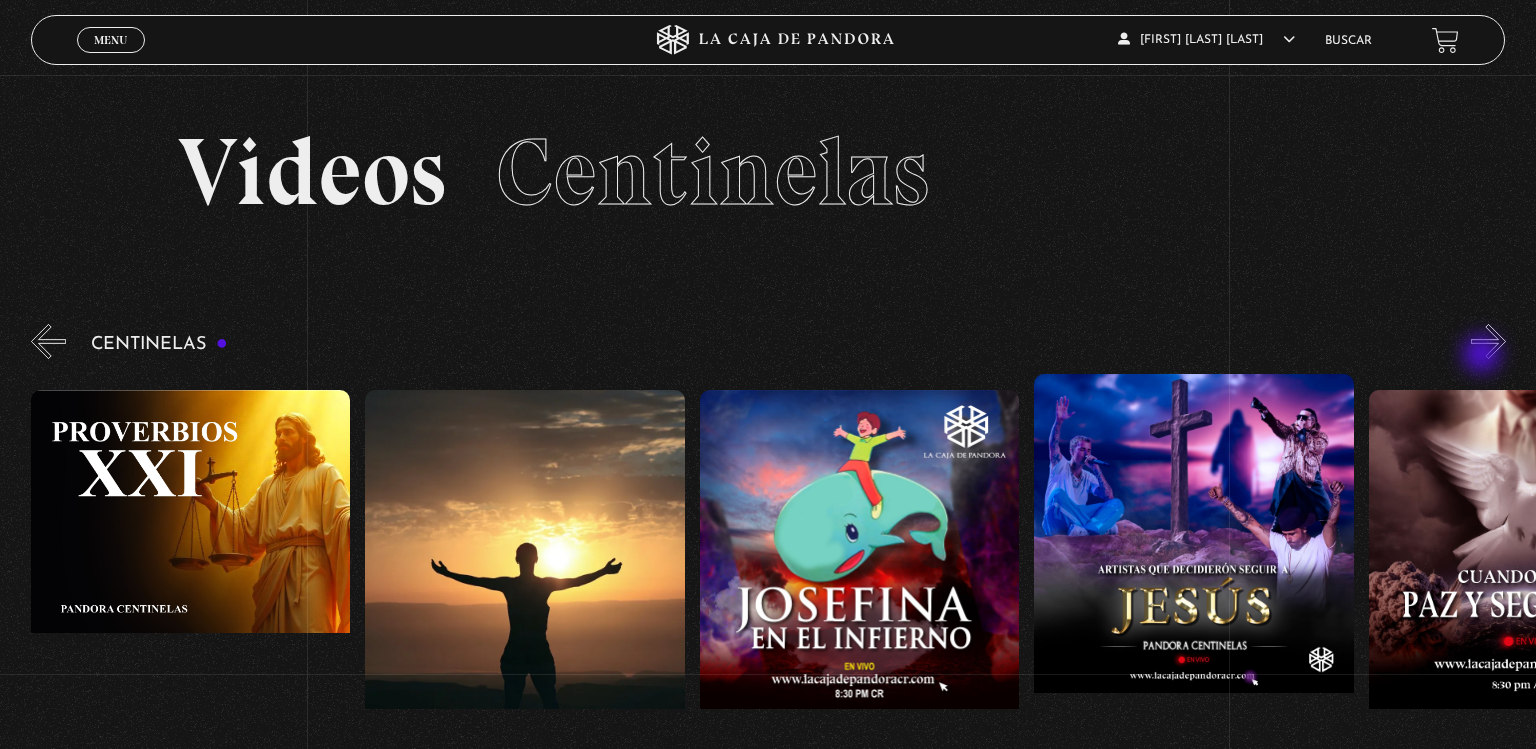 click on "»" at bounding box center (1488, 341) 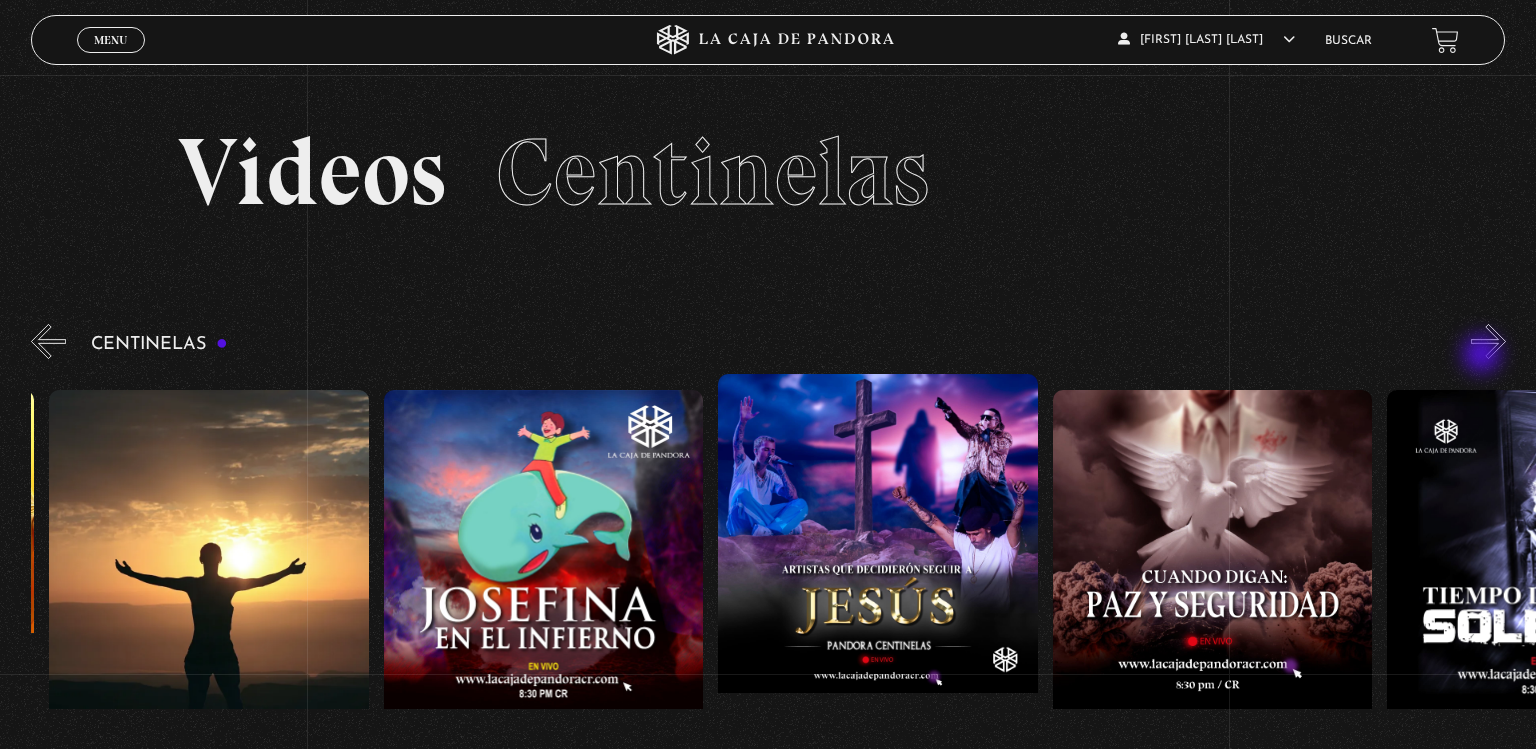 scroll, scrollTop: 0, scrollLeft: 8026, axis: horizontal 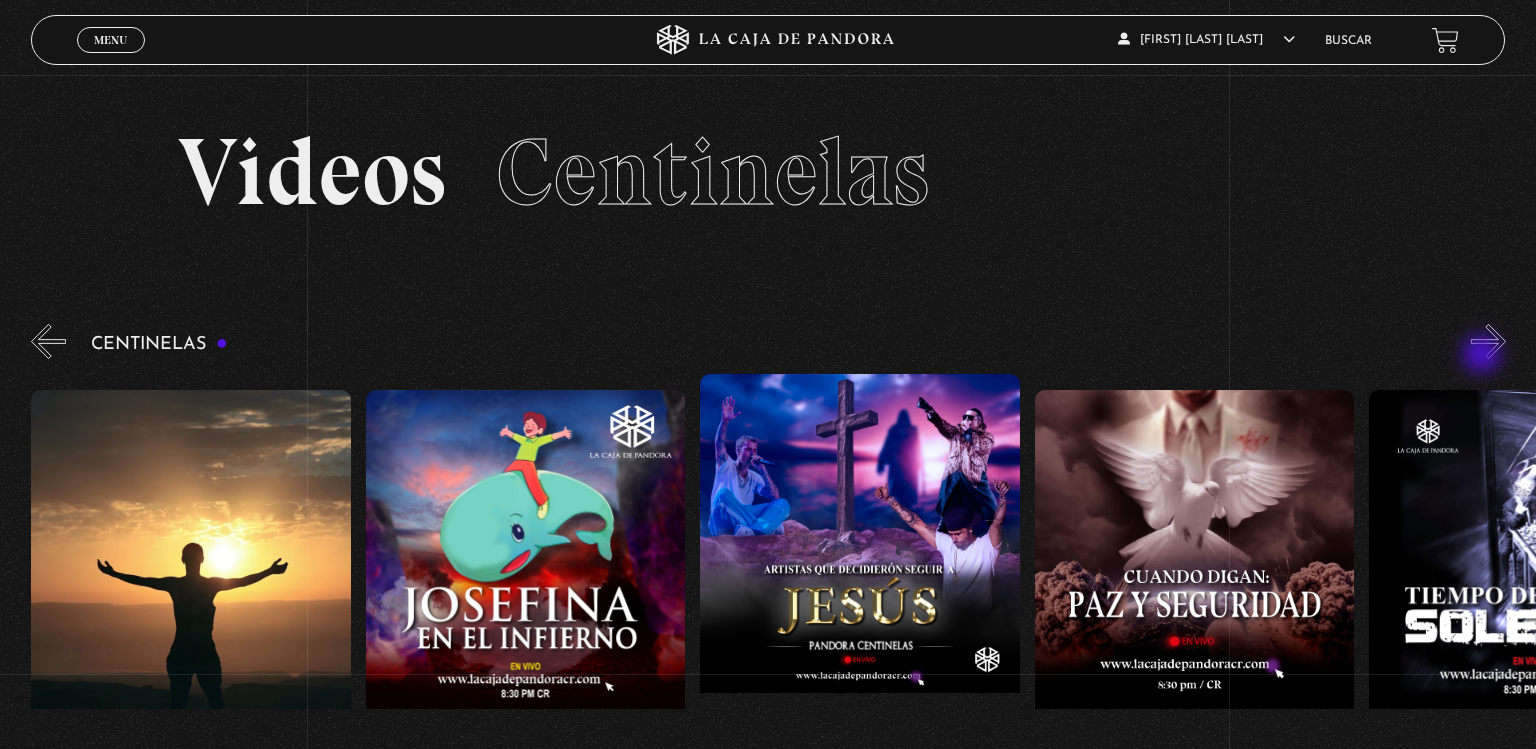 click on "»" at bounding box center [1488, 341] 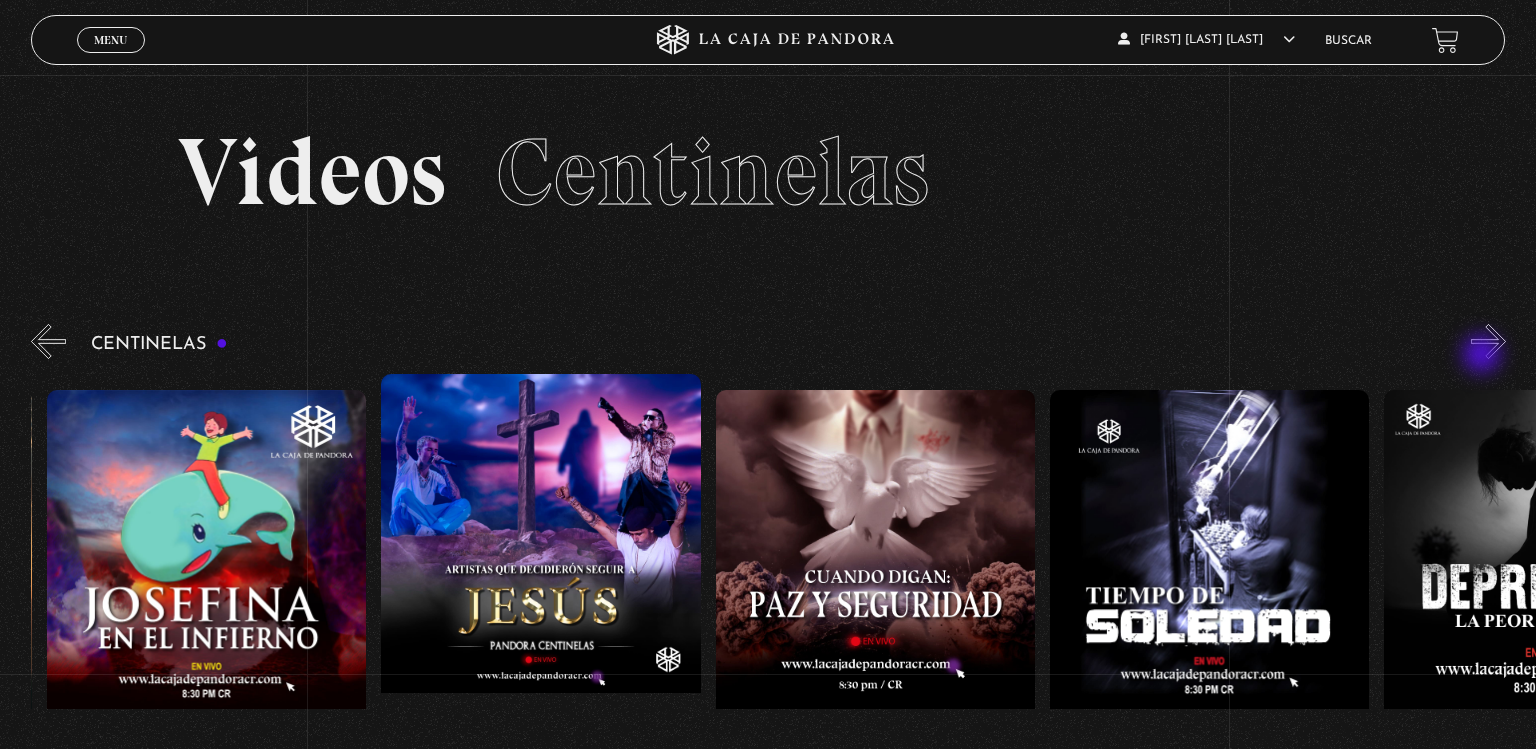 scroll, scrollTop: 0, scrollLeft: 8360, axis: horizontal 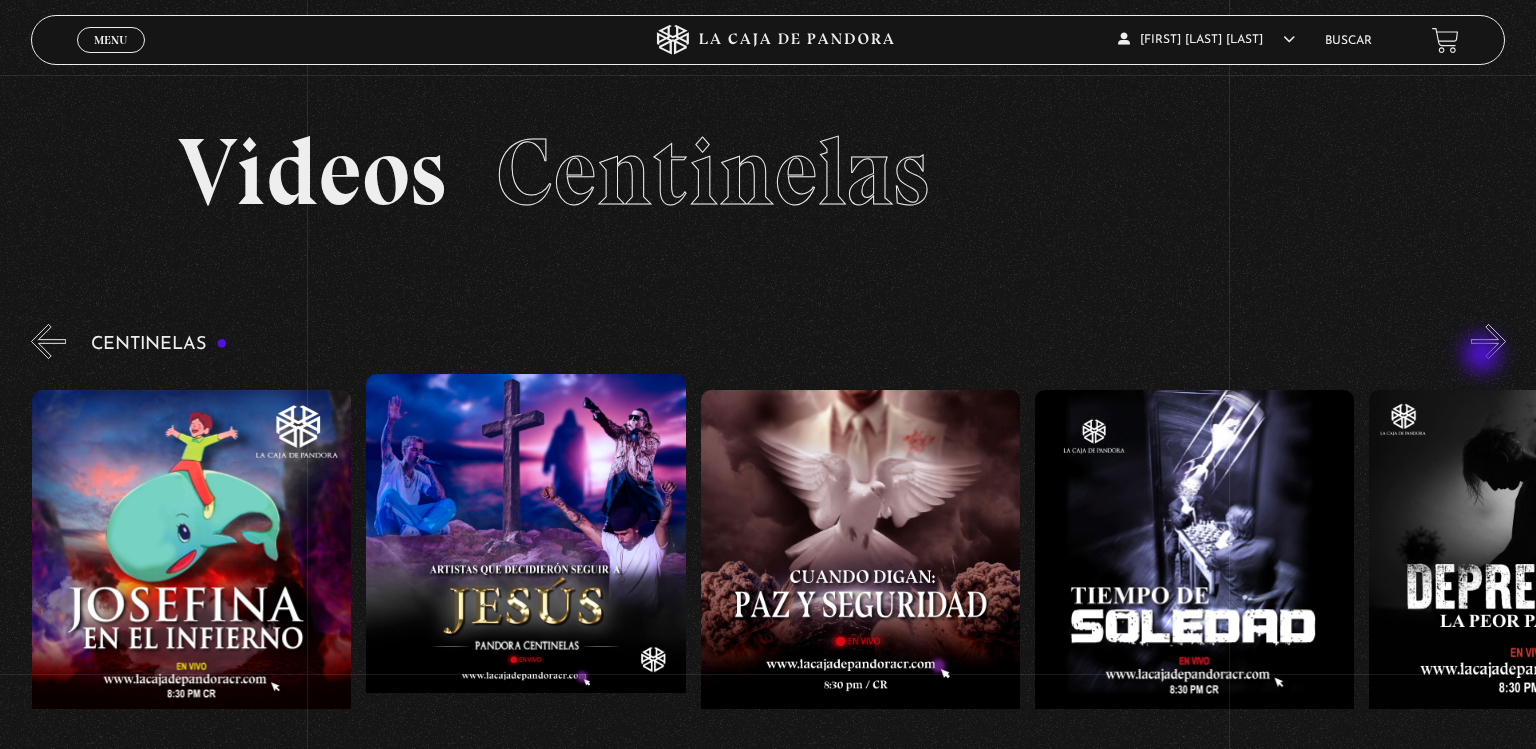 click on "»" at bounding box center (1488, 341) 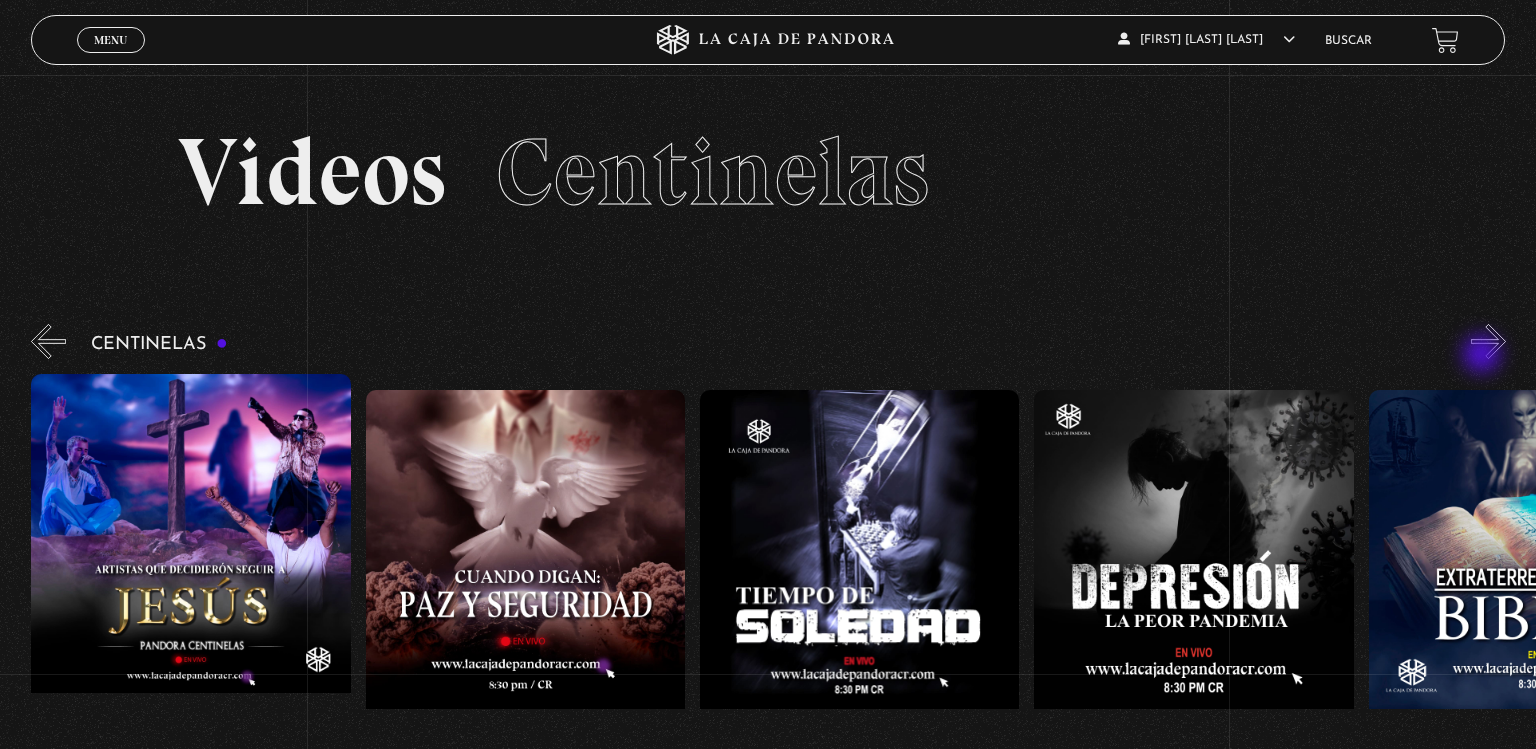 click on "»" at bounding box center [1488, 341] 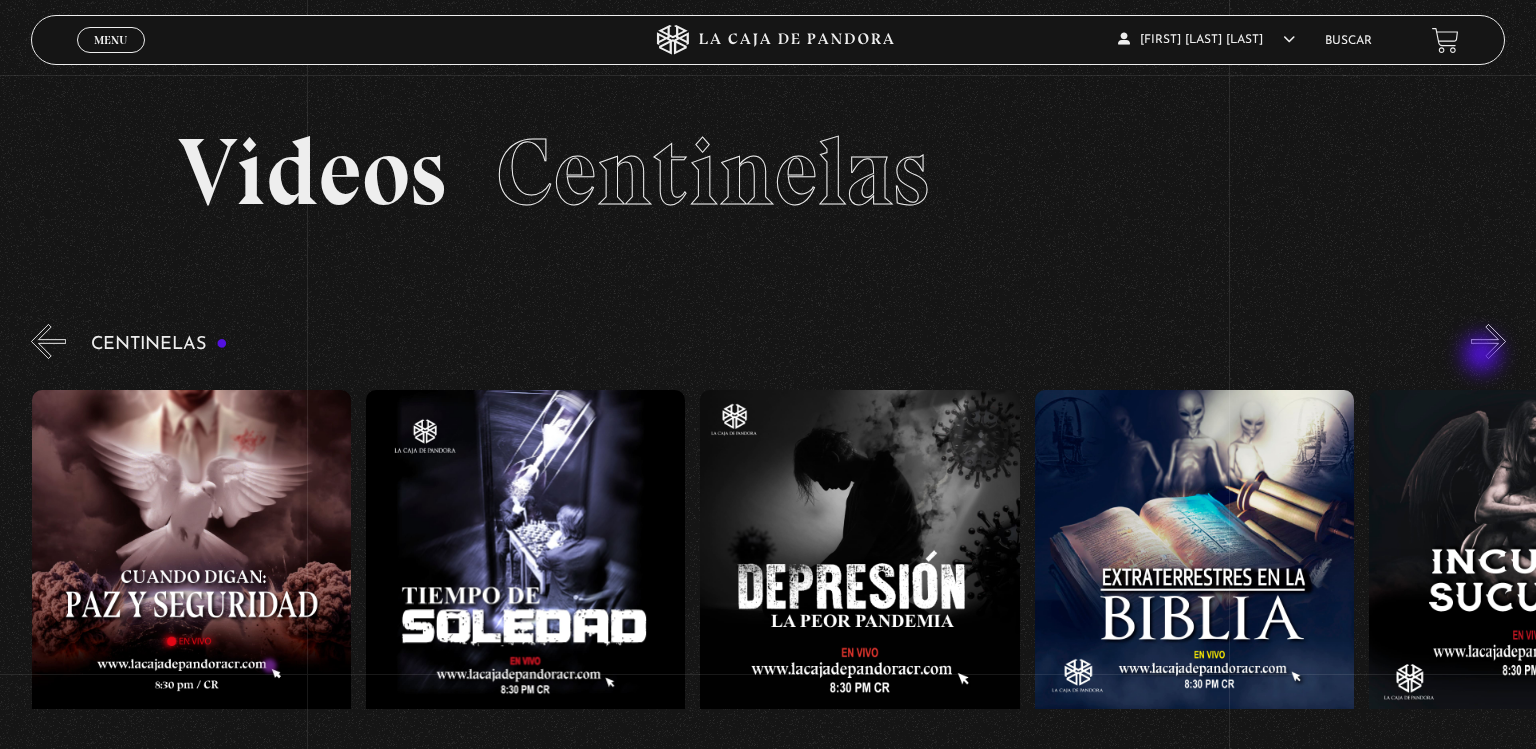 click on "»" at bounding box center (1488, 341) 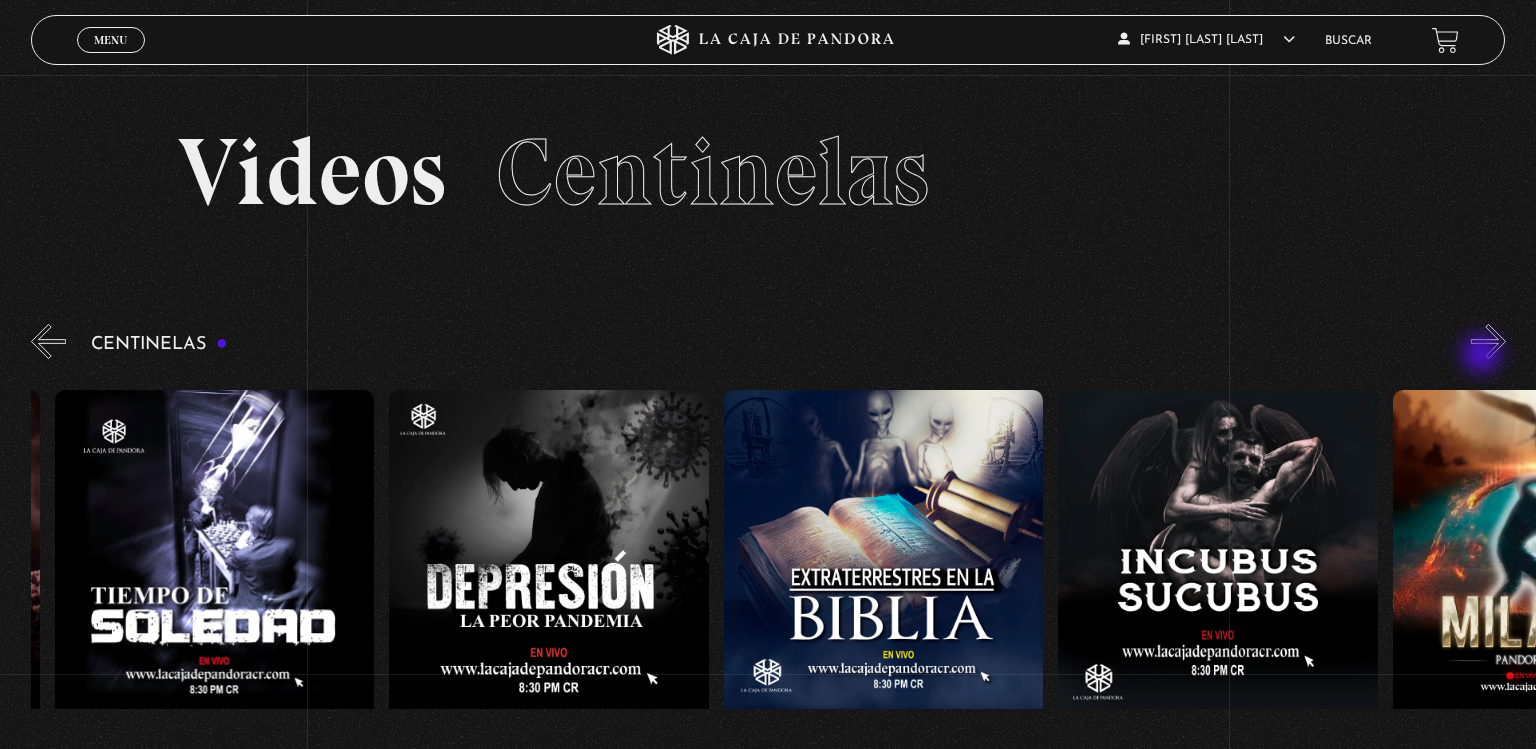 click on "»" at bounding box center [1488, 341] 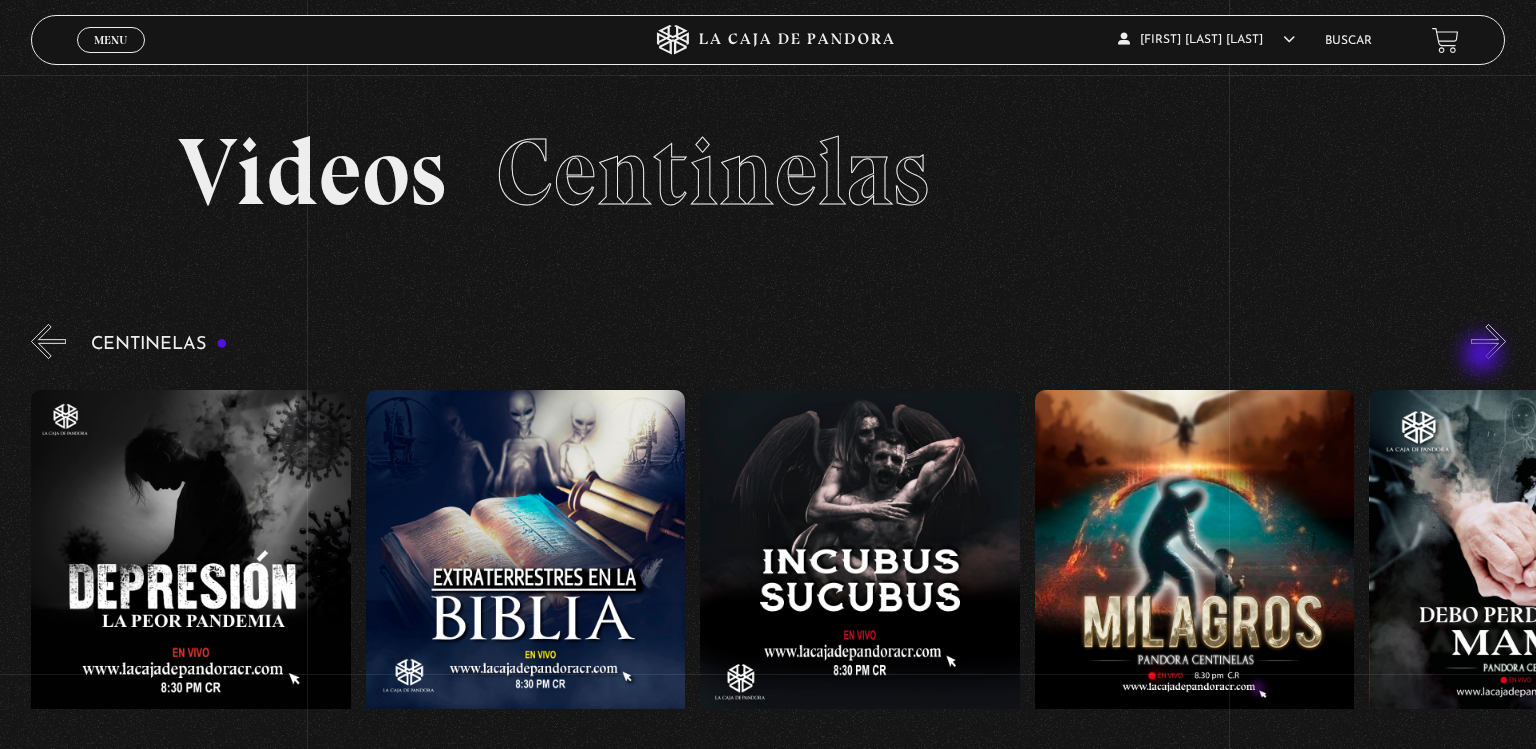 click on "»" at bounding box center [1488, 341] 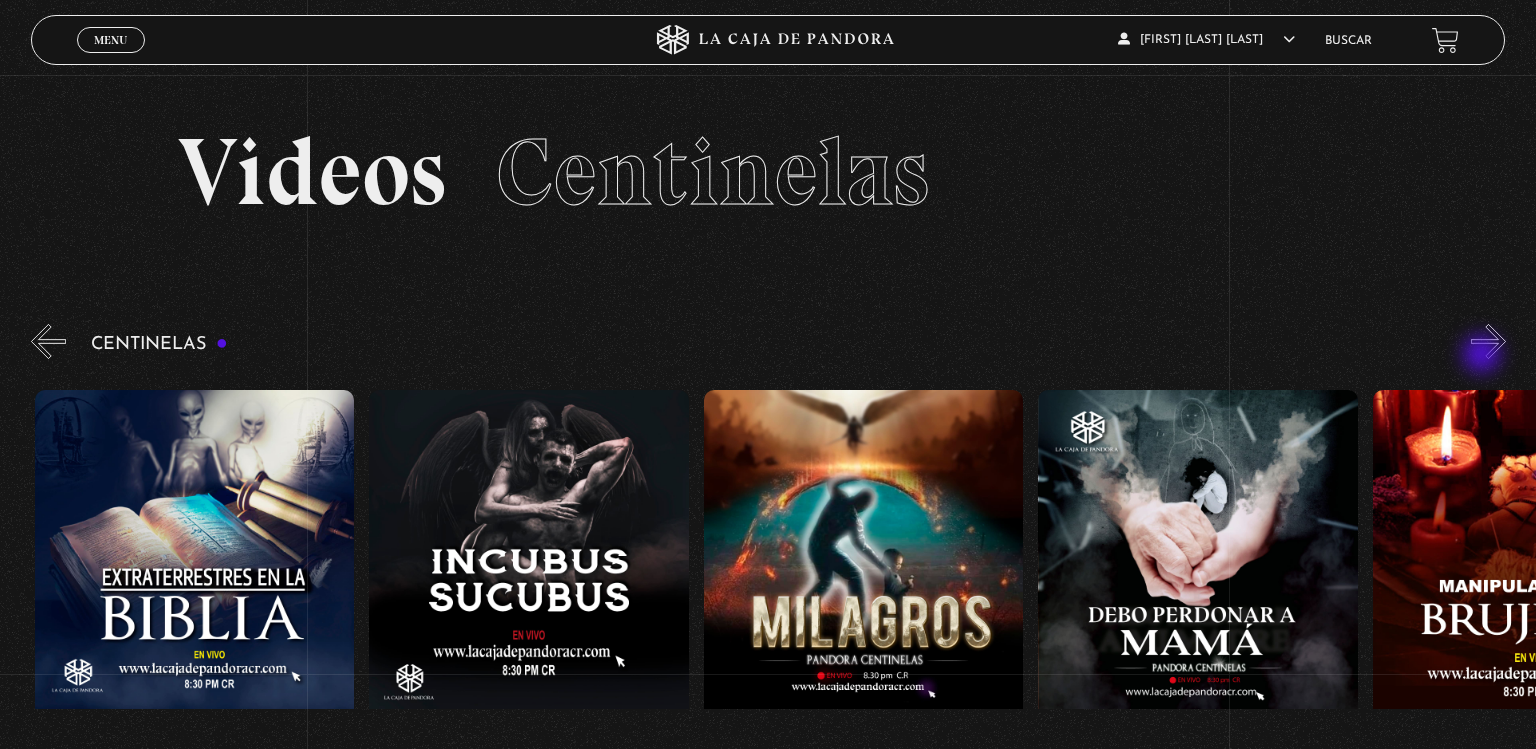 scroll, scrollTop: 0, scrollLeft: 10032, axis: horizontal 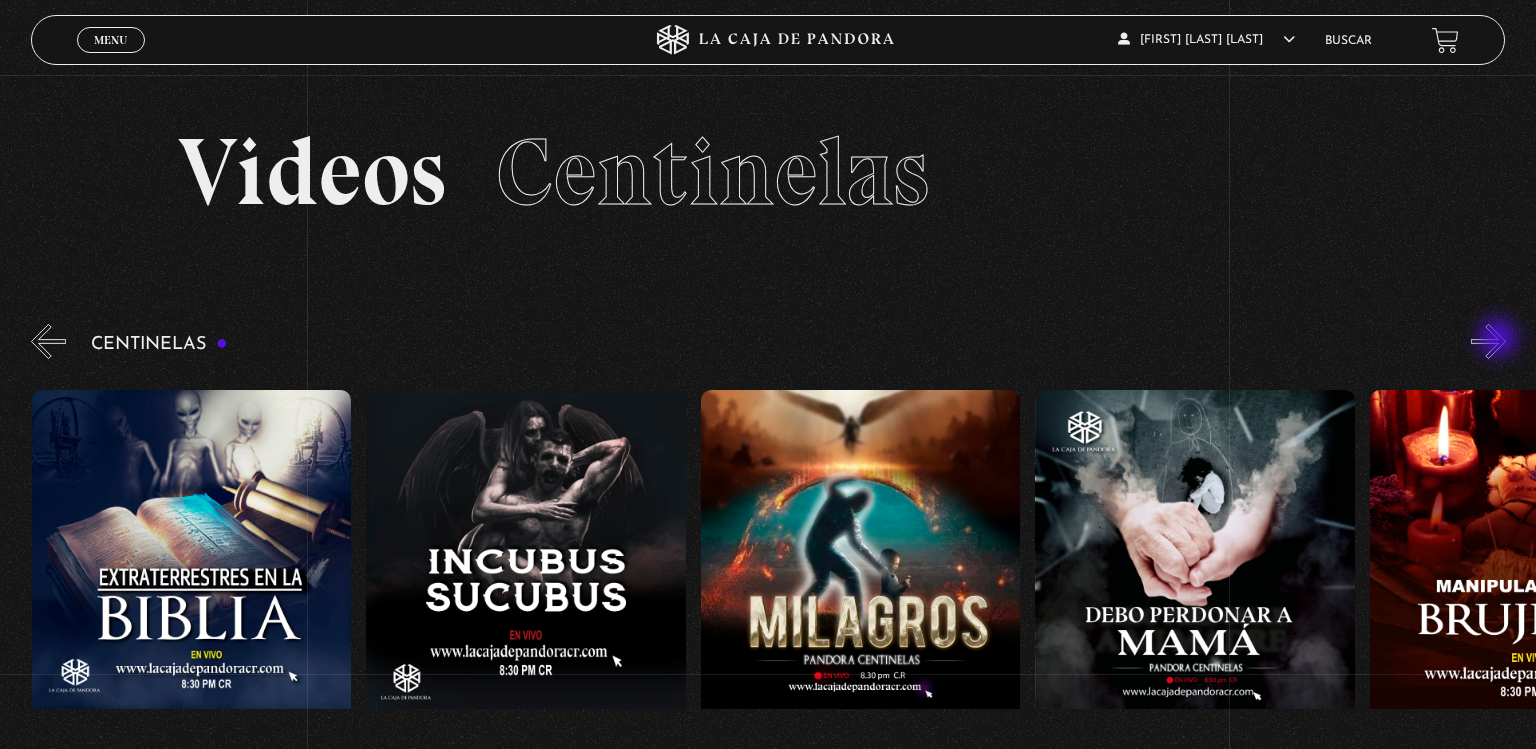 click on "»" at bounding box center [1488, 341] 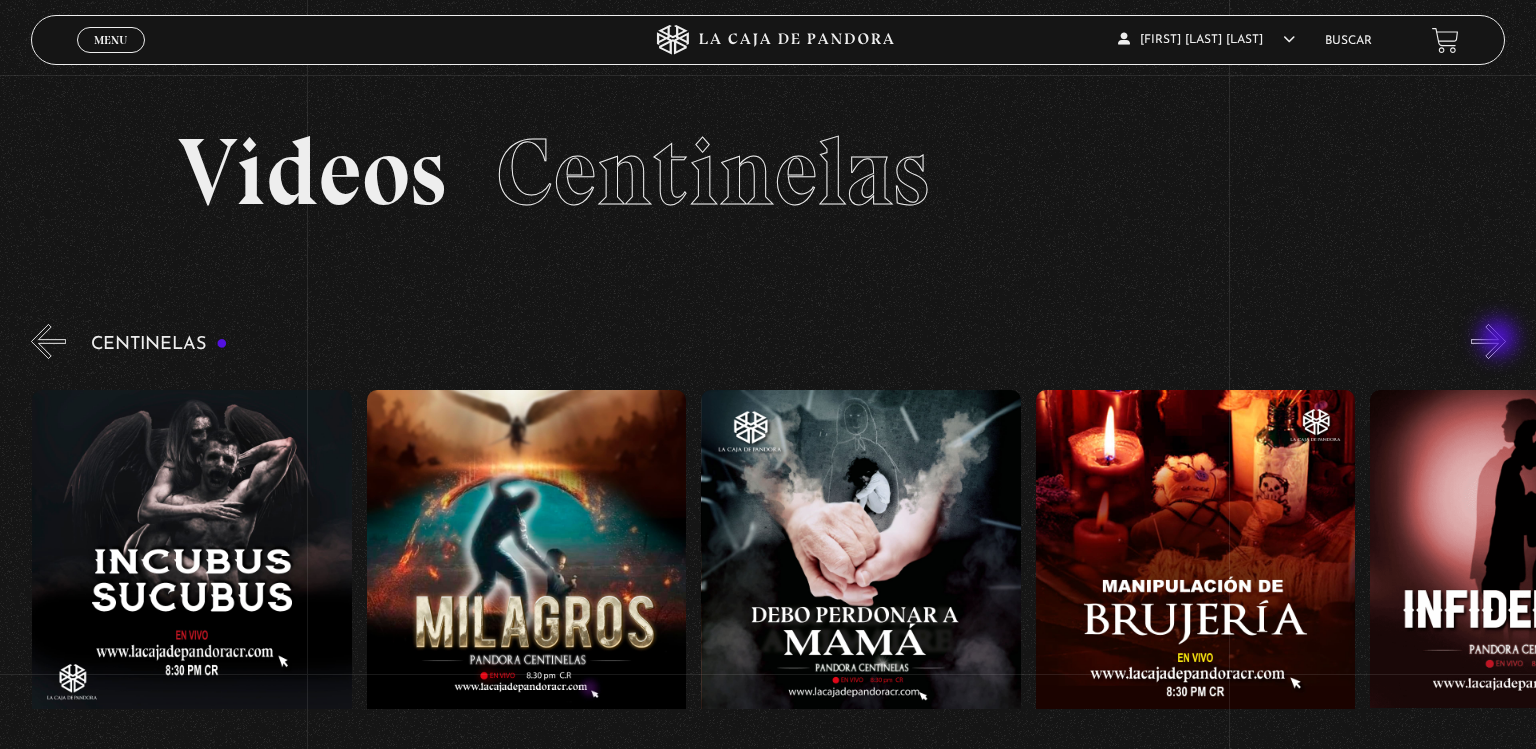 scroll, scrollTop: 0, scrollLeft: 10367, axis: horizontal 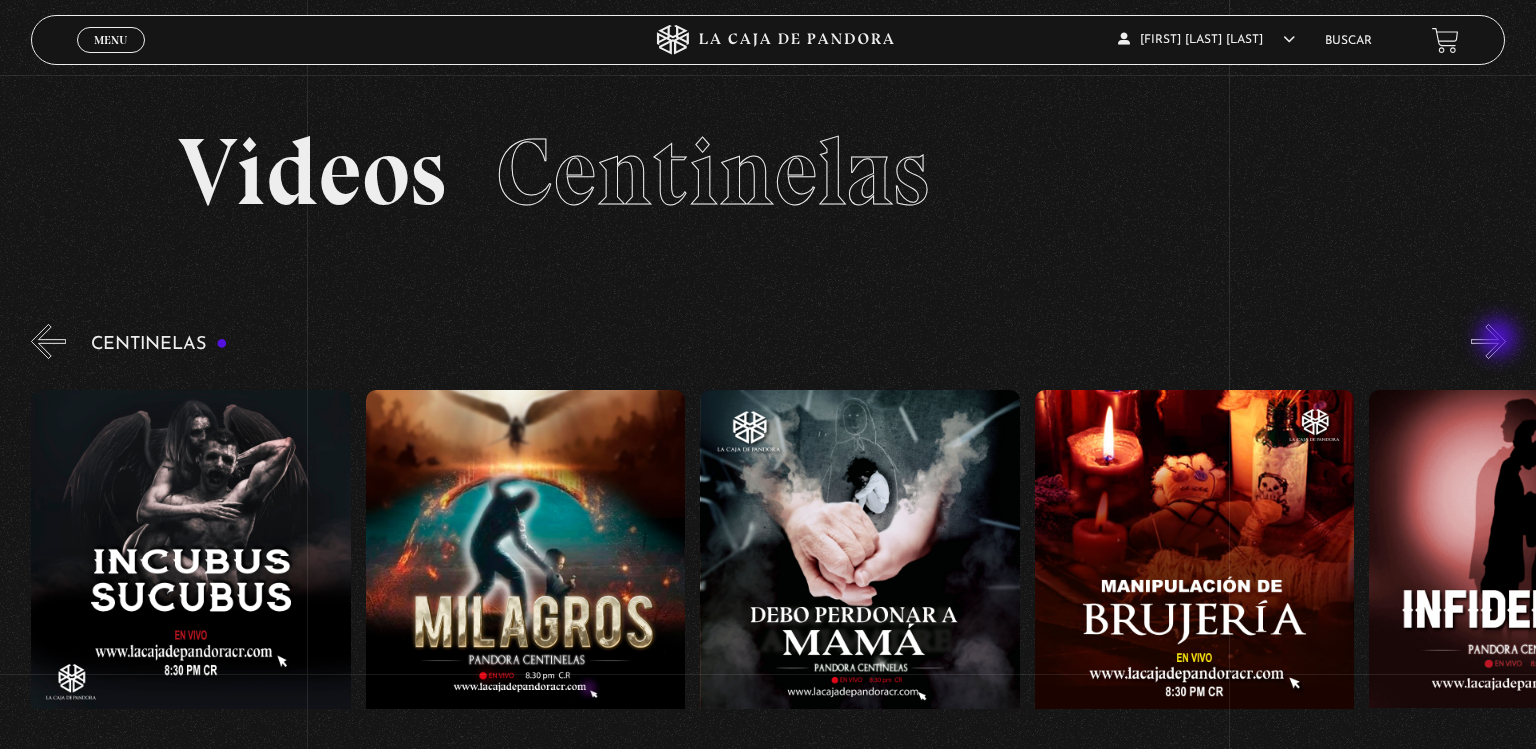 click on "»" at bounding box center [1488, 341] 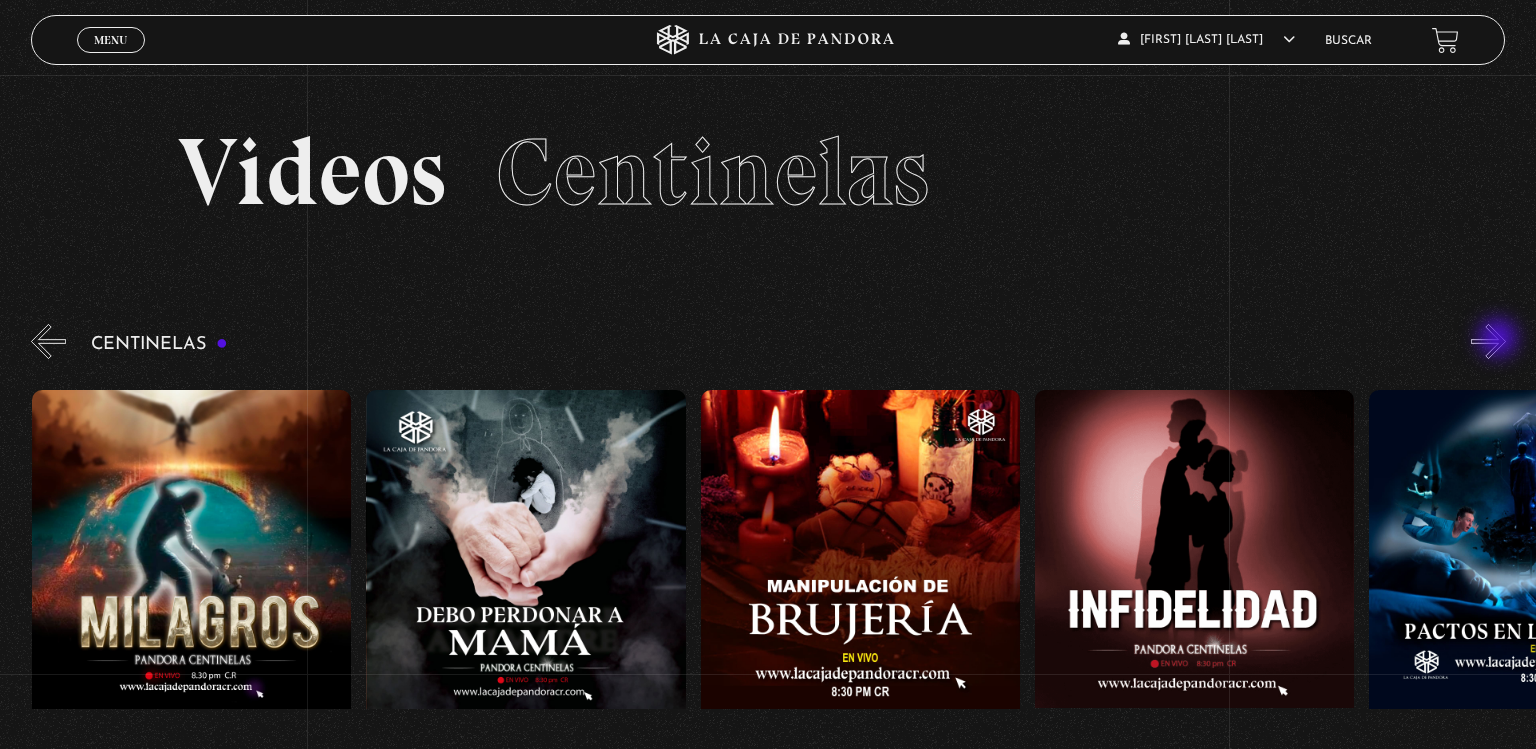 click on "»" at bounding box center (1488, 341) 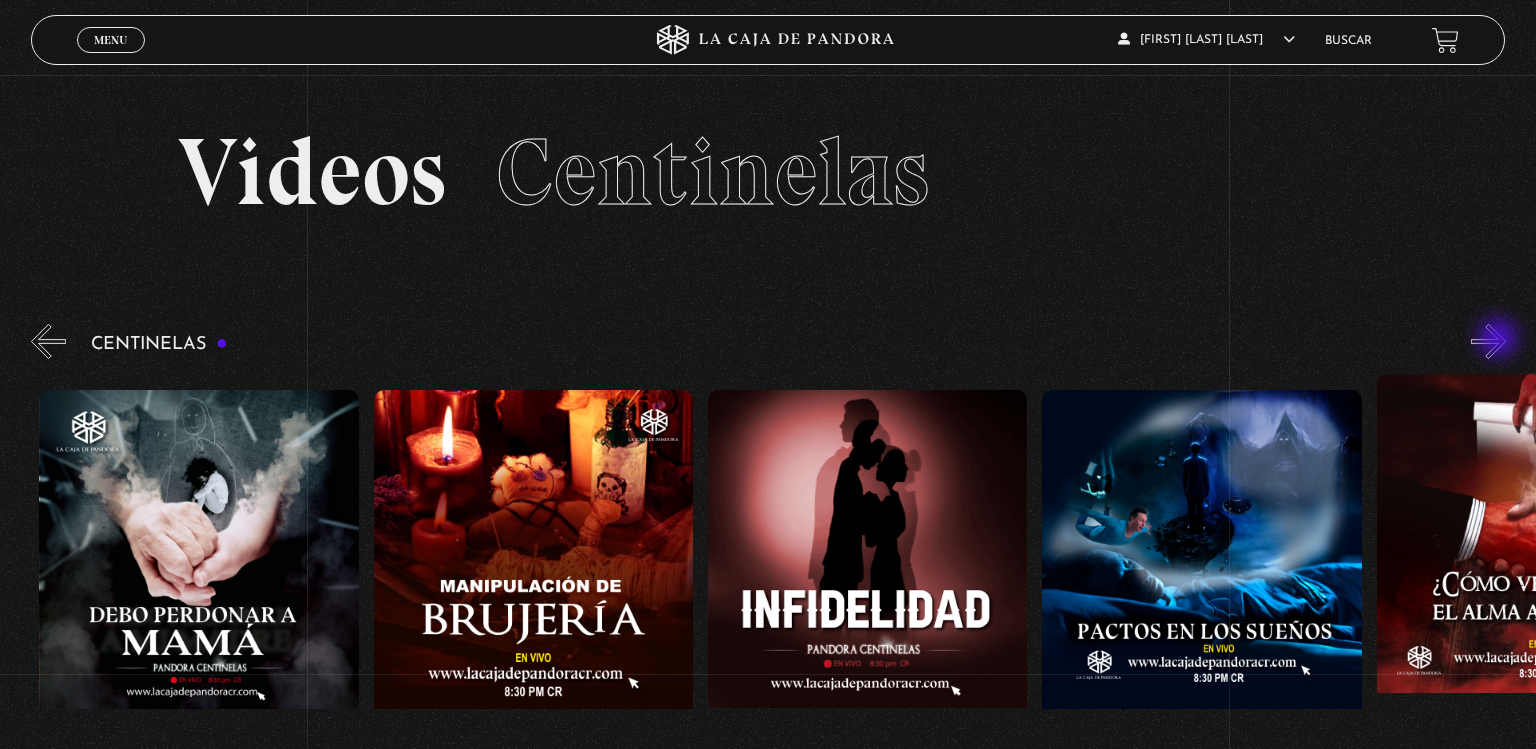 click on "»" at bounding box center [1488, 341] 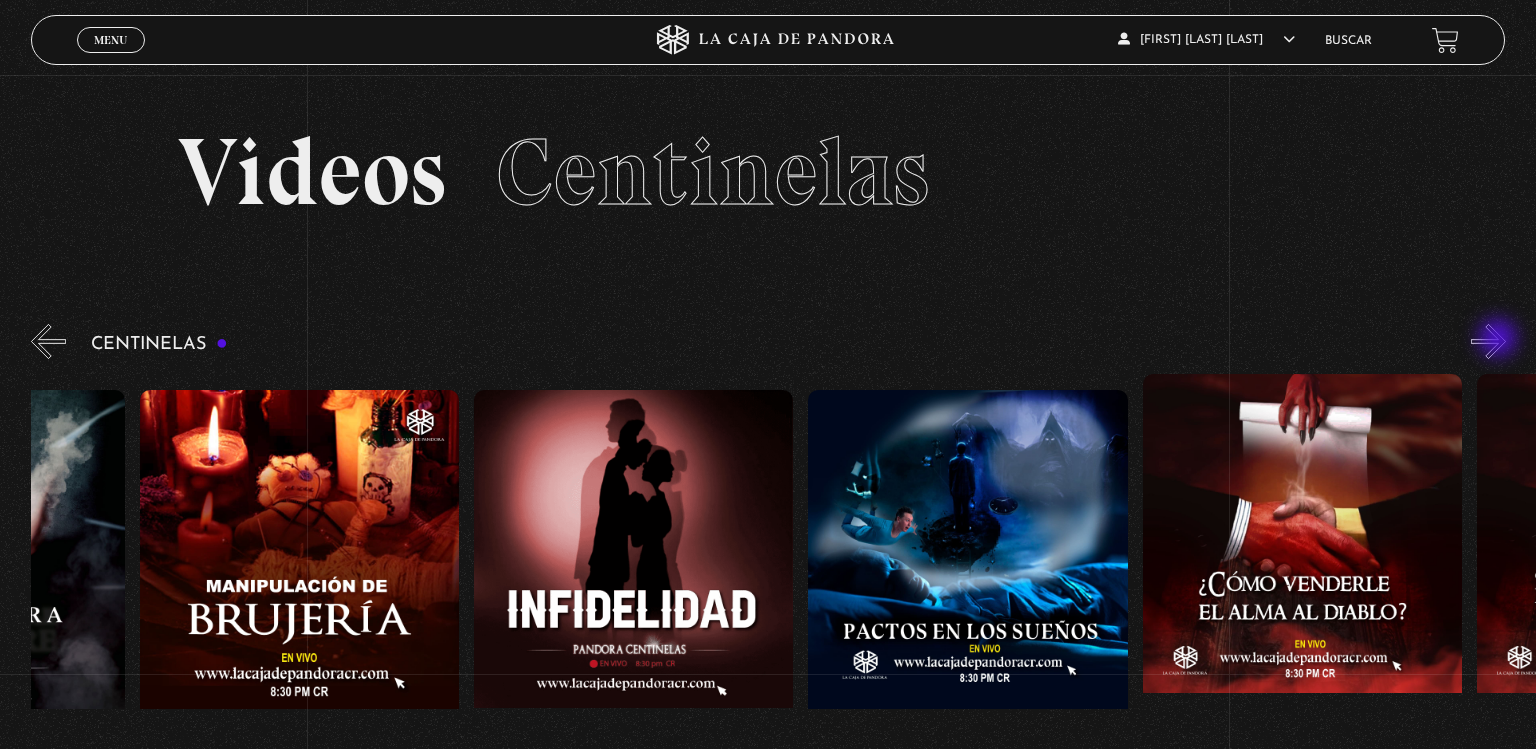 click on "»" at bounding box center (1488, 341) 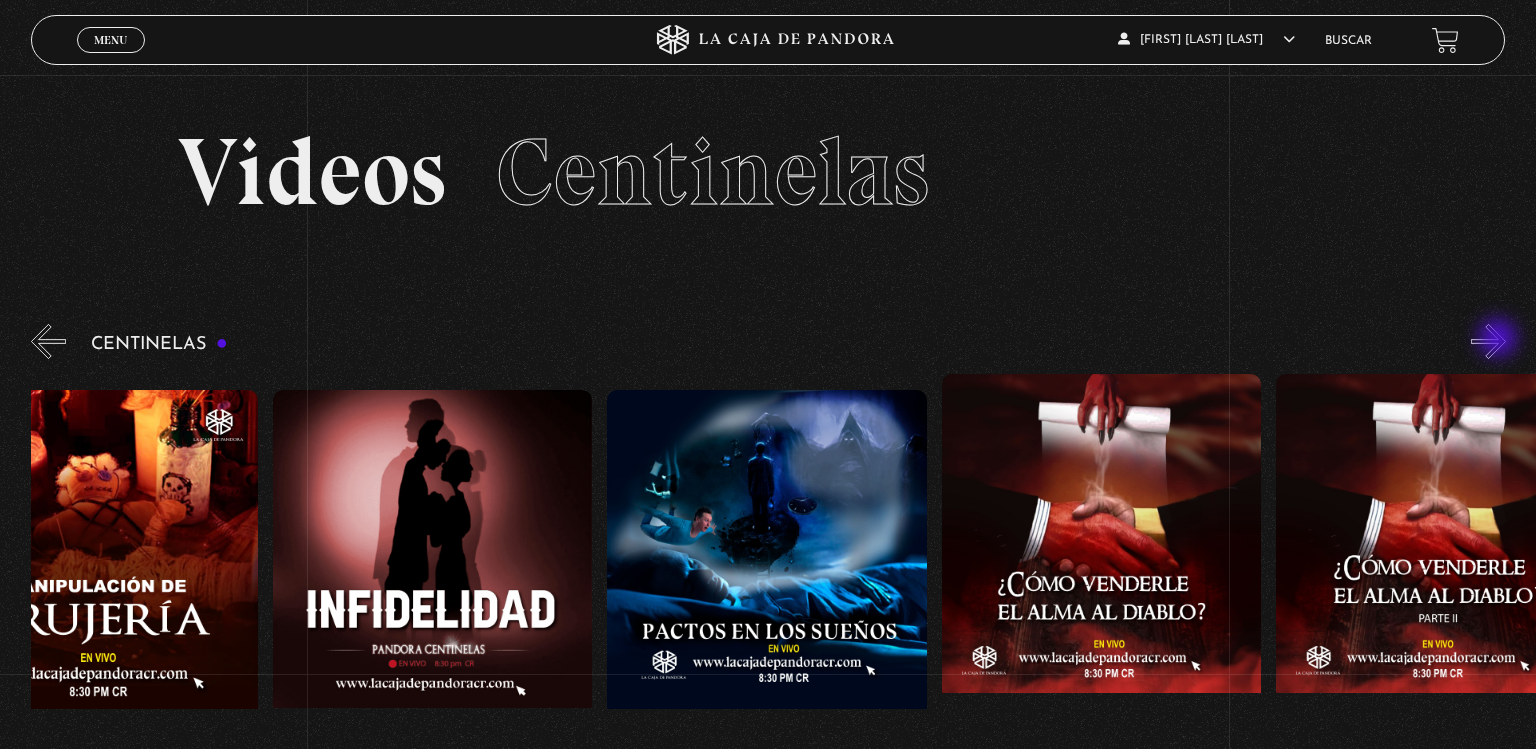 click on "»" at bounding box center (1488, 341) 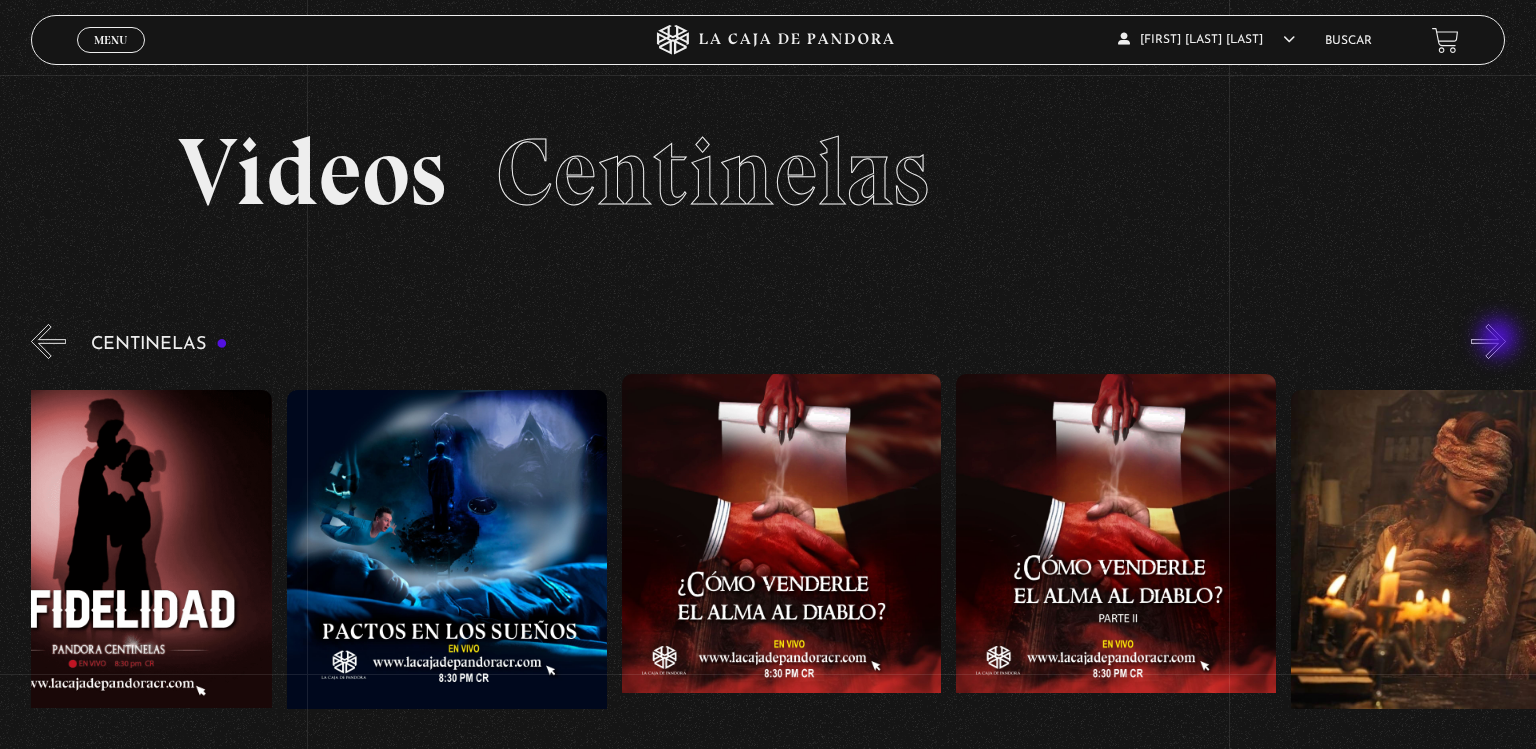 click on "»" at bounding box center [1488, 341] 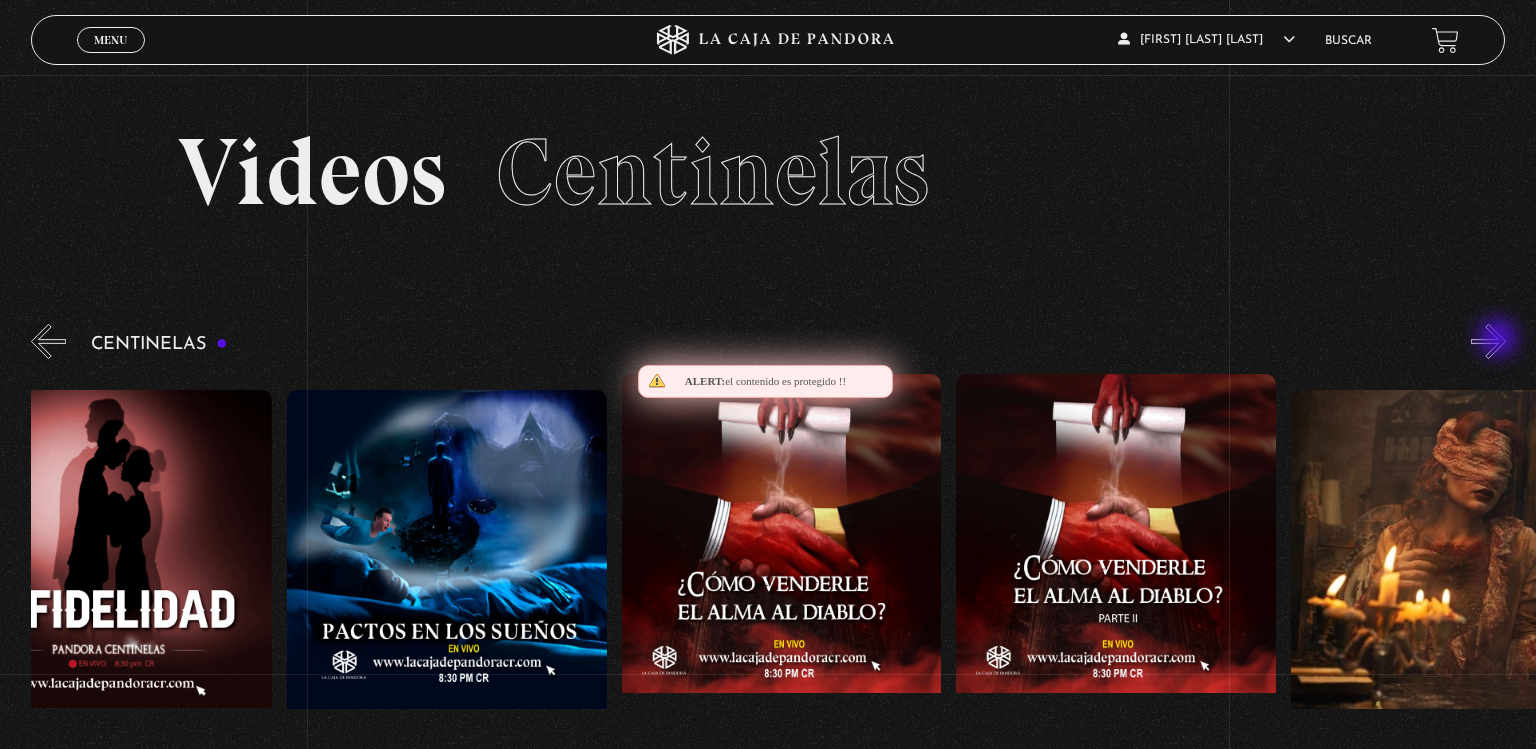 click on "»" at bounding box center (1488, 341) 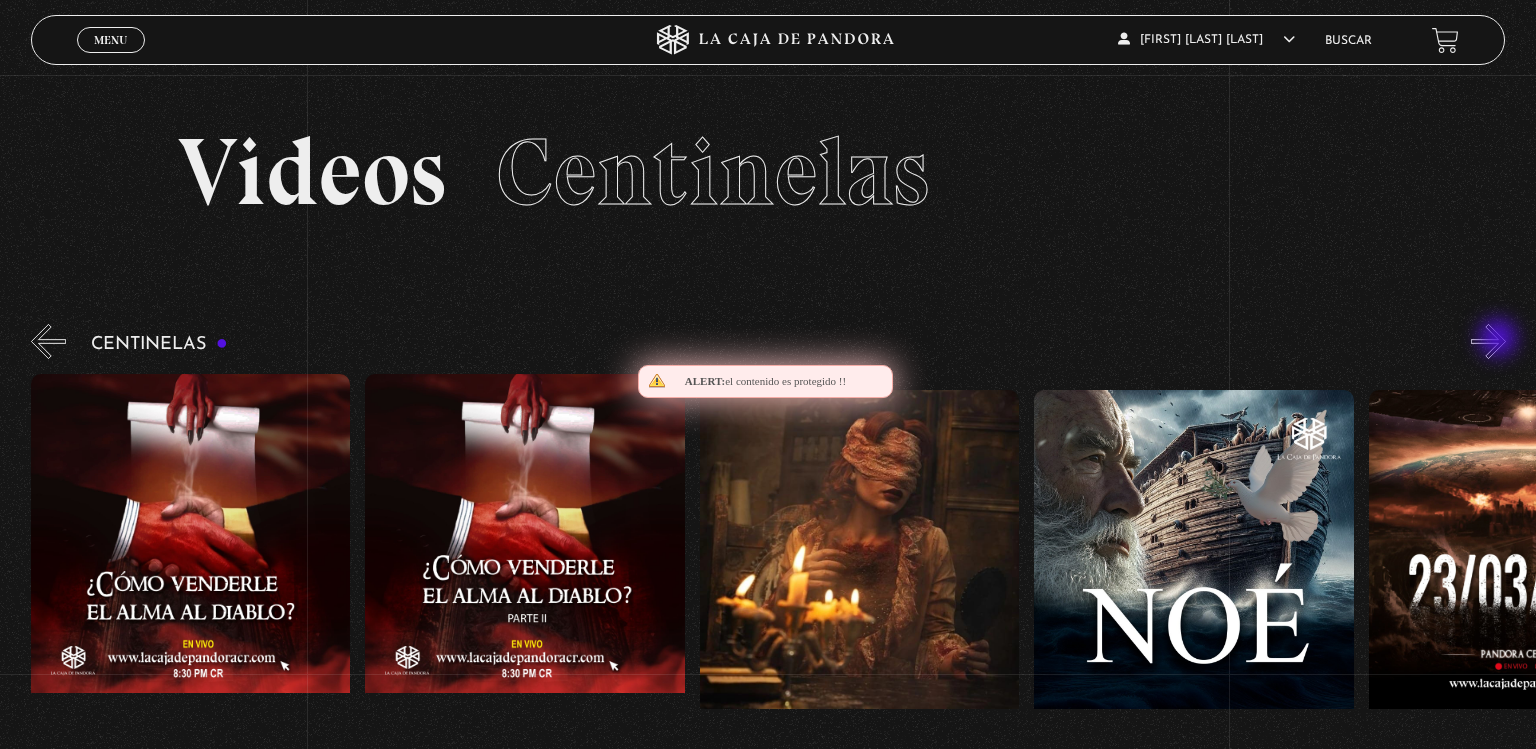 click on "»" at bounding box center [1488, 341] 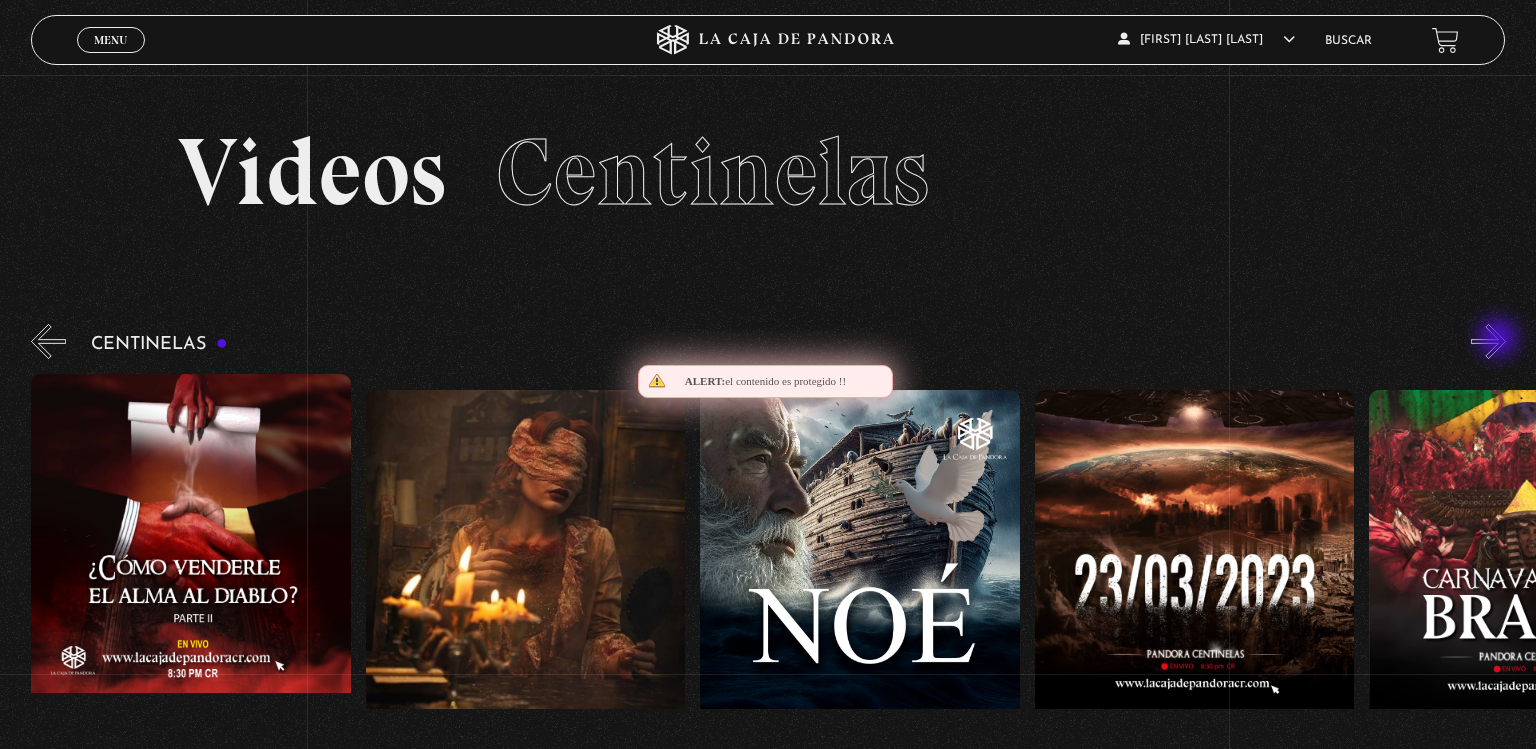 scroll, scrollTop: 0, scrollLeft: 12708, axis: horizontal 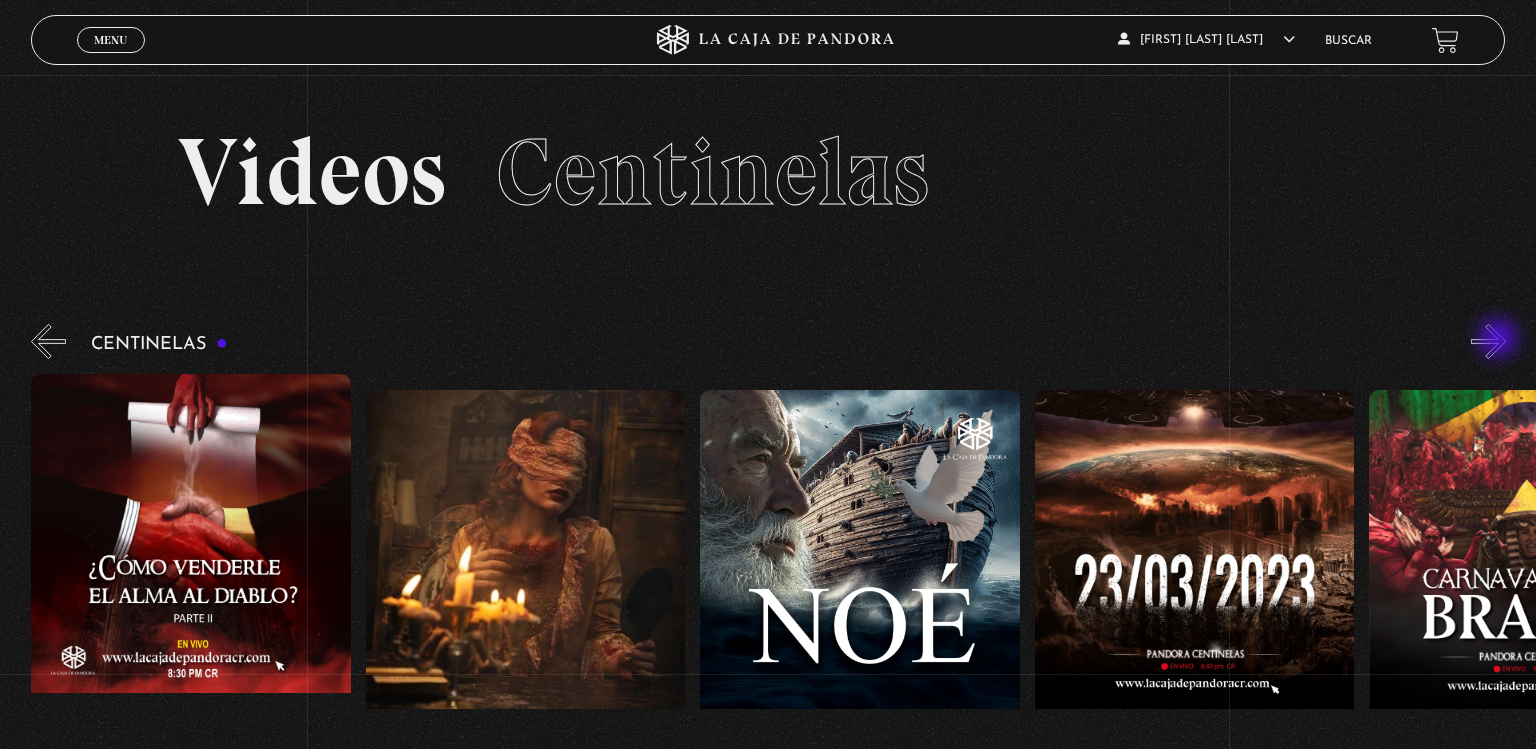 click on "»" at bounding box center (1488, 341) 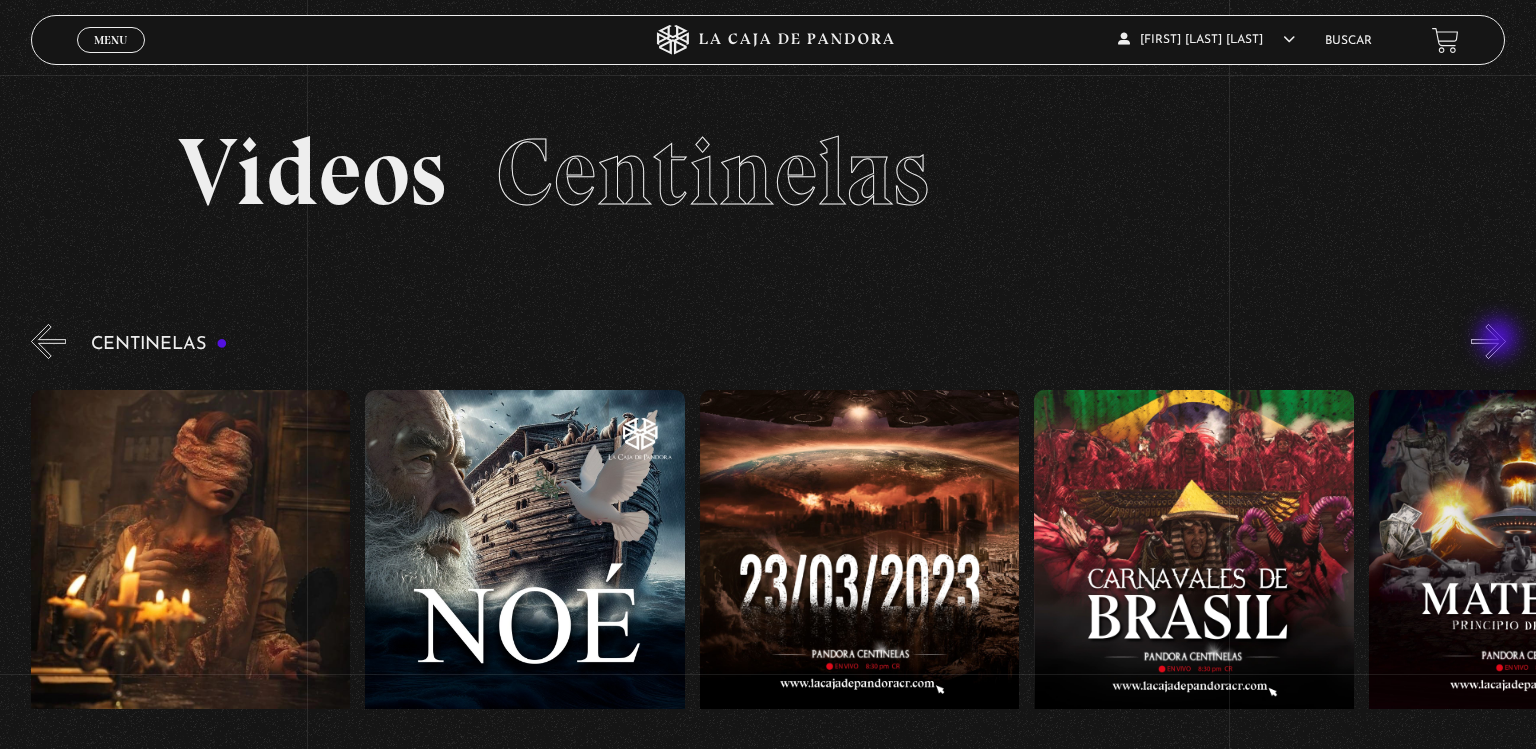 click on "»" at bounding box center [1488, 341] 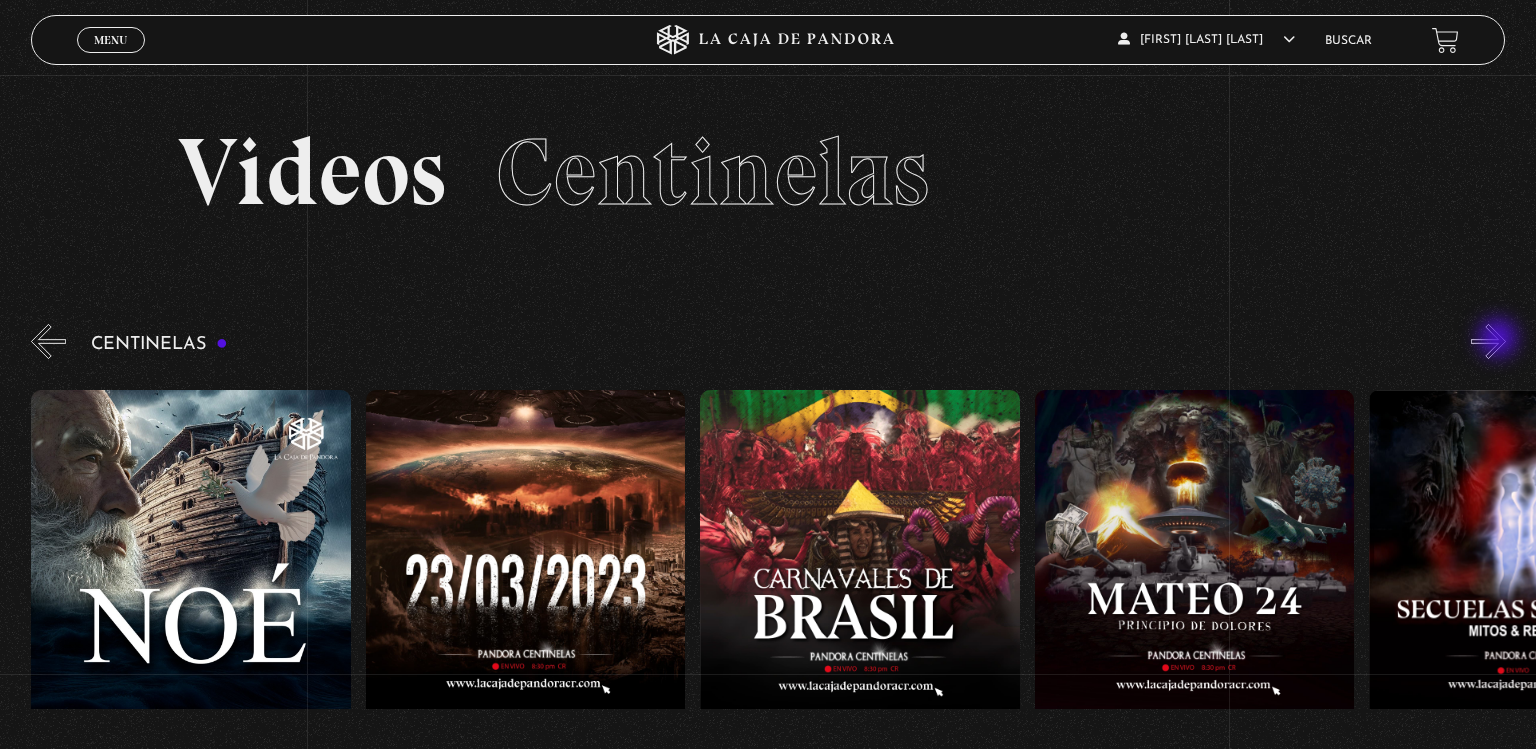 scroll, scrollTop: 0, scrollLeft: 13377, axis: horizontal 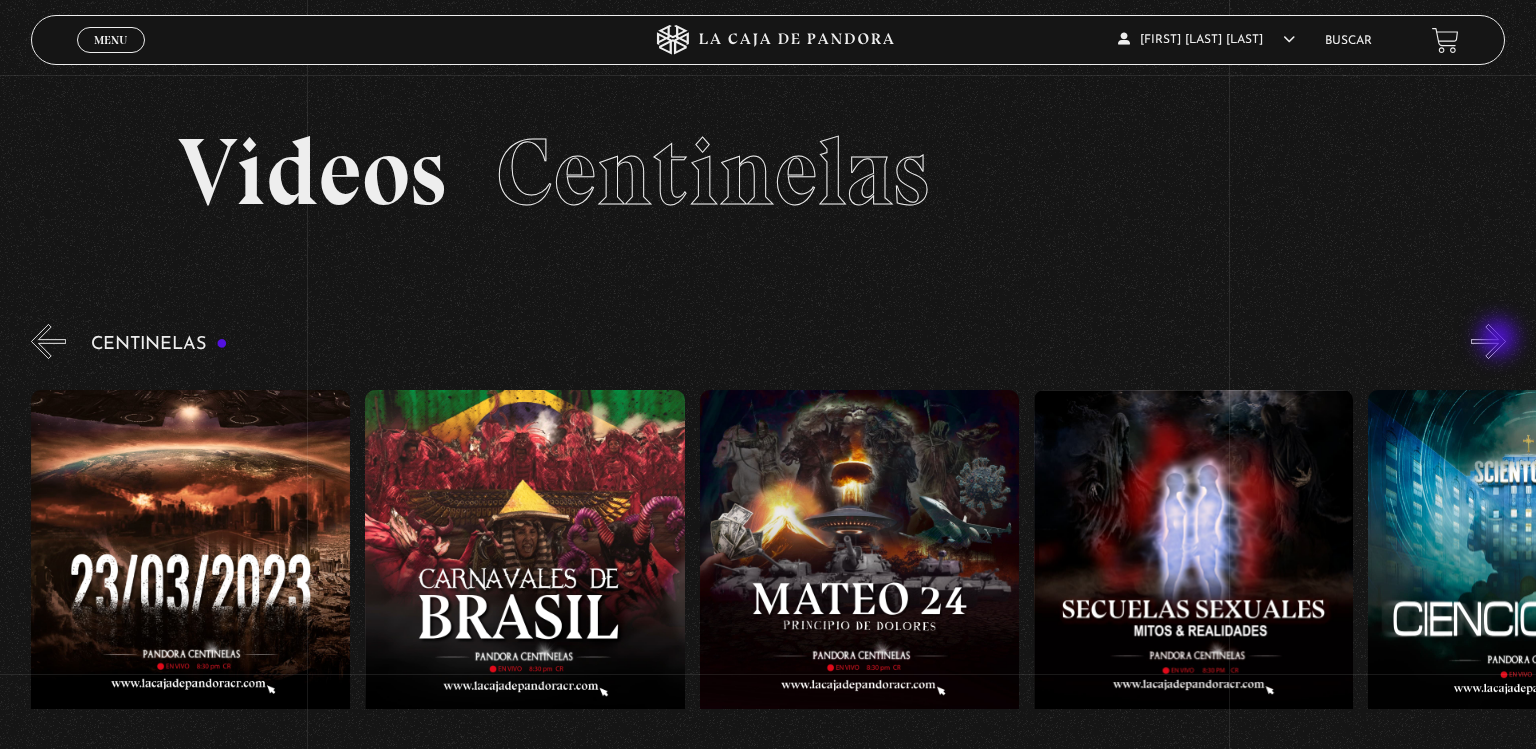 click on "»" at bounding box center [1488, 341] 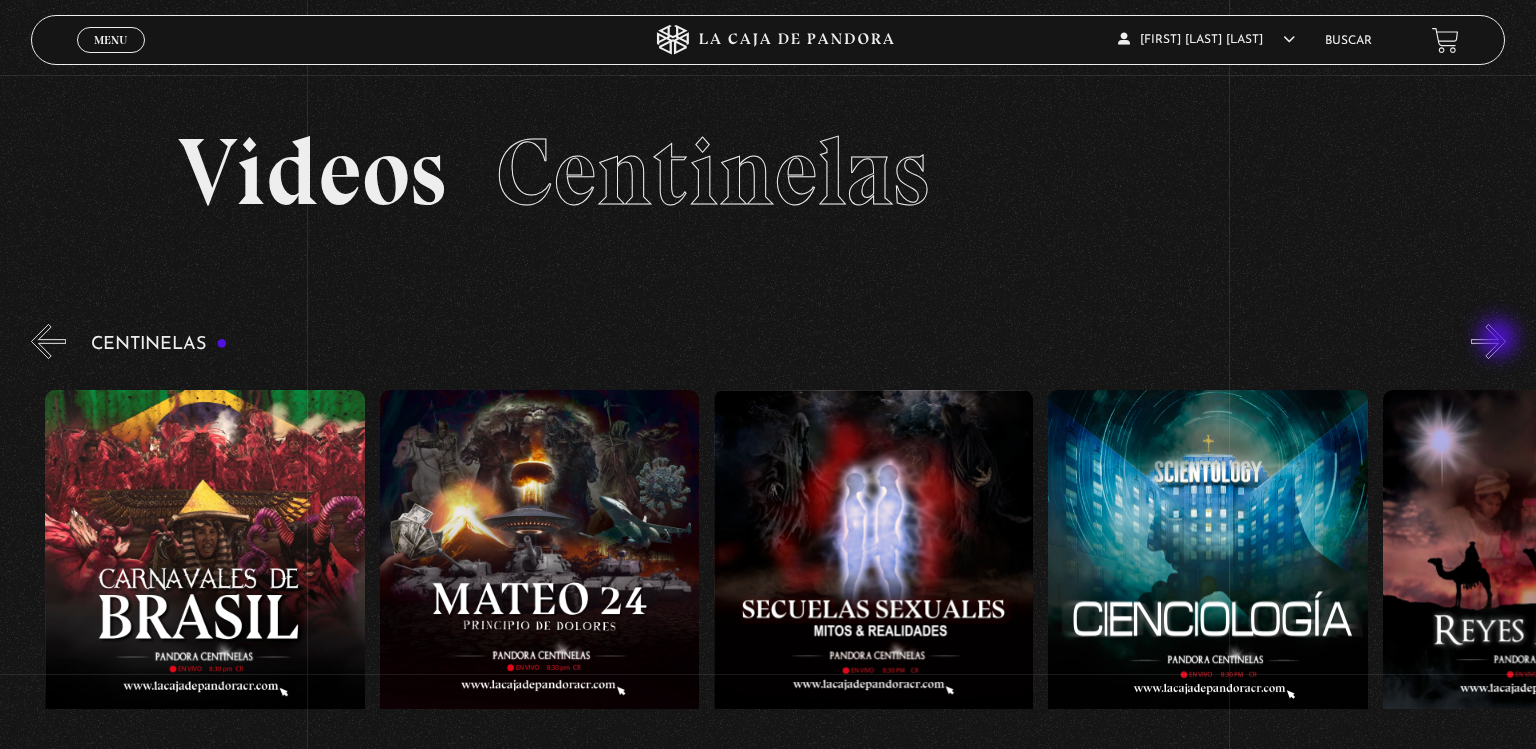 click on "»" at bounding box center [1488, 341] 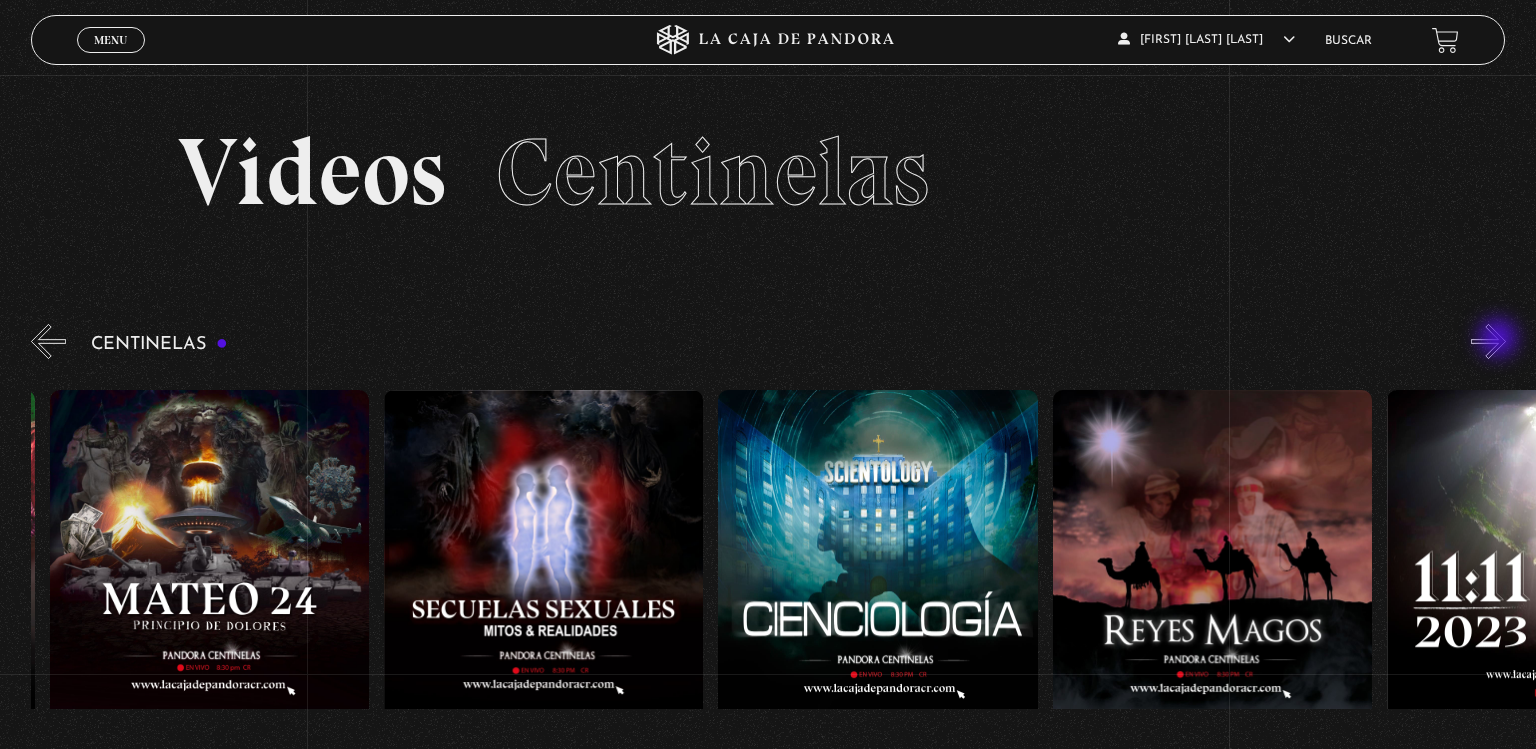 scroll, scrollTop: 0, scrollLeft: 14380, axis: horizontal 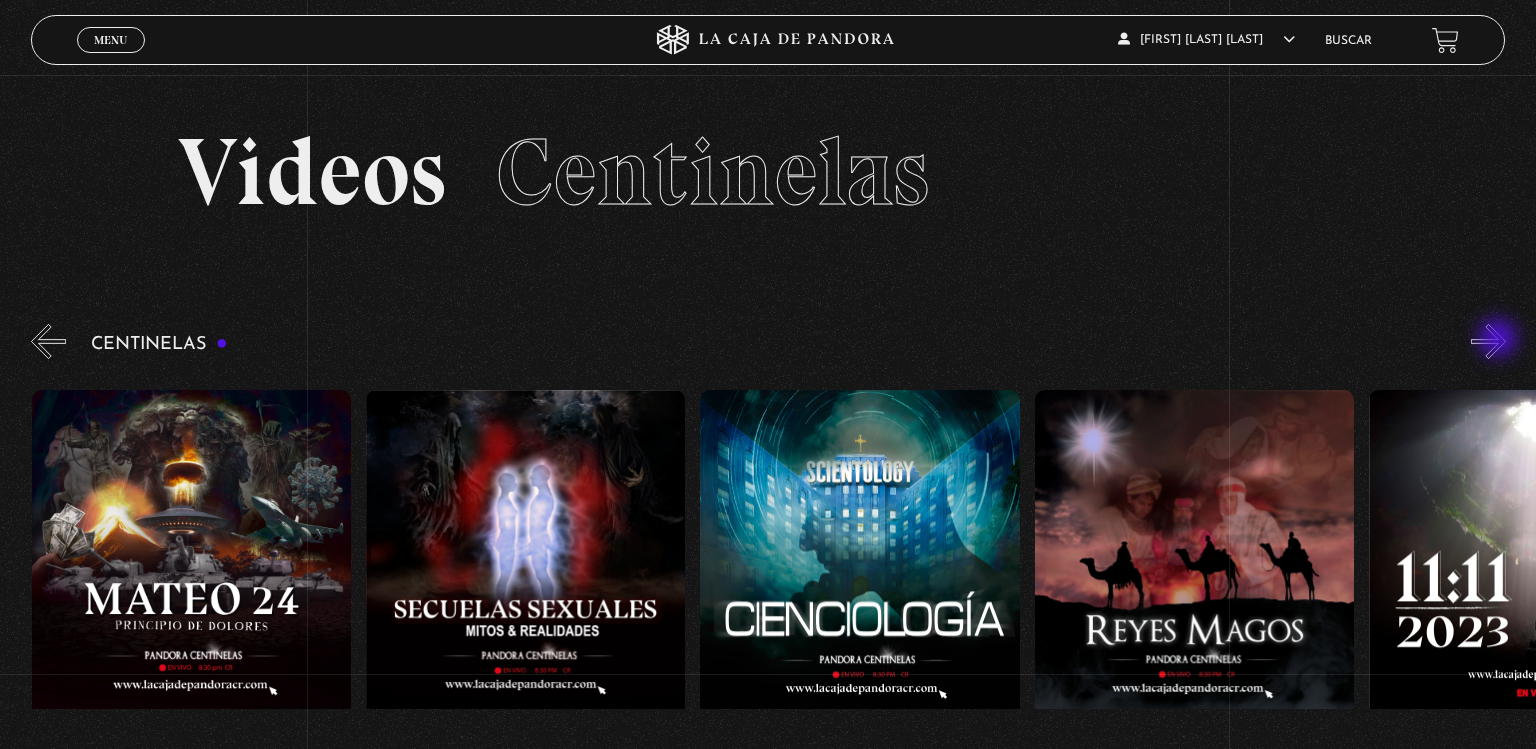 click on "»" at bounding box center [1488, 341] 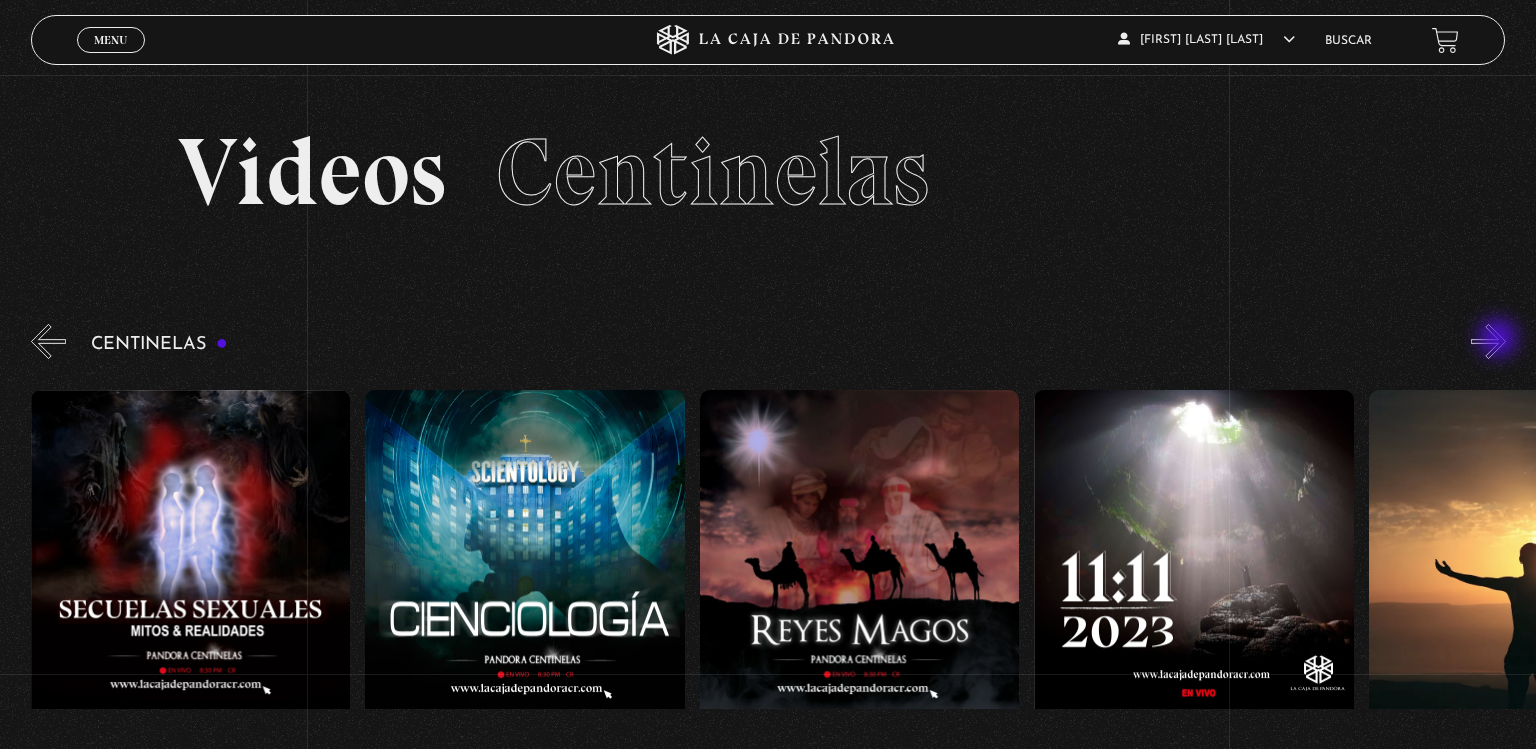 scroll, scrollTop: 0, scrollLeft: 14715, axis: horizontal 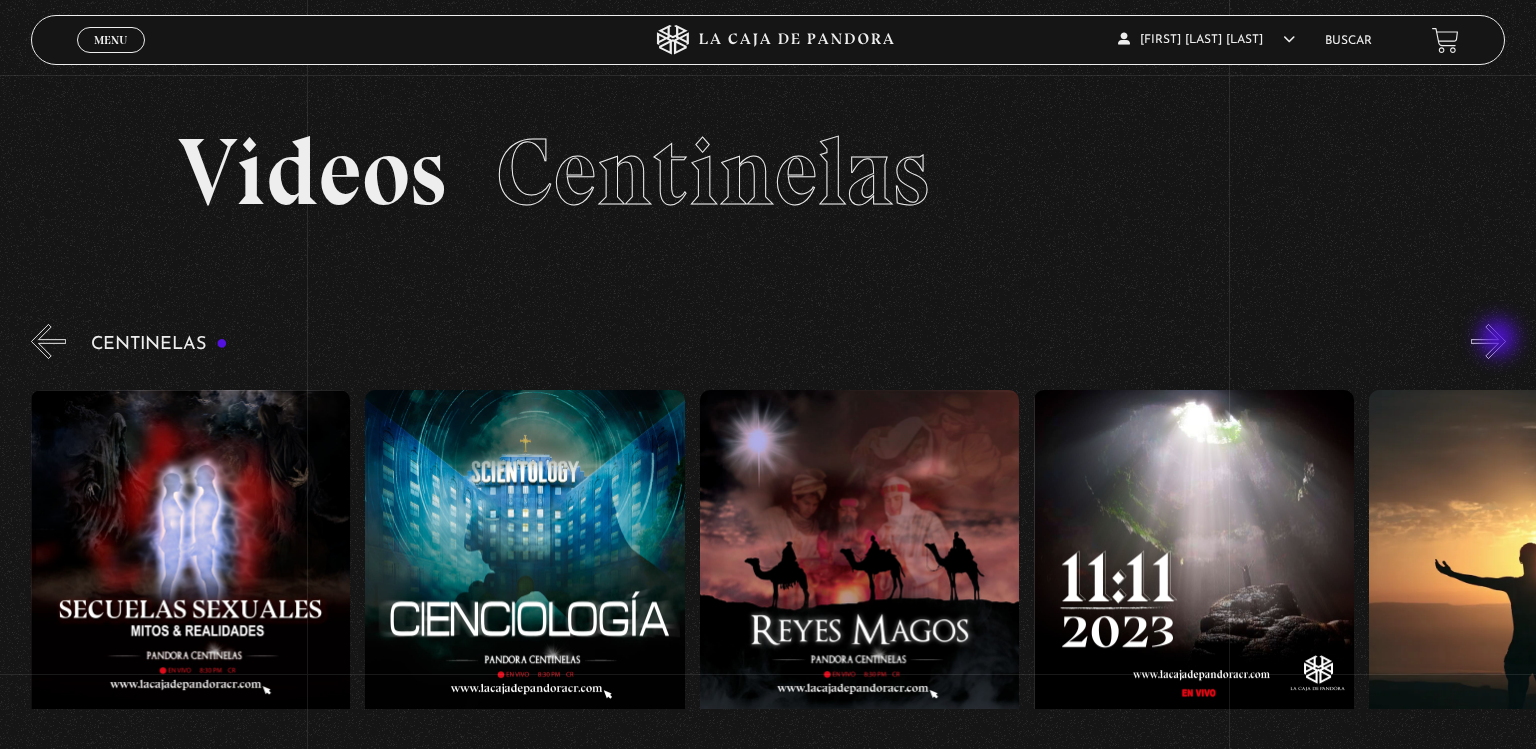 click on "»" at bounding box center [1488, 341] 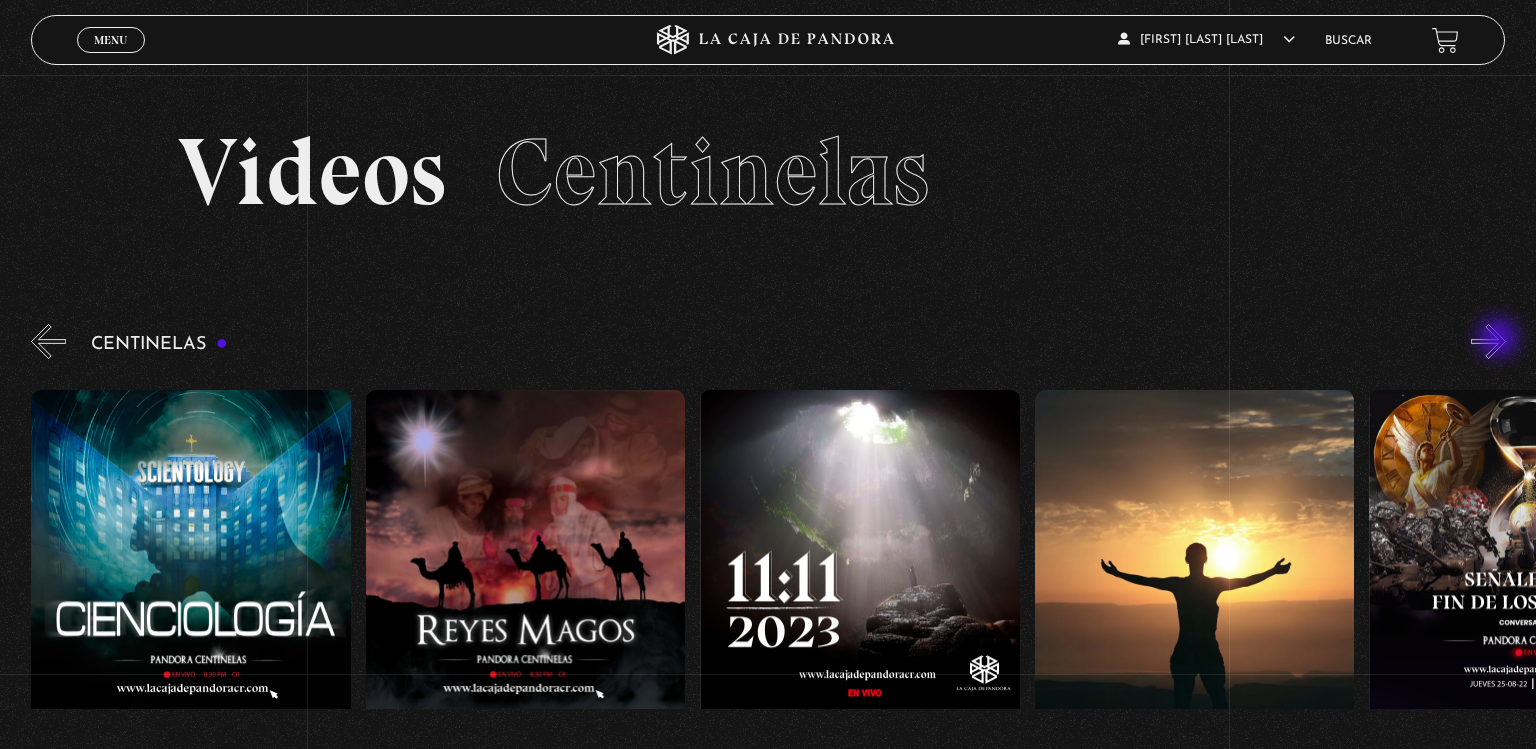 click on "»" at bounding box center [1488, 341] 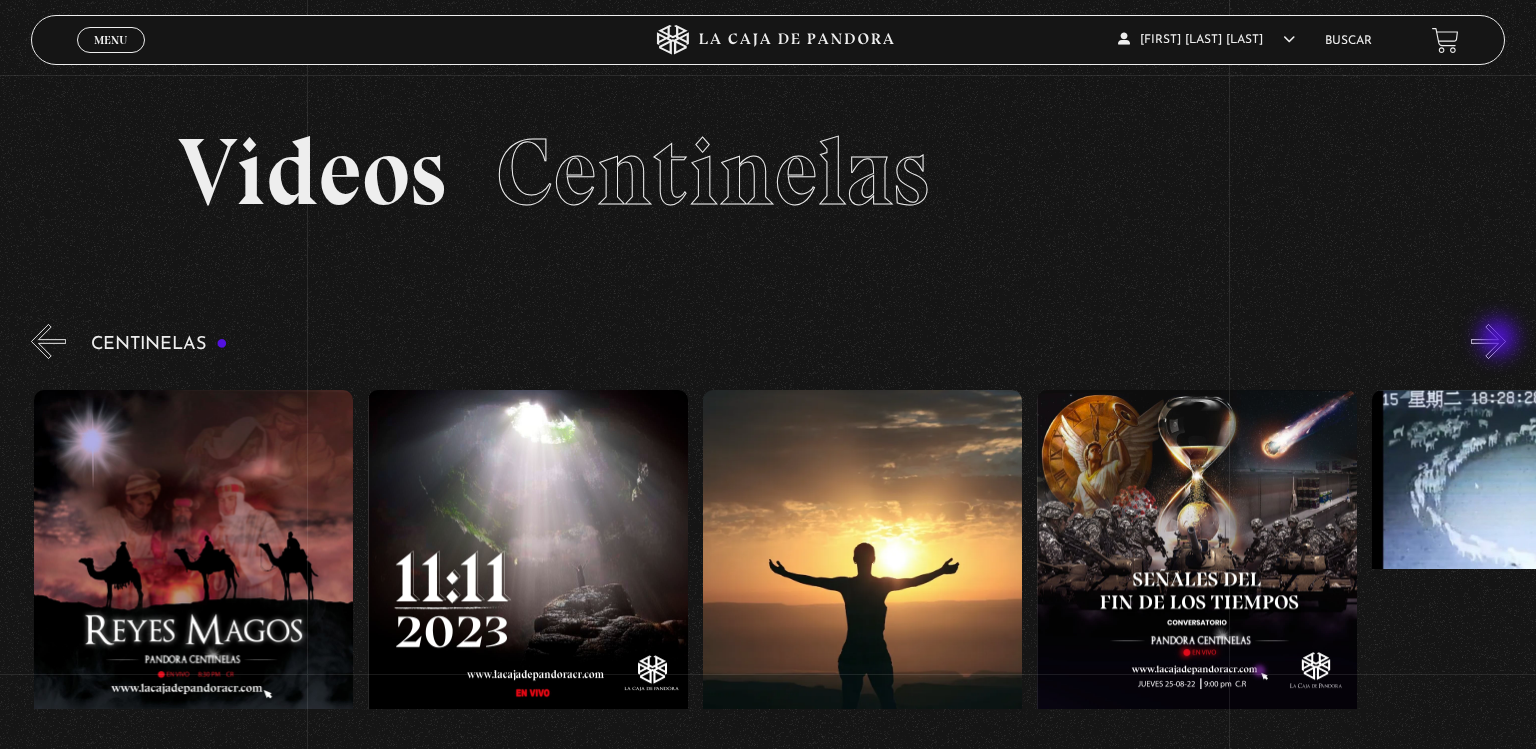 scroll, scrollTop: 0, scrollLeft: 15384, axis: horizontal 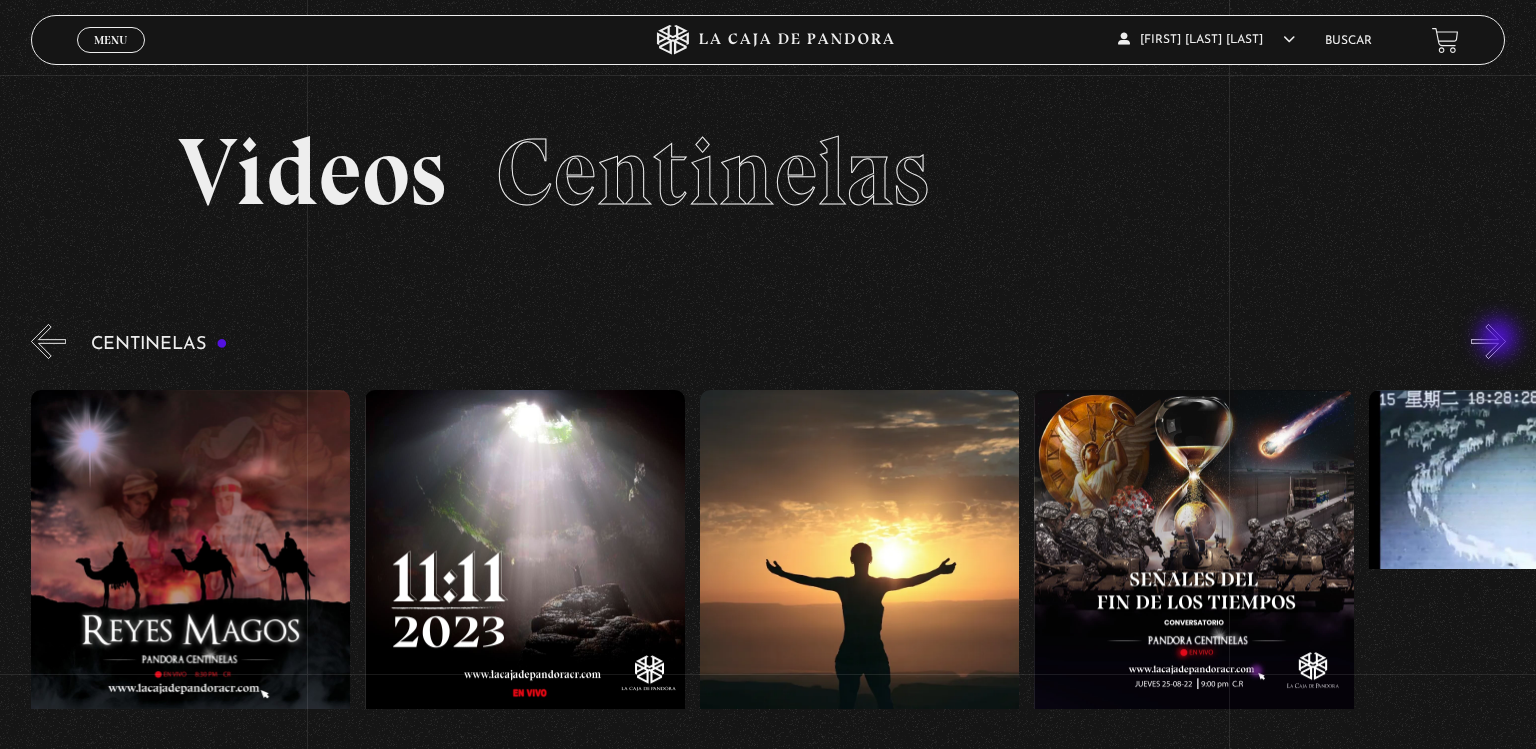 click on "»" at bounding box center (1488, 341) 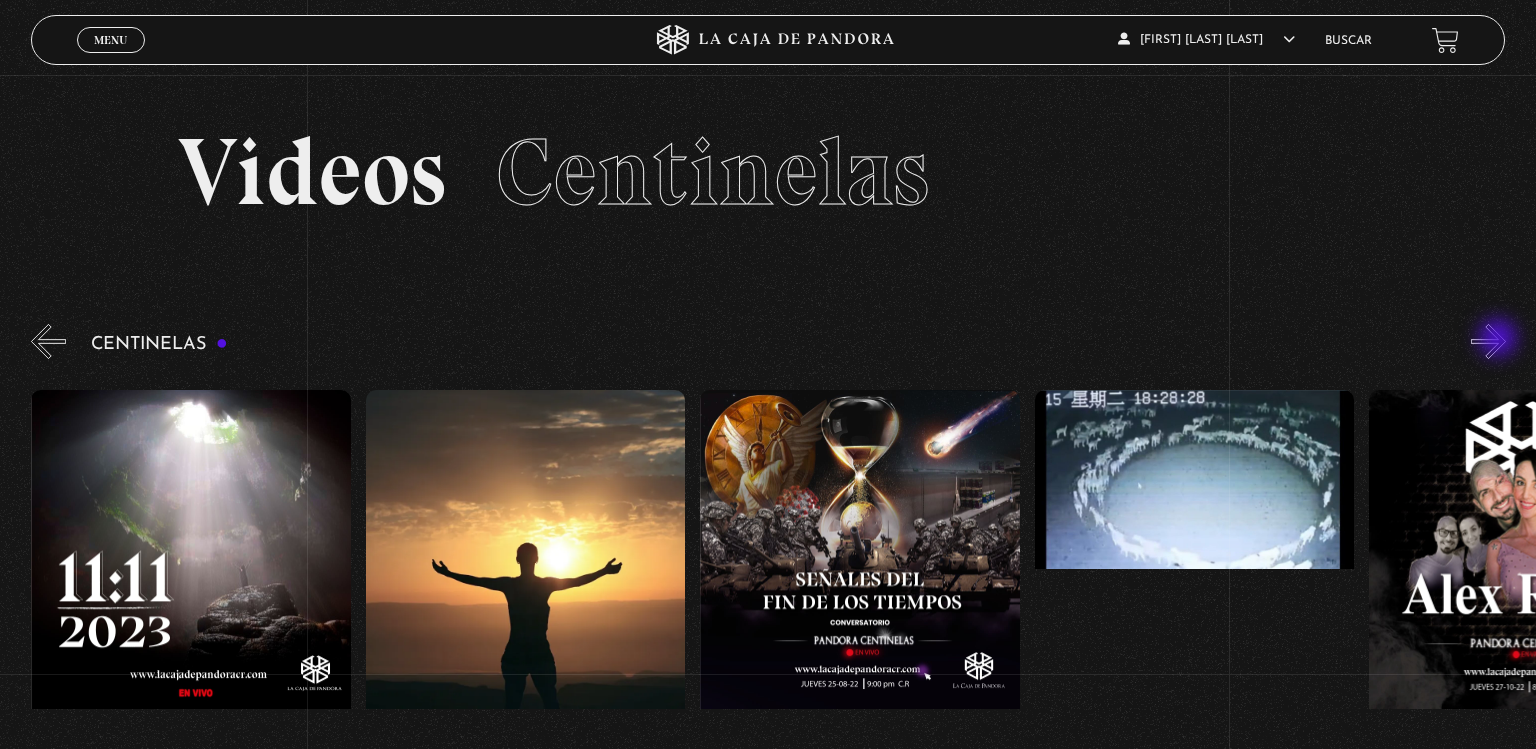 click on "»" at bounding box center [1488, 341] 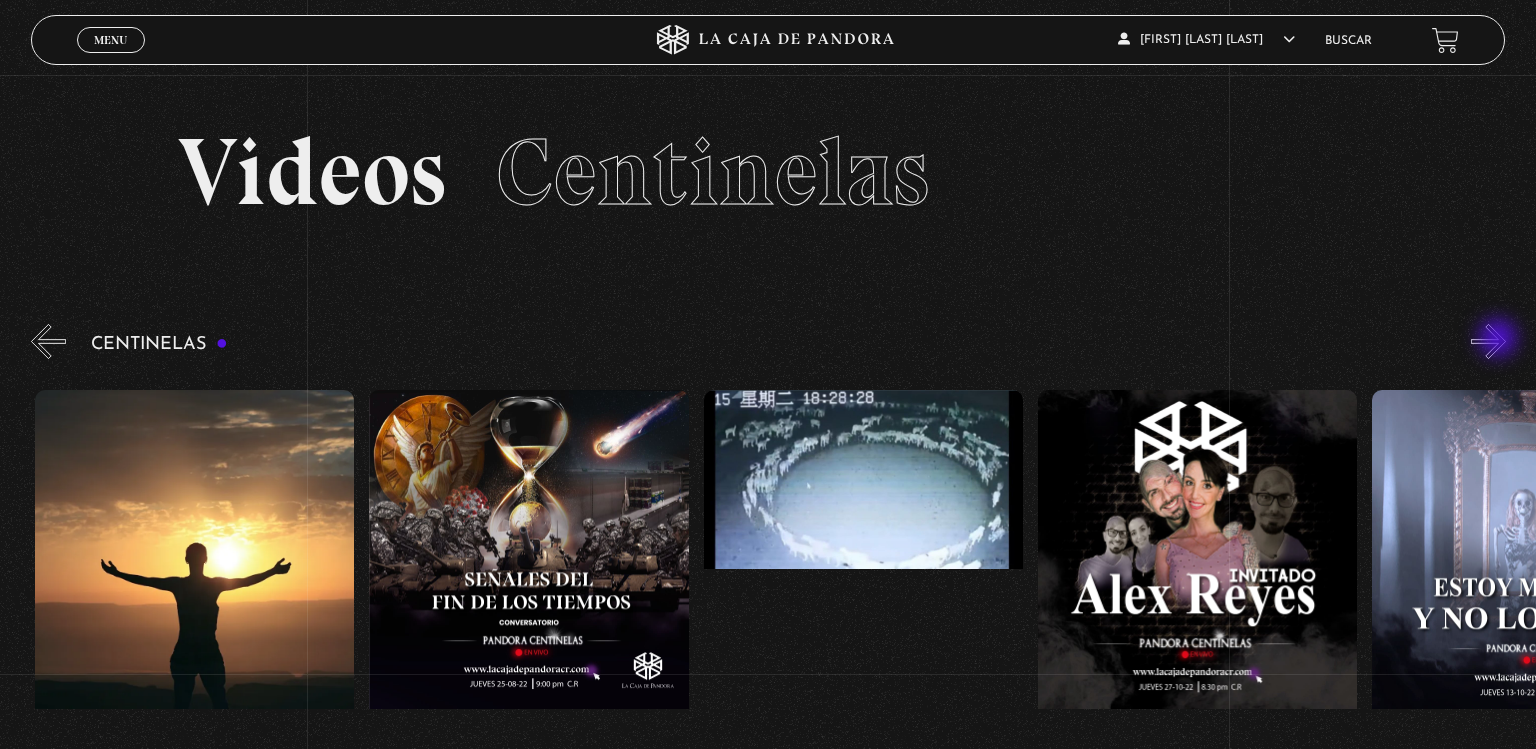 scroll, scrollTop: 0, scrollLeft: 16052, axis: horizontal 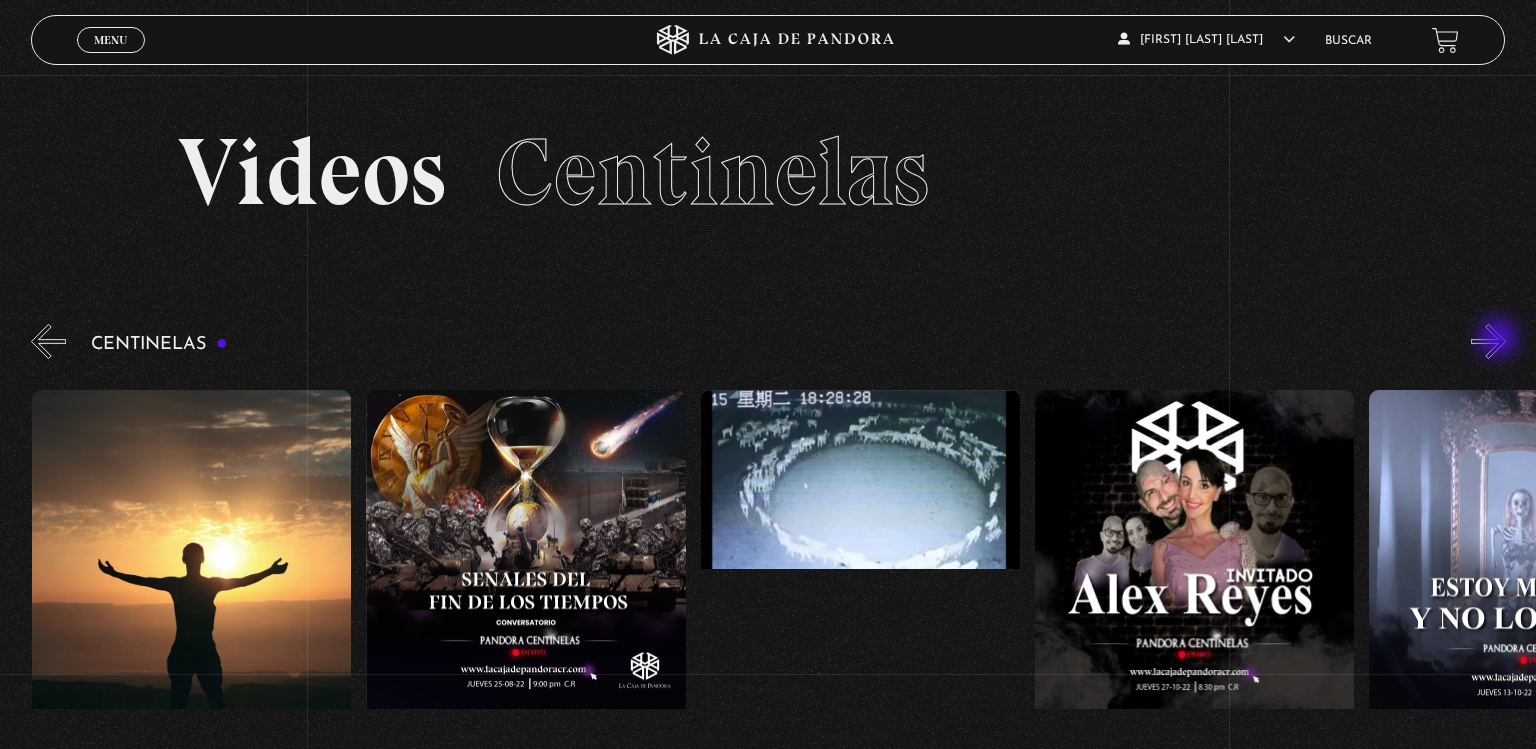 click on "»" at bounding box center (1488, 341) 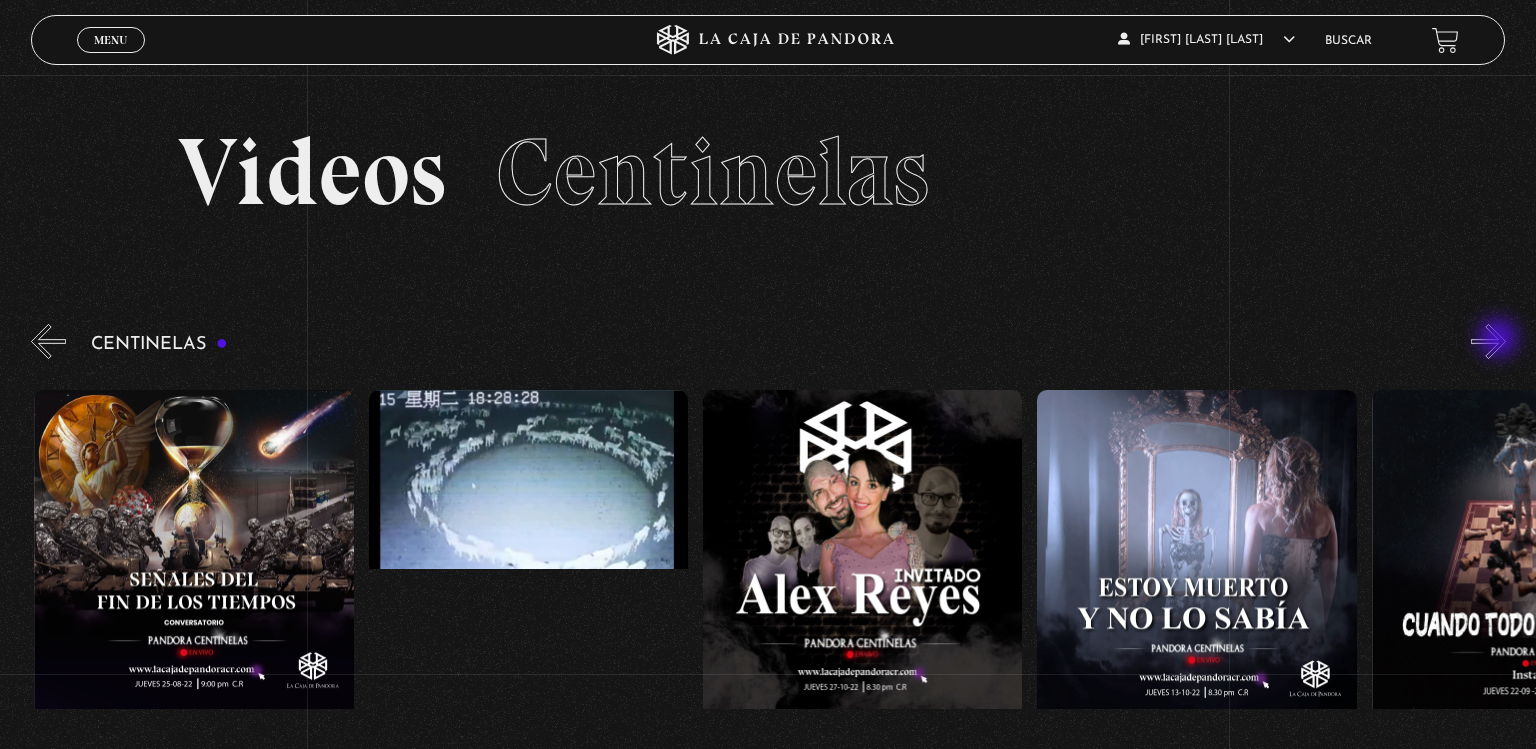 scroll, scrollTop: 0, scrollLeft: 16387, axis: horizontal 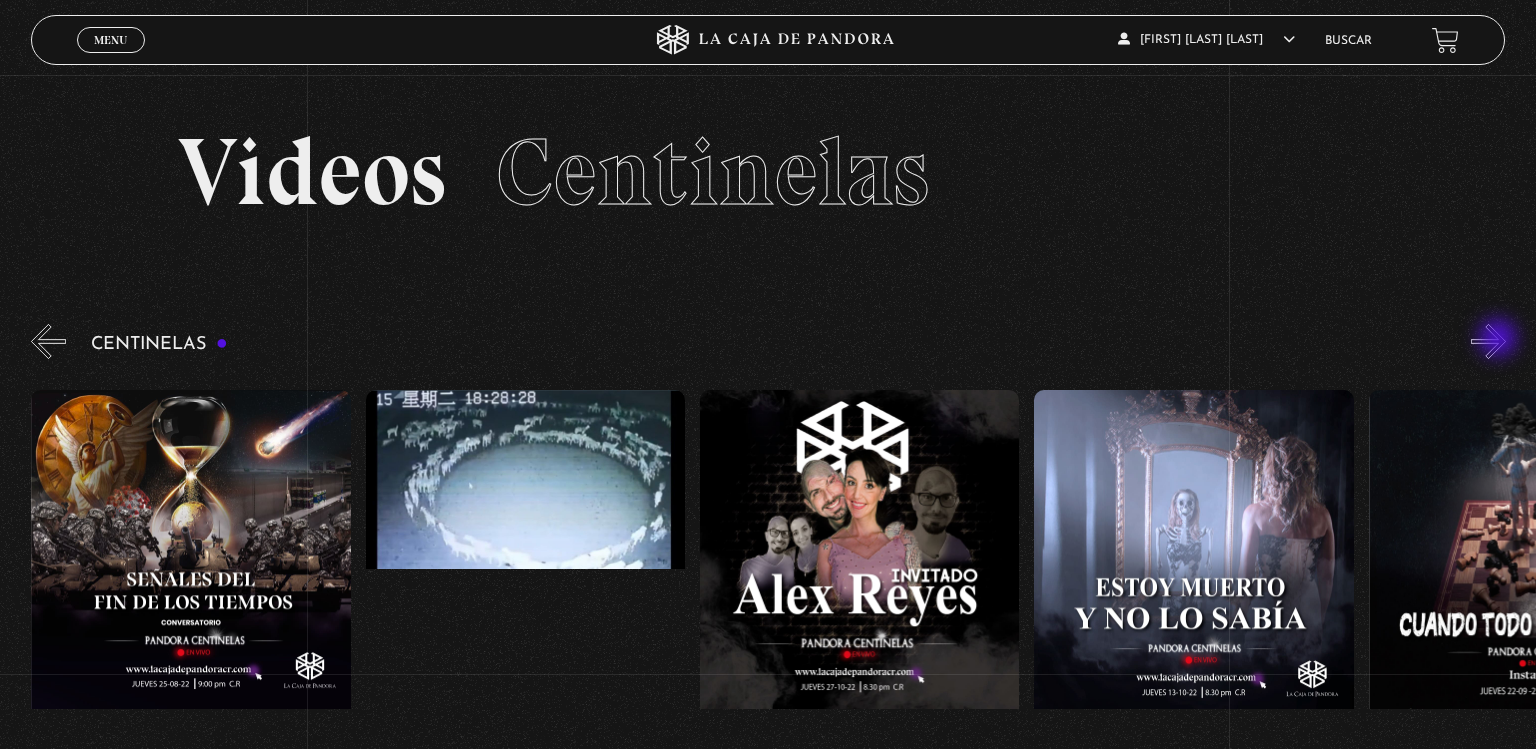click on "»" at bounding box center (1488, 341) 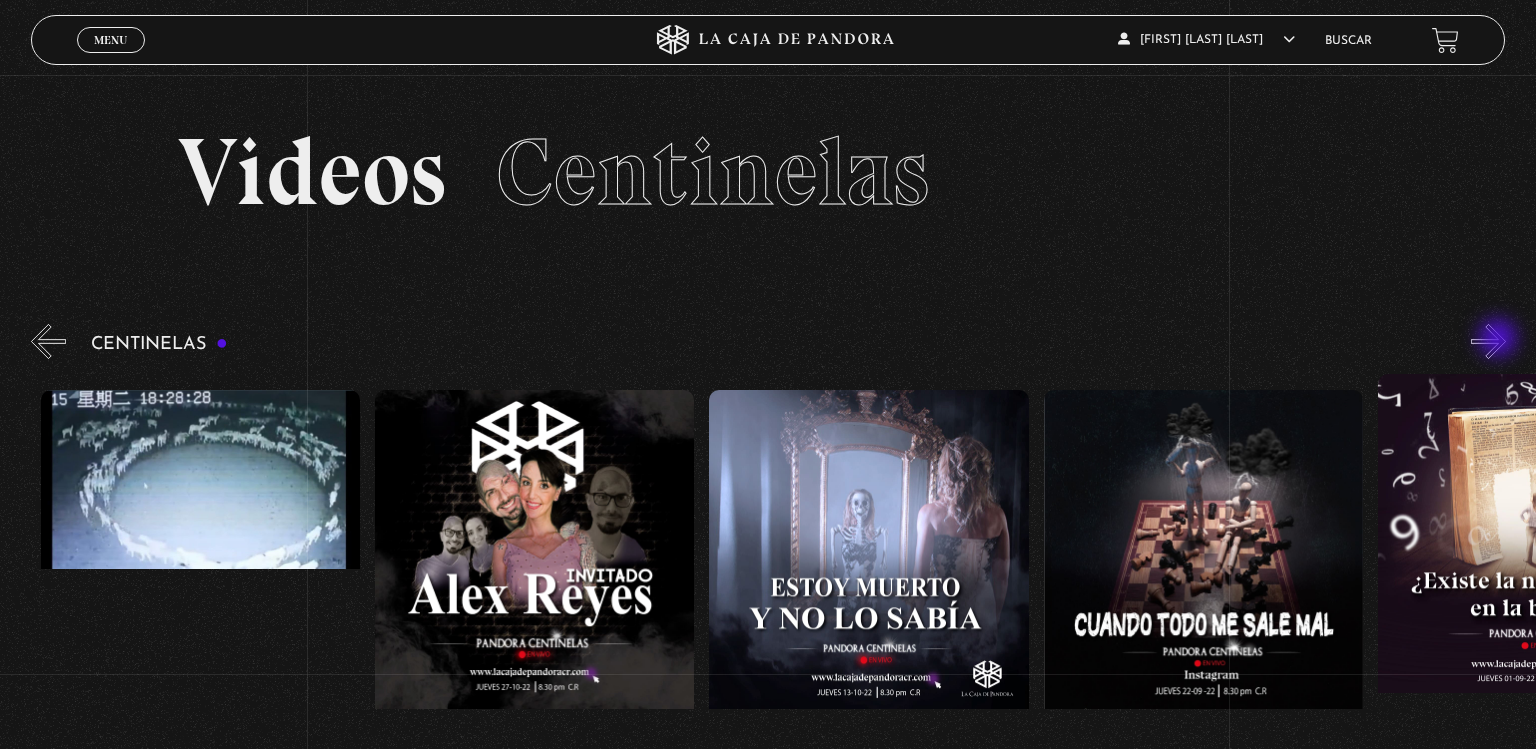 scroll, scrollTop: 0, scrollLeft: 16721, axis: horizontal 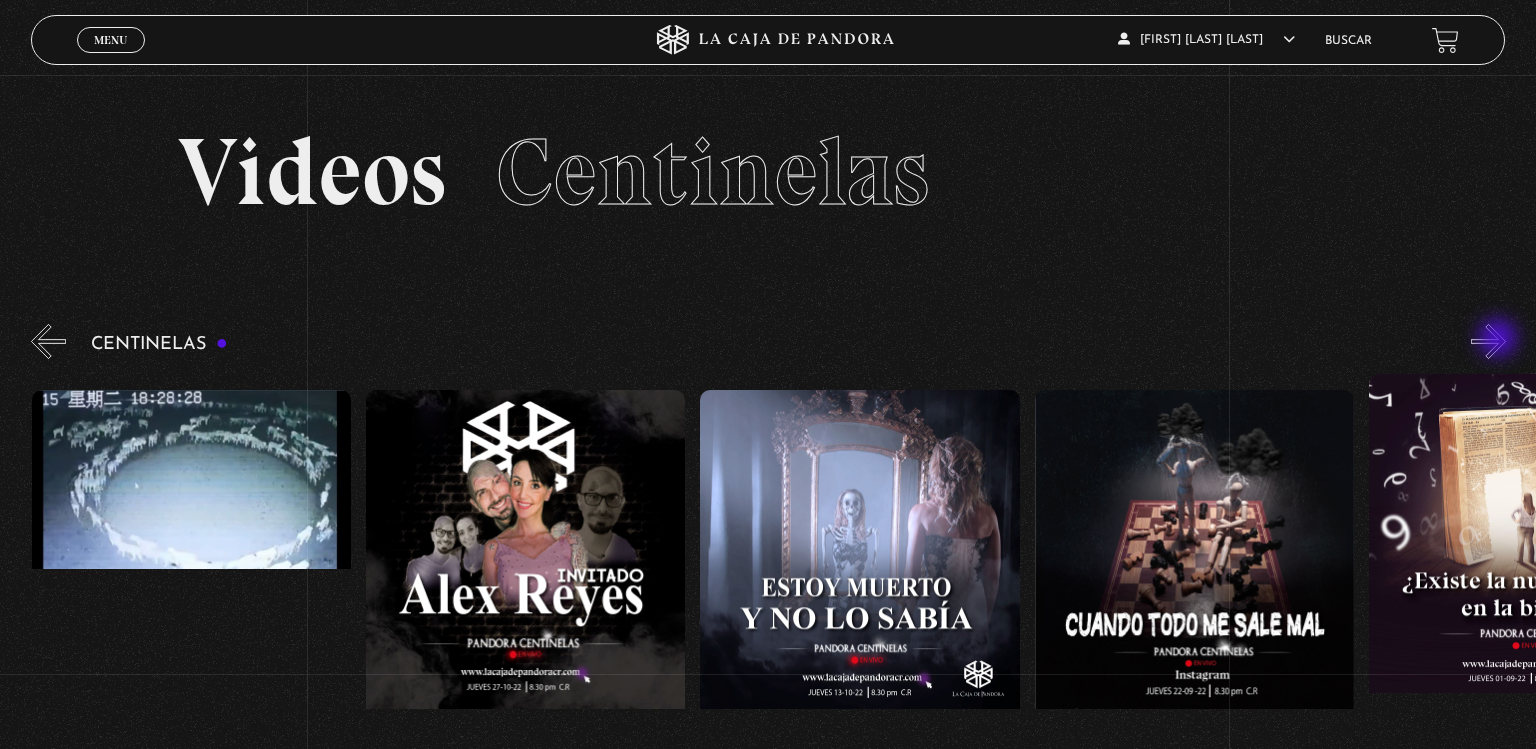 click on "»" at bounding box center (1488, 341) 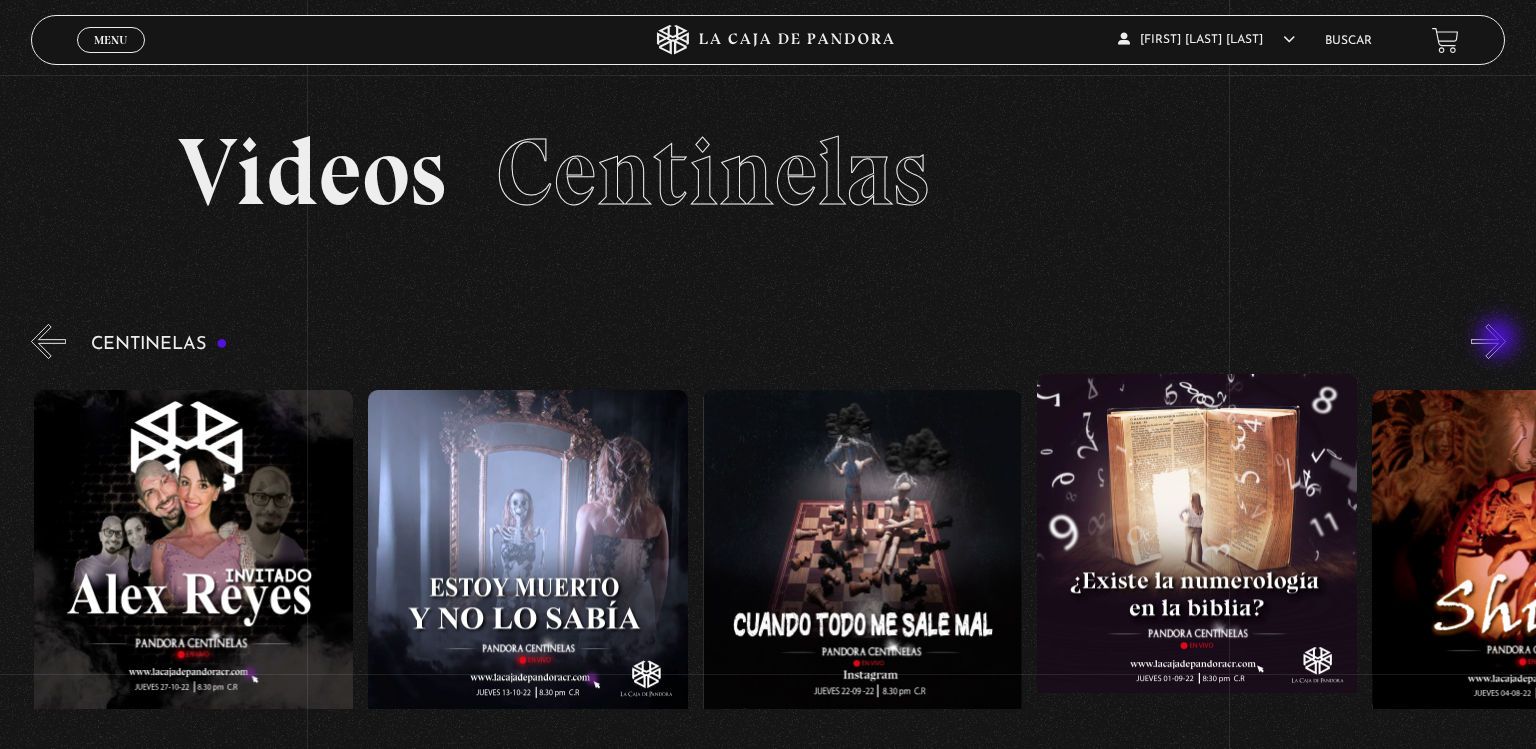 scroll, scrollTop: 0, scrollLeft: 17056, axis: horizontal 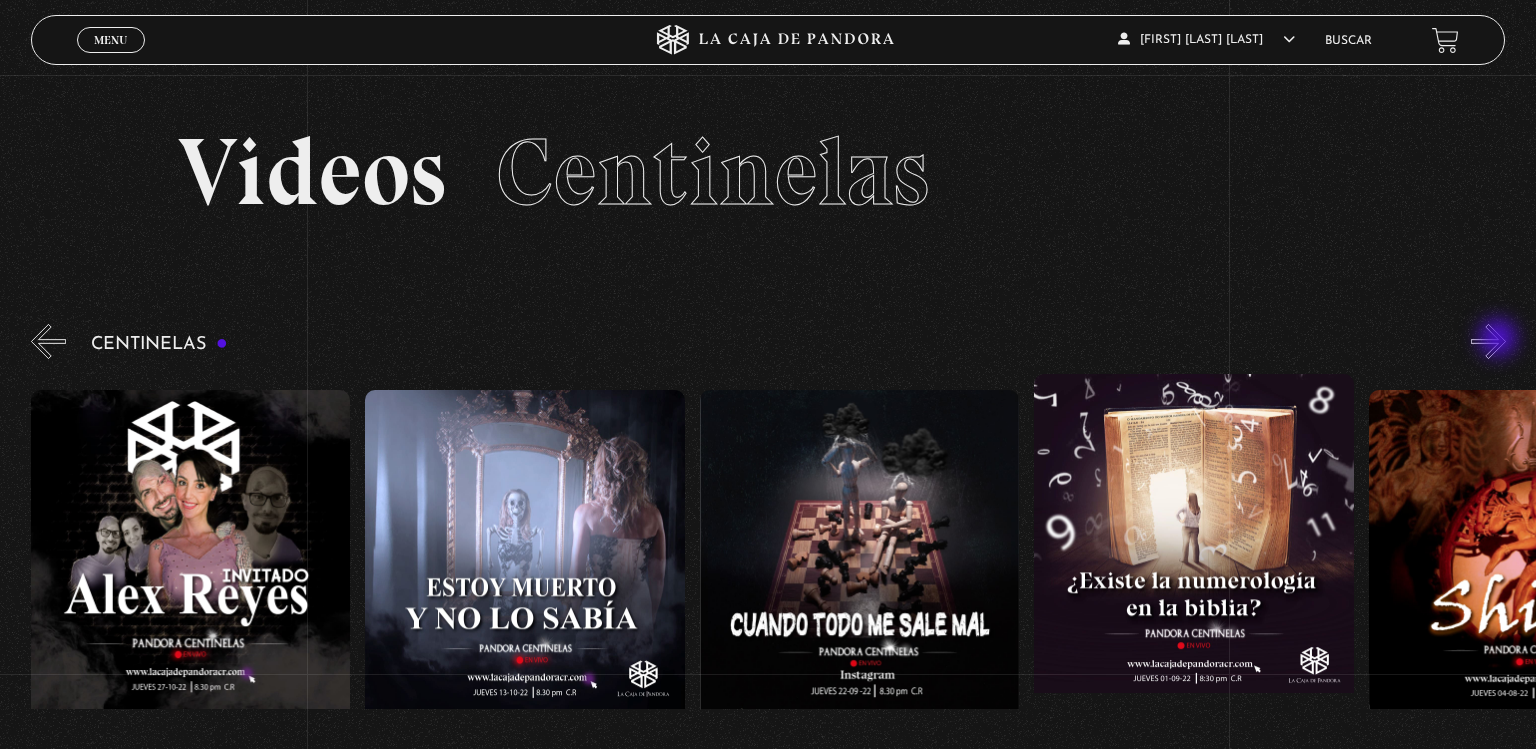 click on "»" at bounding box center [1488, 341] 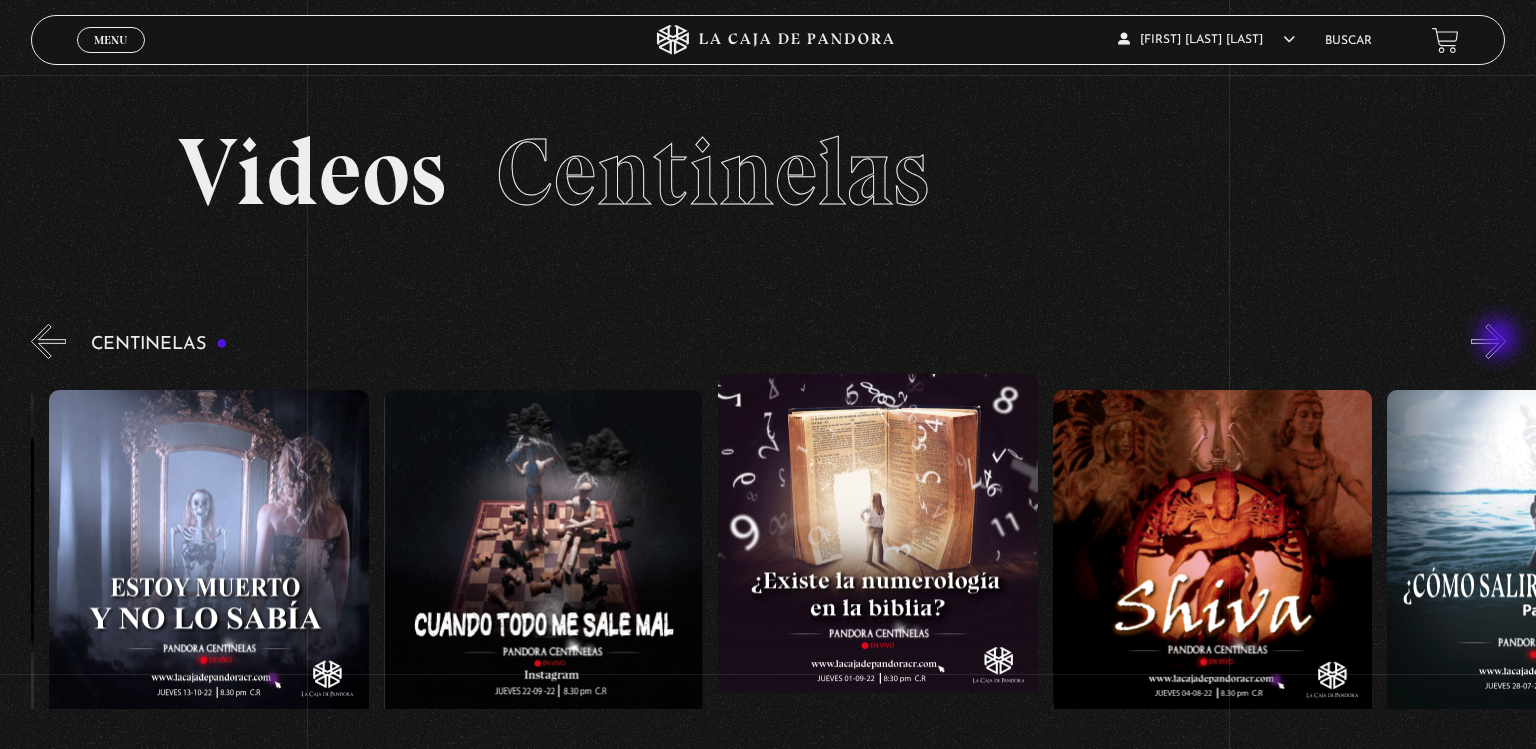scroll, scrollTop: 0, scrollLeft: 17390, axis: horizontal 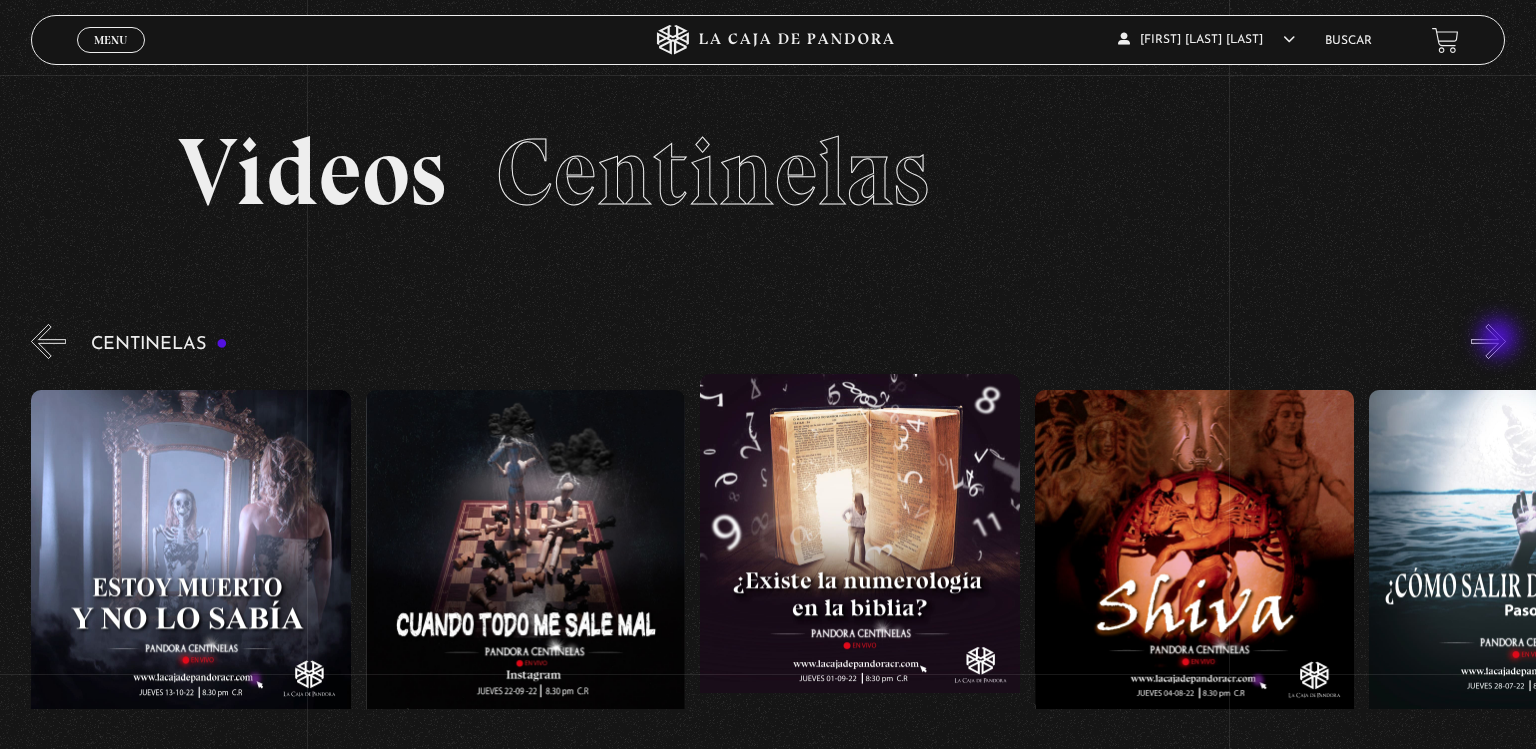 click on "»" at bounding box center (1488, 341) 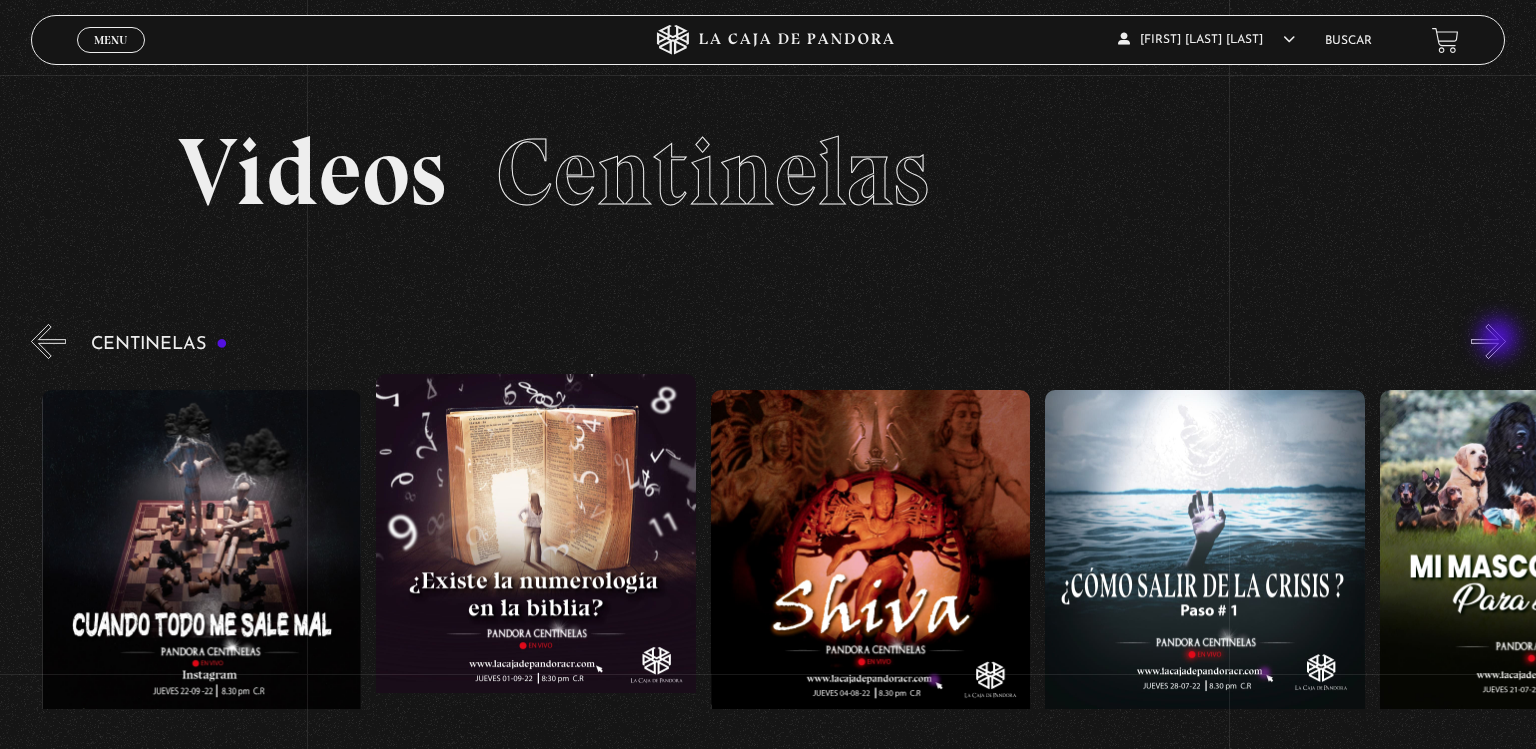 scroll, scrollTop: 0, scrollLeft: 17724, axis: horizontal 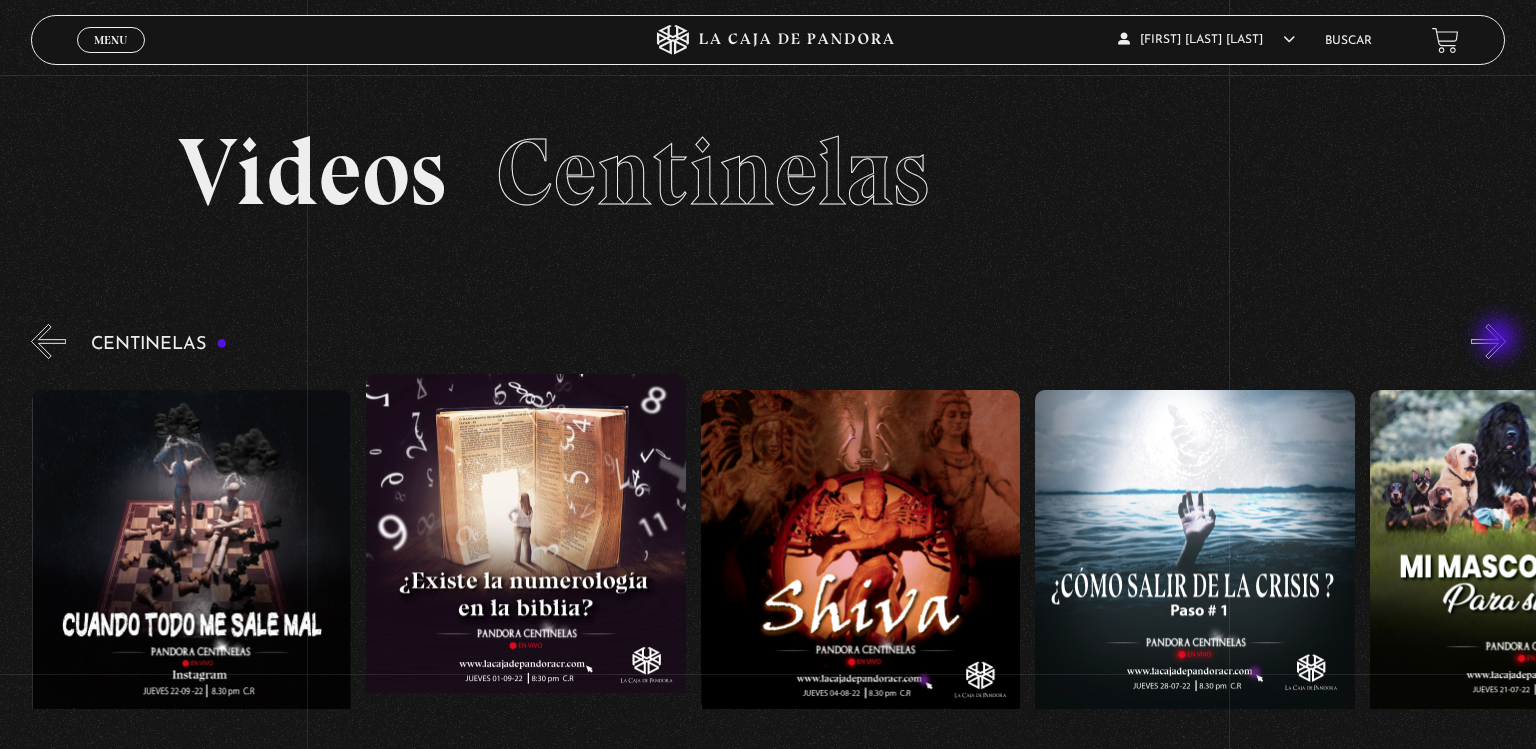 click on "»" at bounding box center (1488, 341) 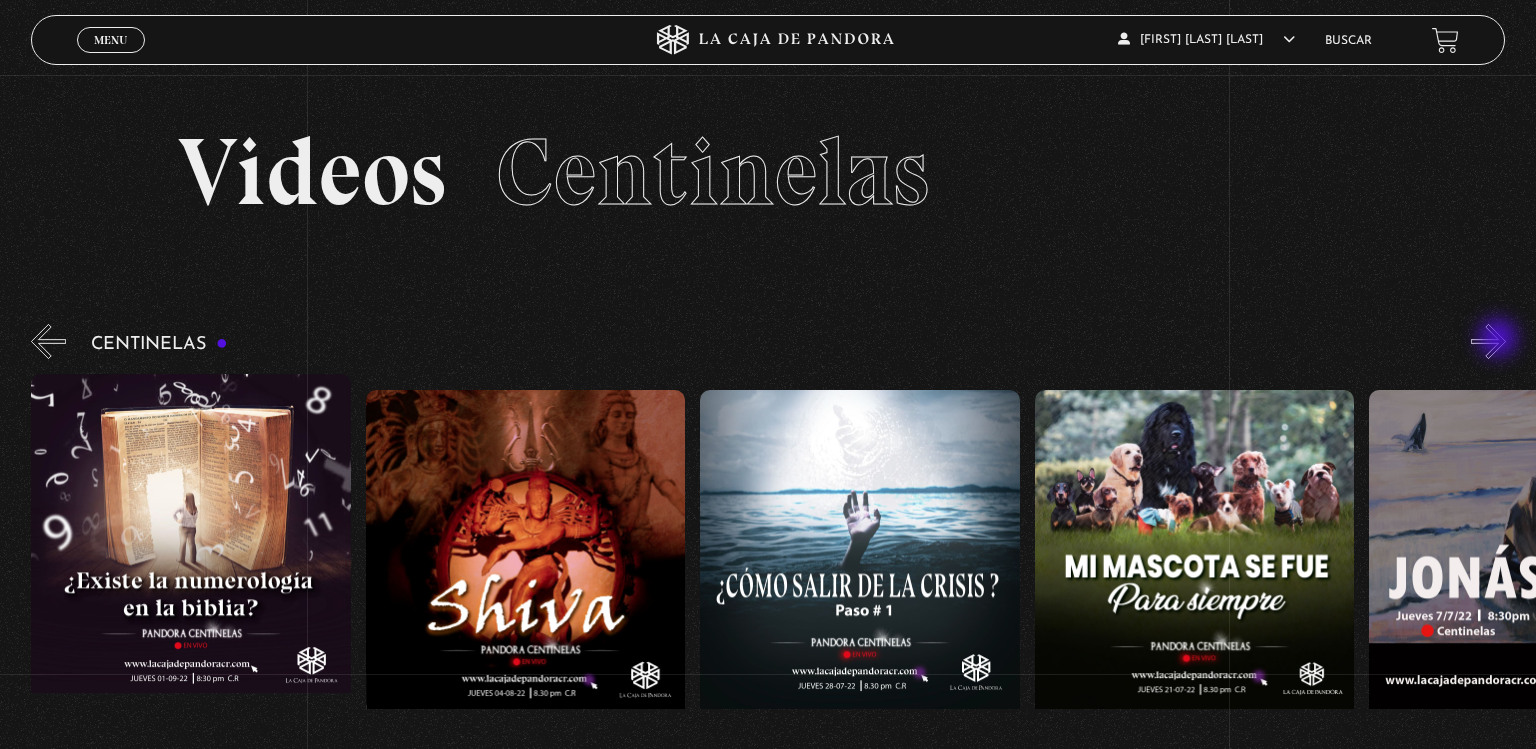 click on "»" at bounding box center (1488, 341) 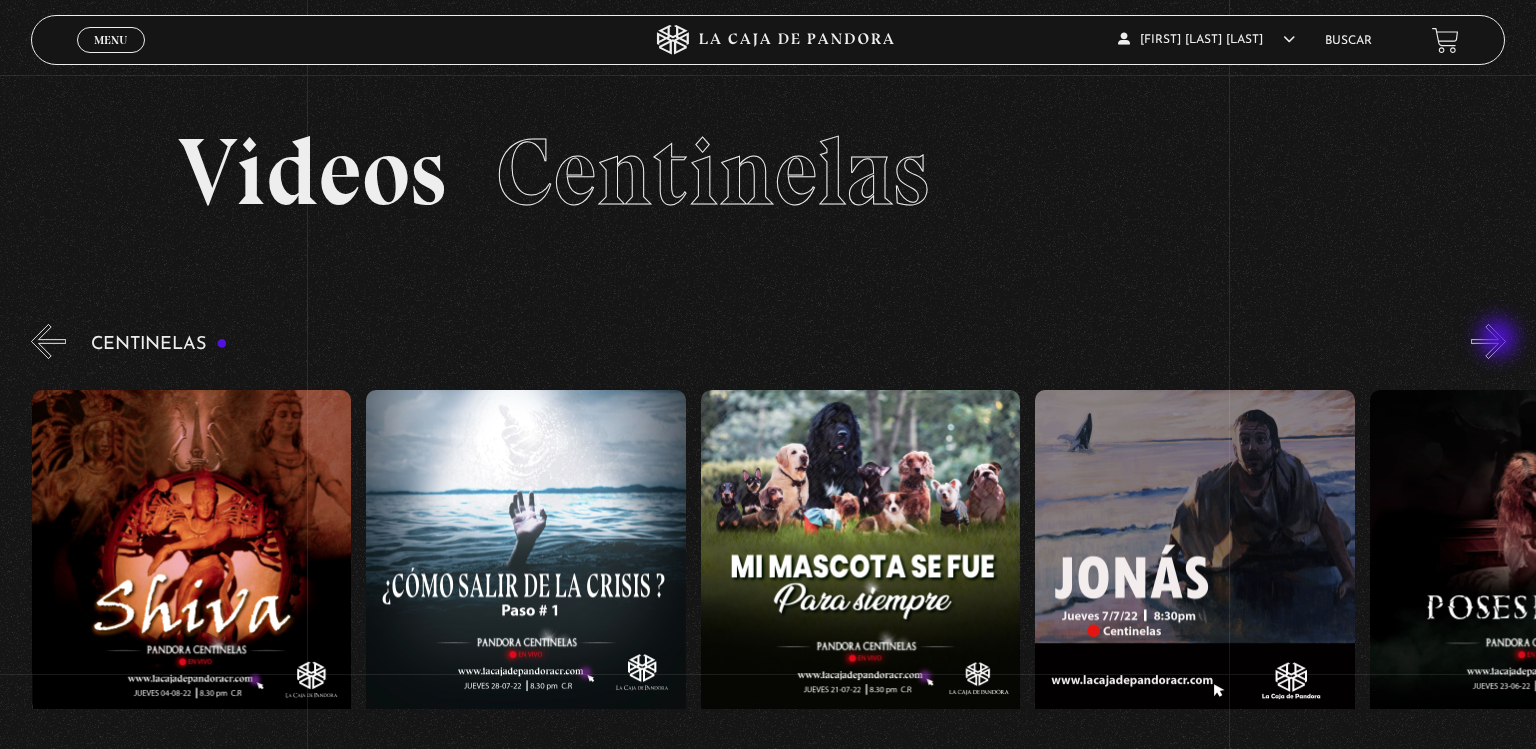 click on "»" at bounding box center [1488, 341] 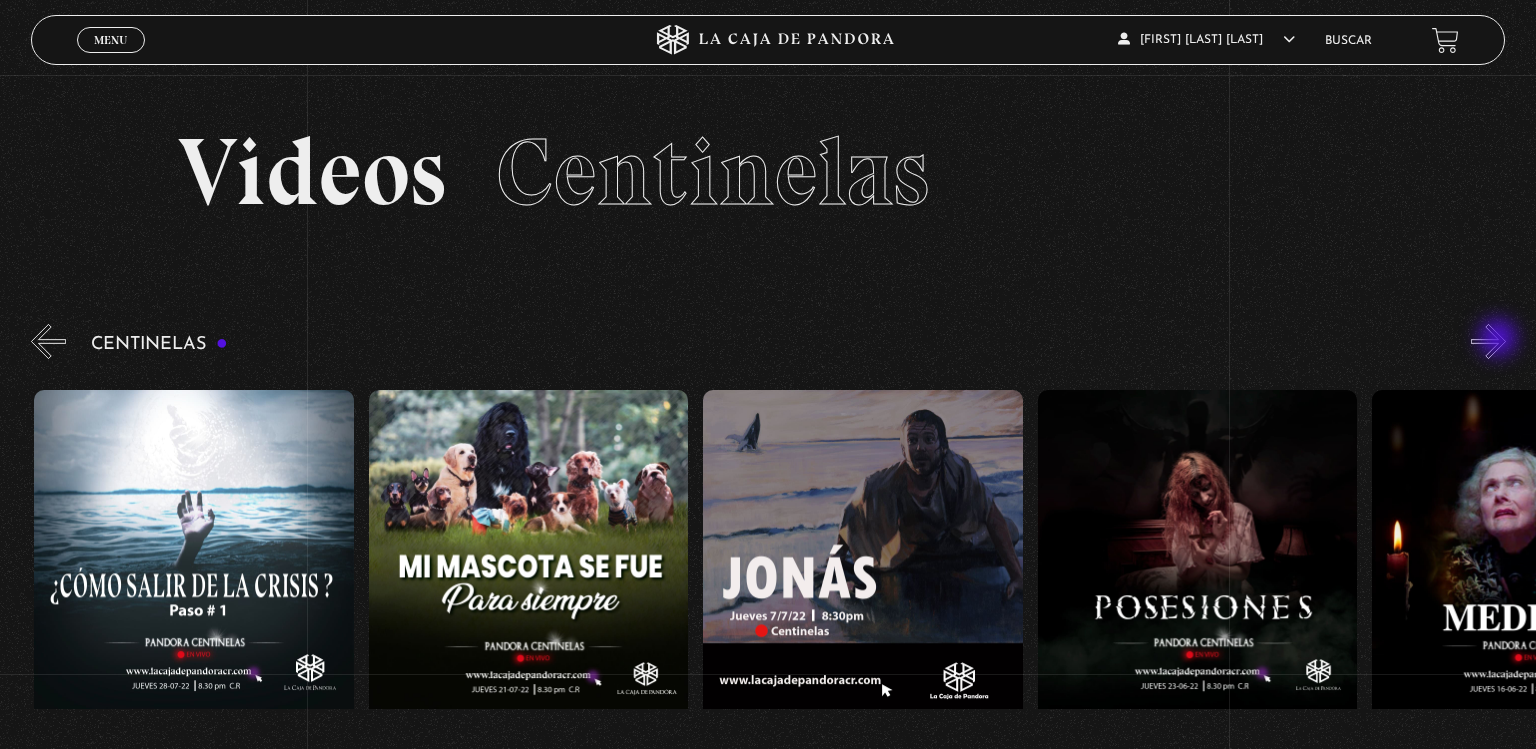 scroll, scrollTop: 0, scrollLeft: 18728, axis: horizontal 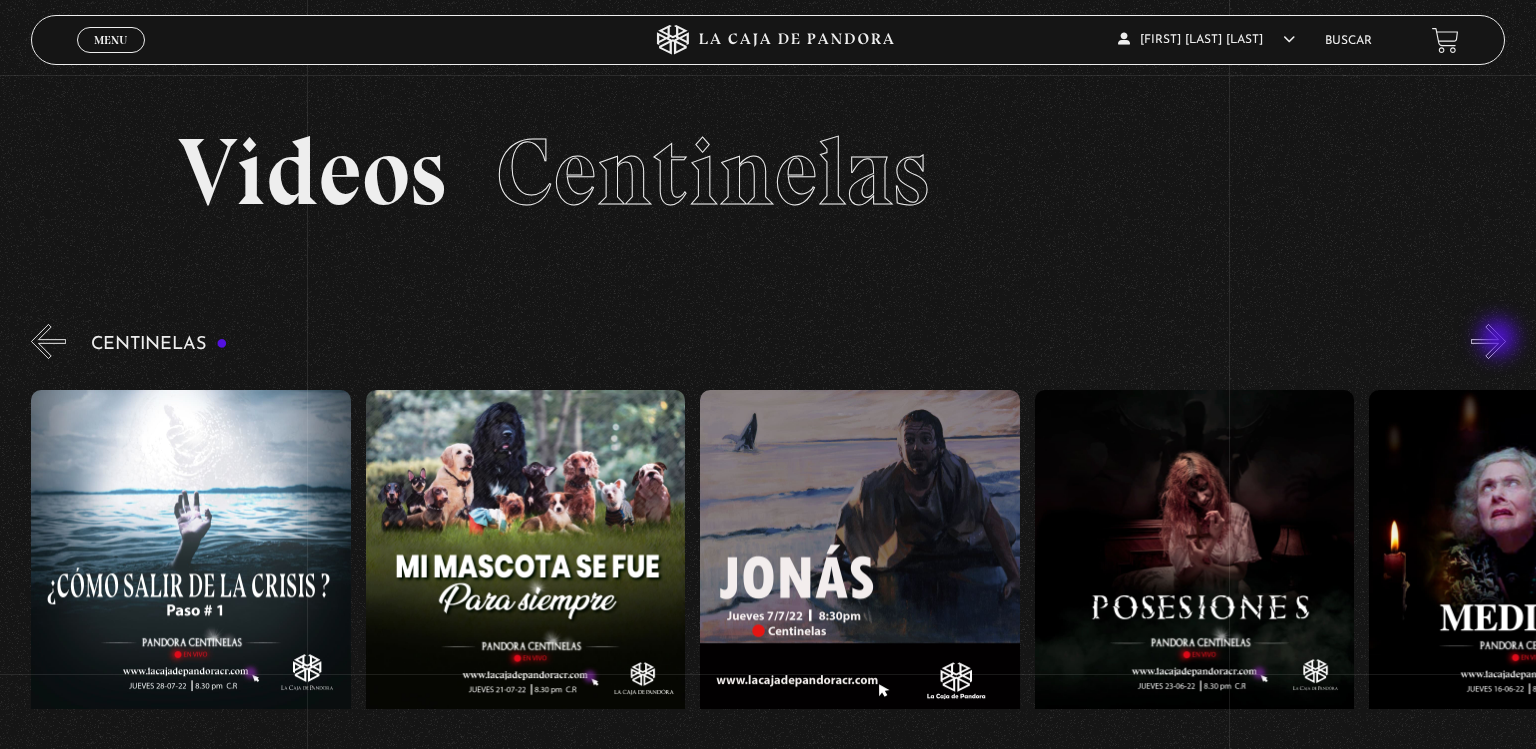 click on "»" at bounding box center (1488, 341) 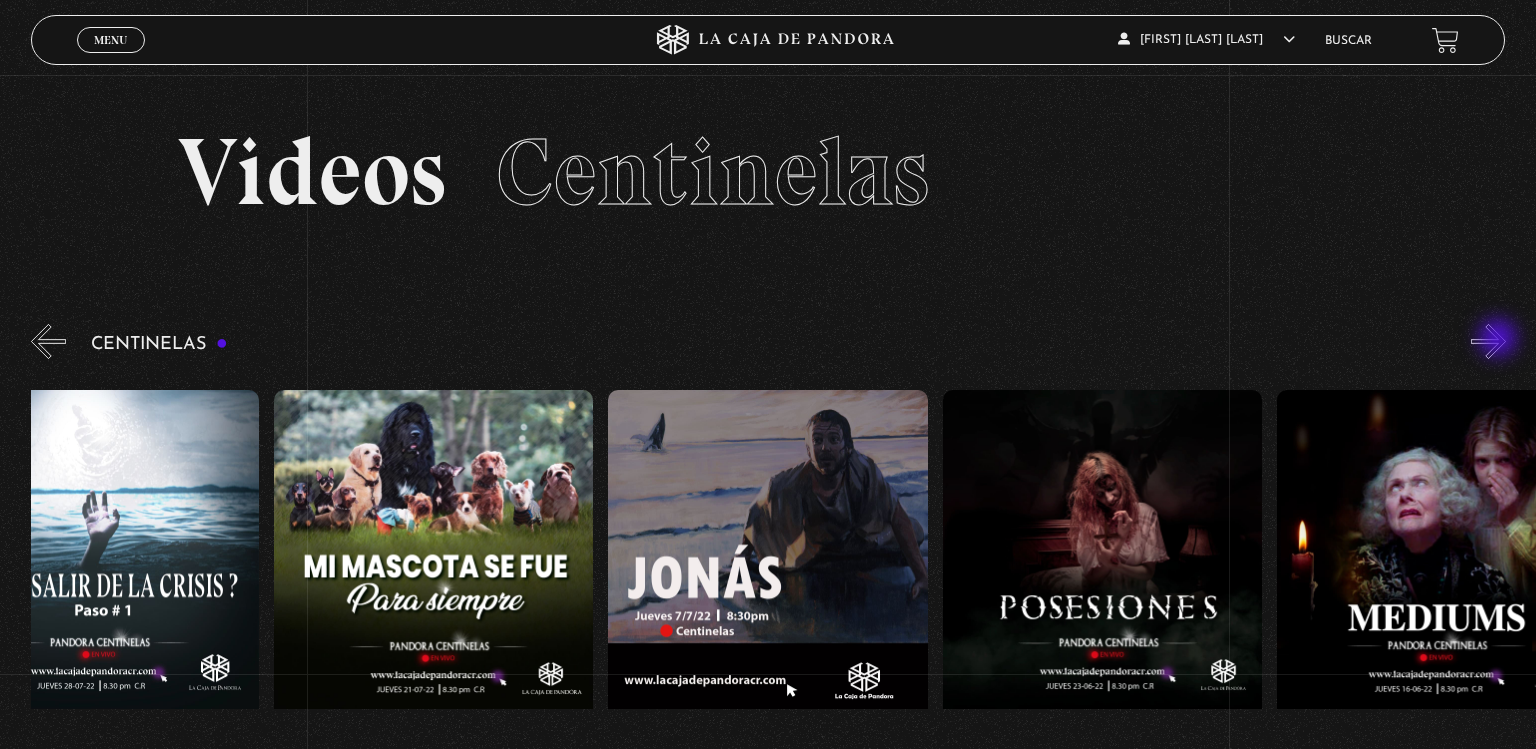 scroll, scrollTop: 0, scrollLeft: 19063, axis: horizontal 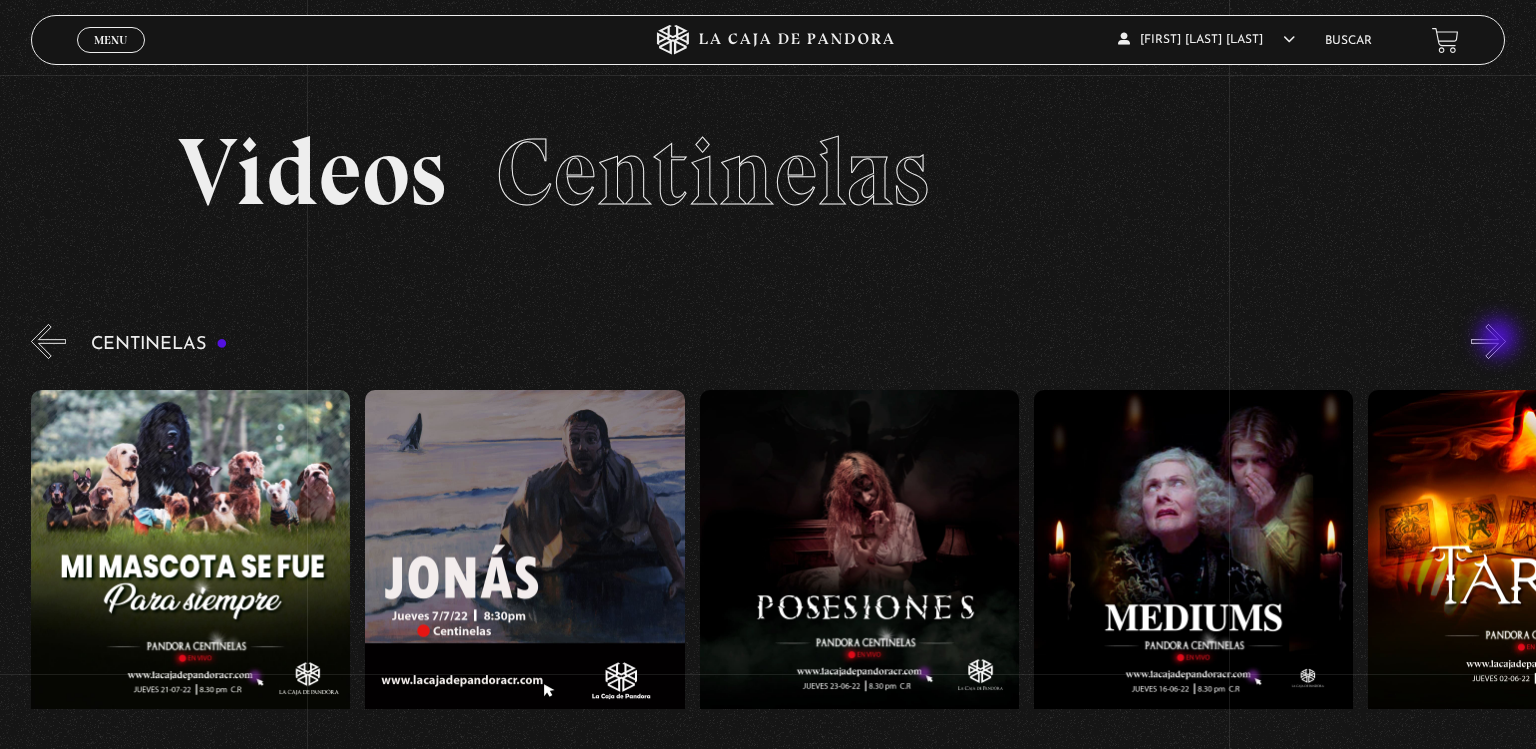 click on "»" at bounding box center (1488, 341) 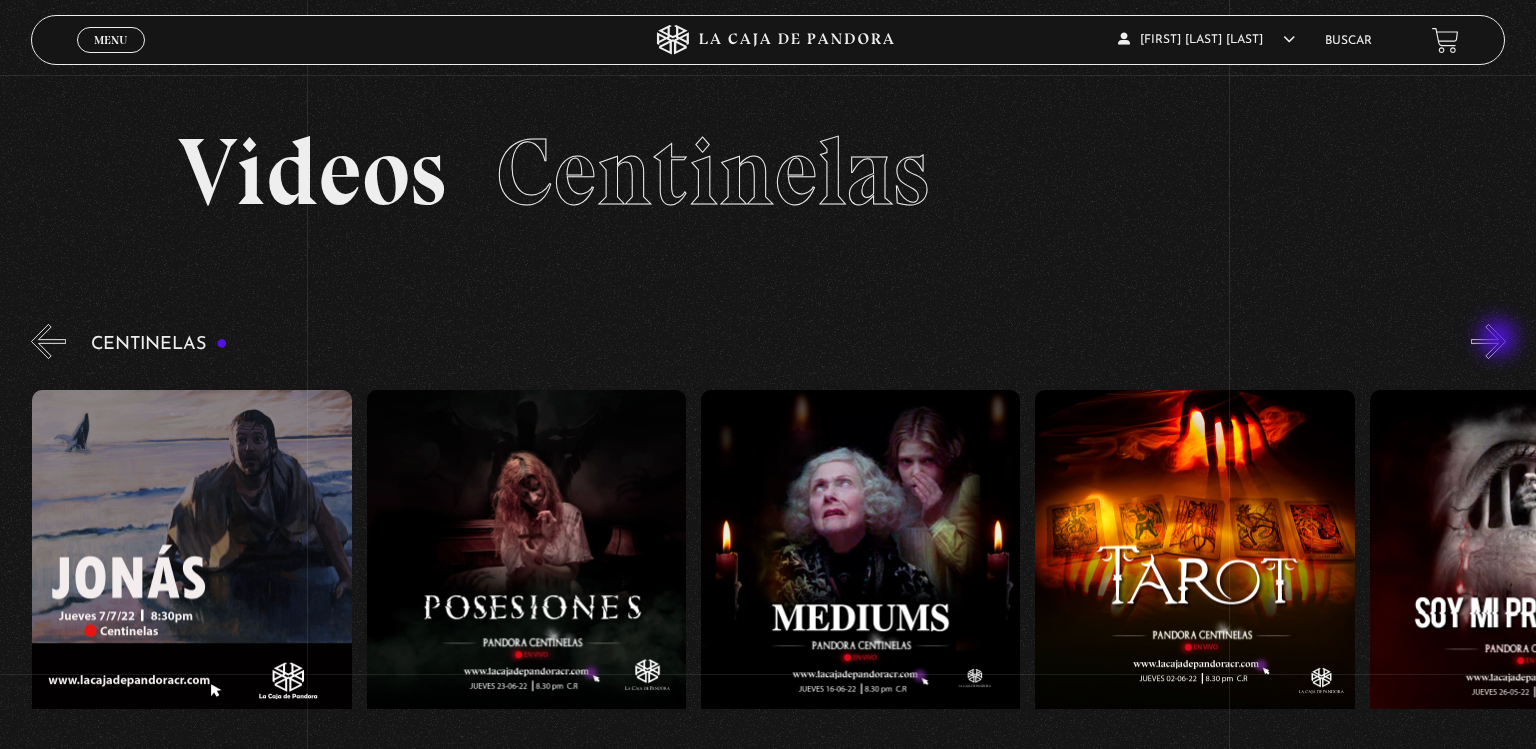 click on "»" at bounding box center (1488, 341) 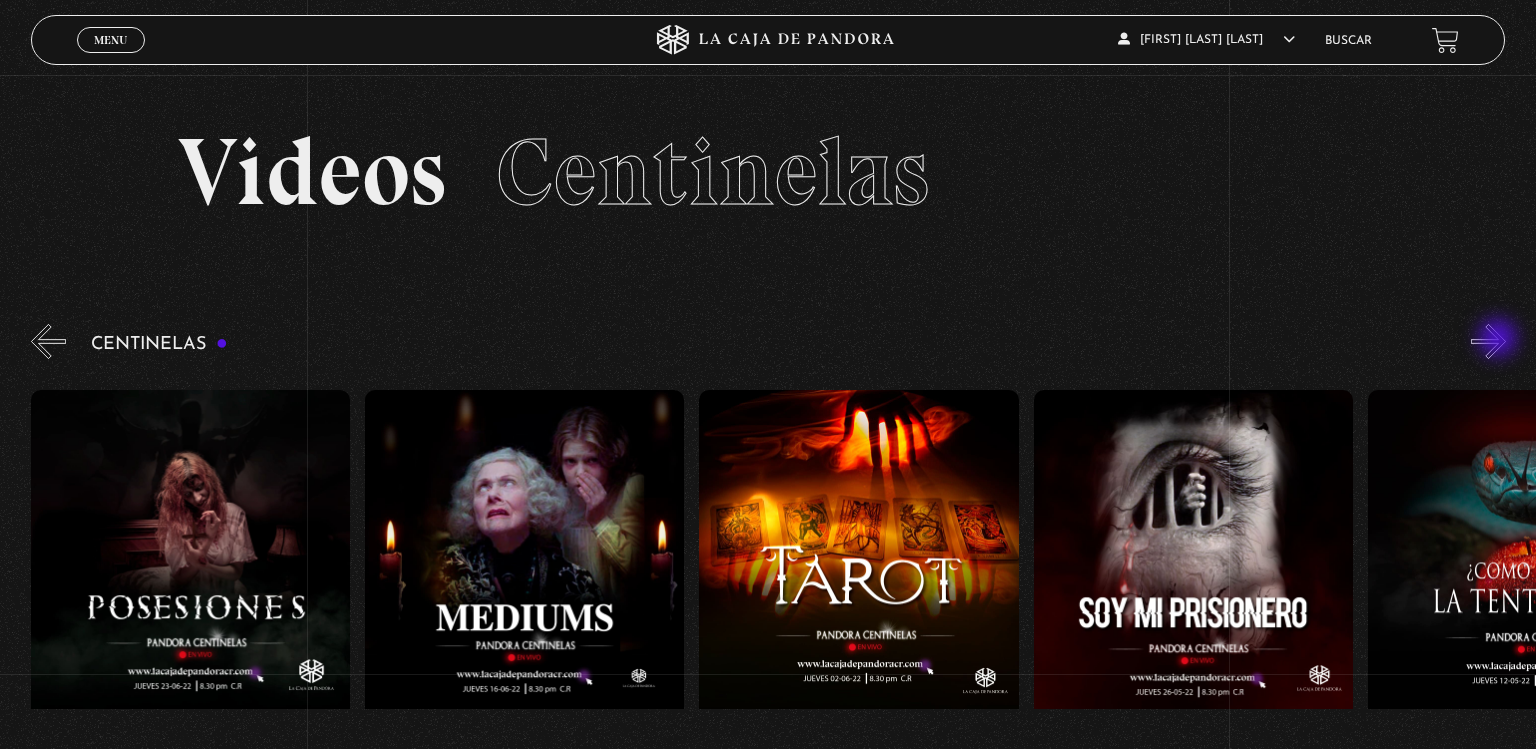 click on "»" at bounding box center [1488, 341] 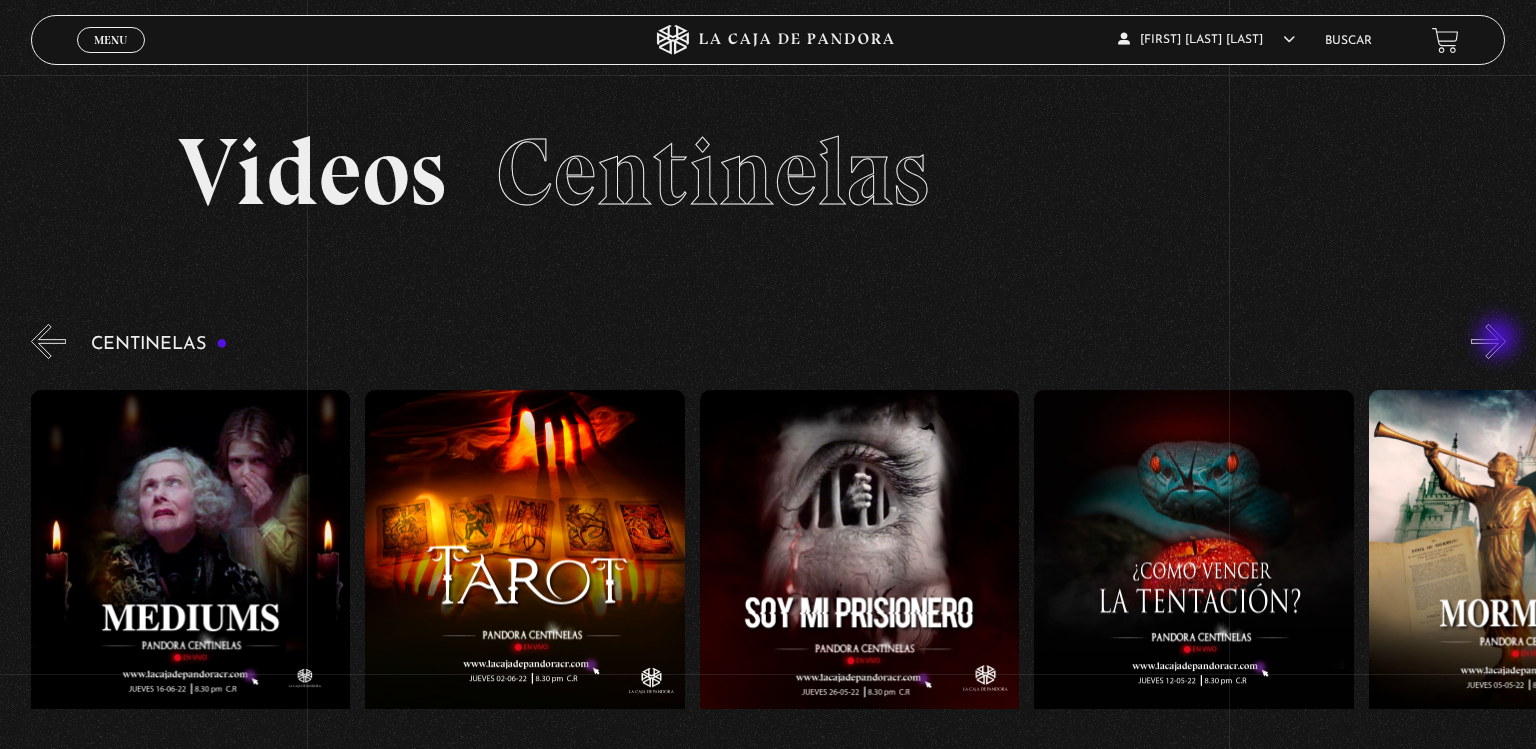 click on "»" at bounding box center (1488, 341) 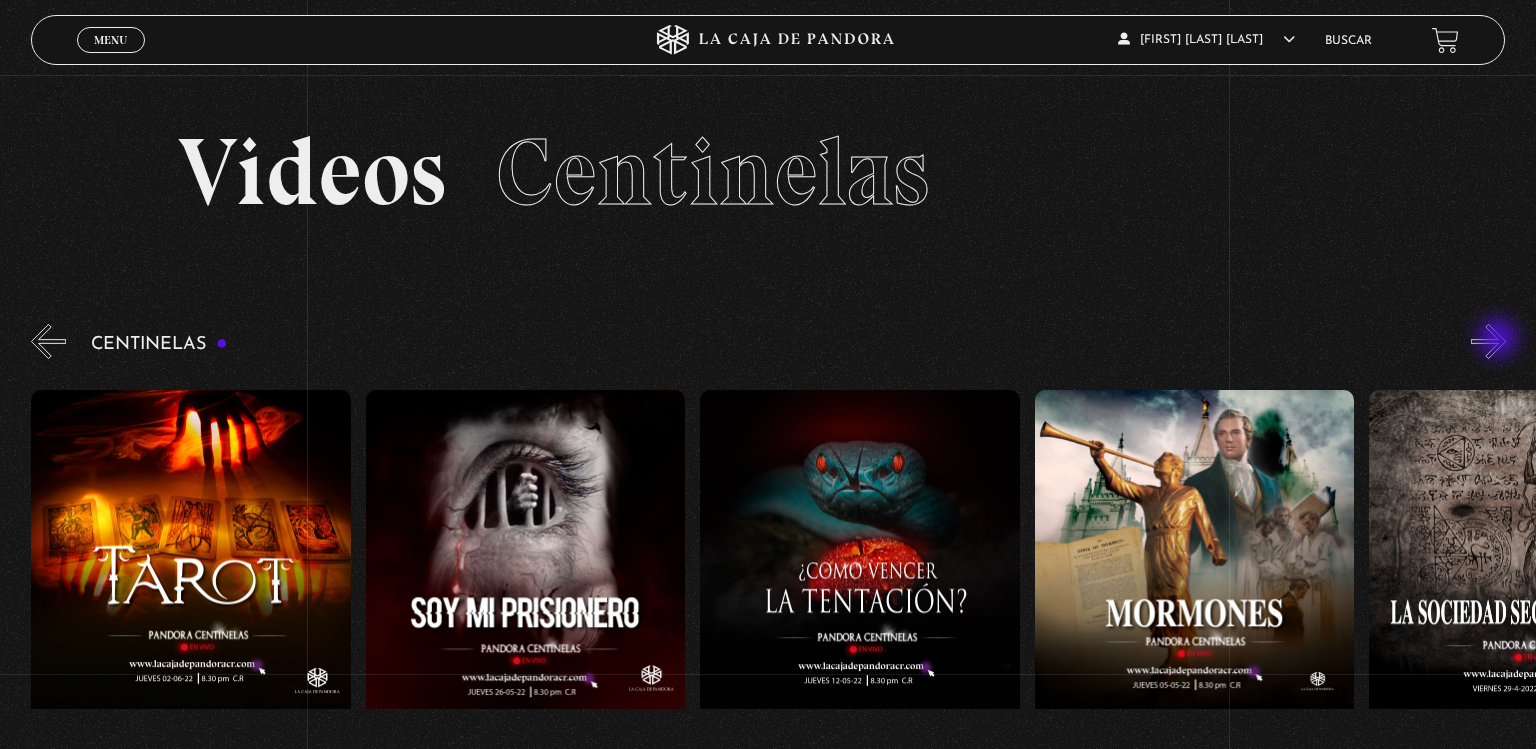 click on "»" at bounding box center (1488, 341) 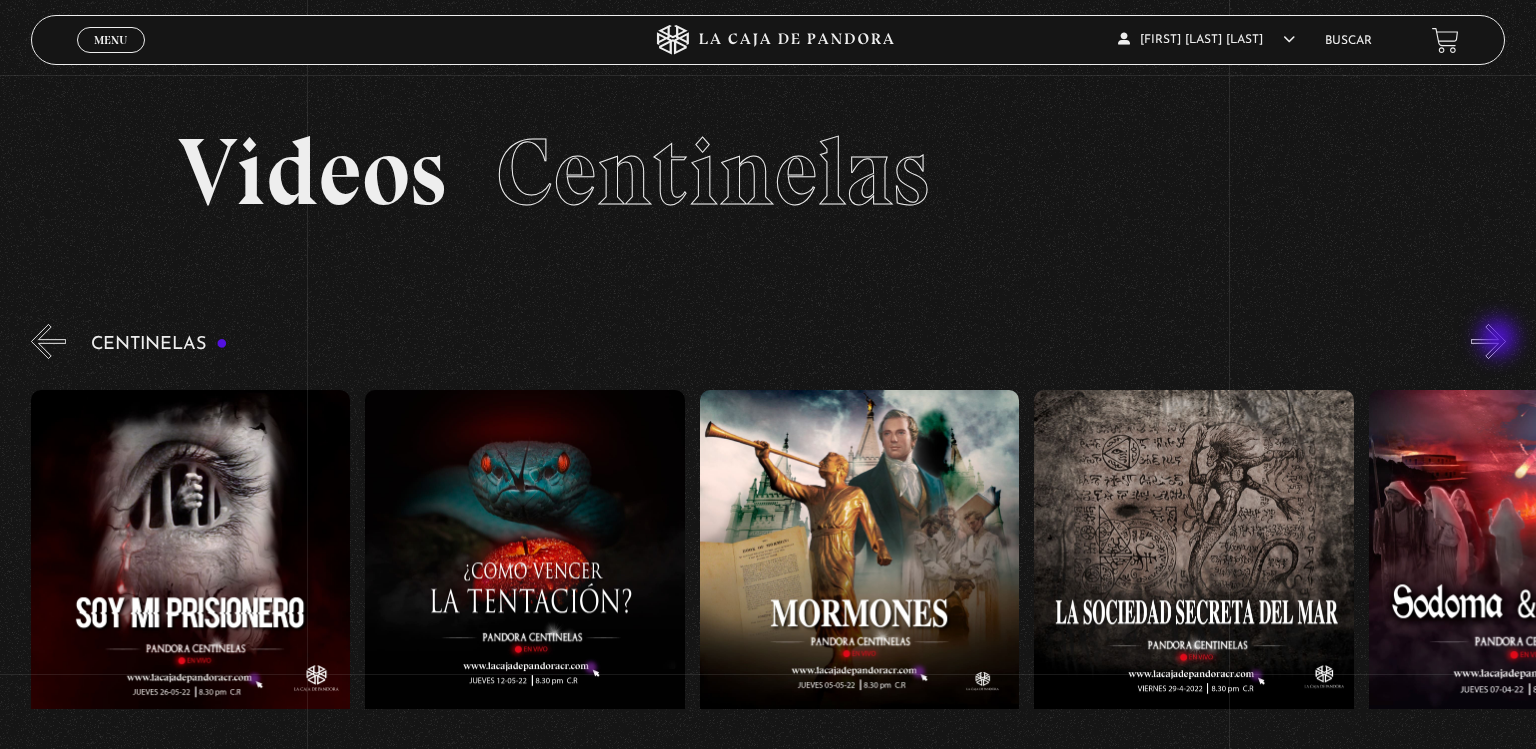 click on "»" at bounding box center [1488, 341] 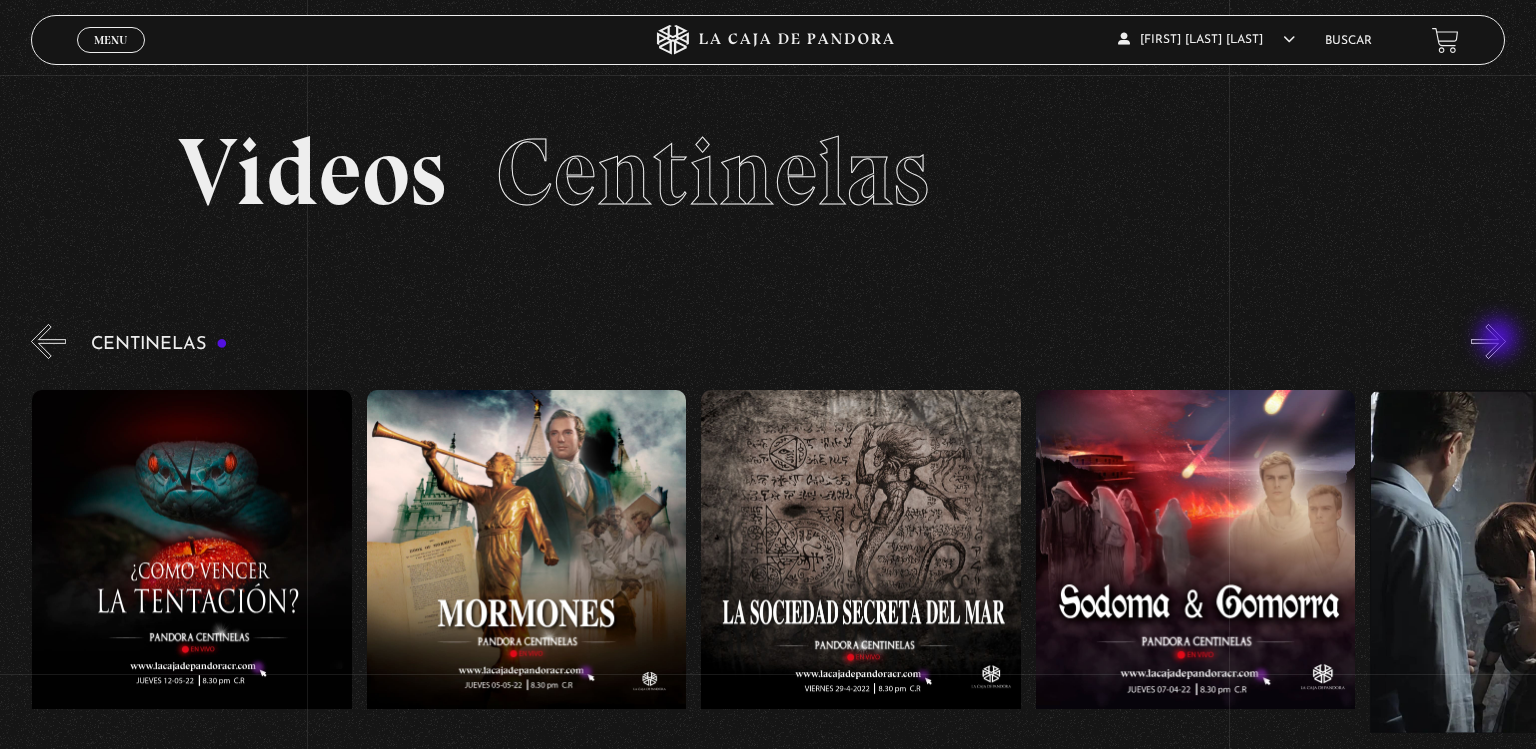 scroll, scrollTop: 0, scrollLeft: 21069, axis: horizontal 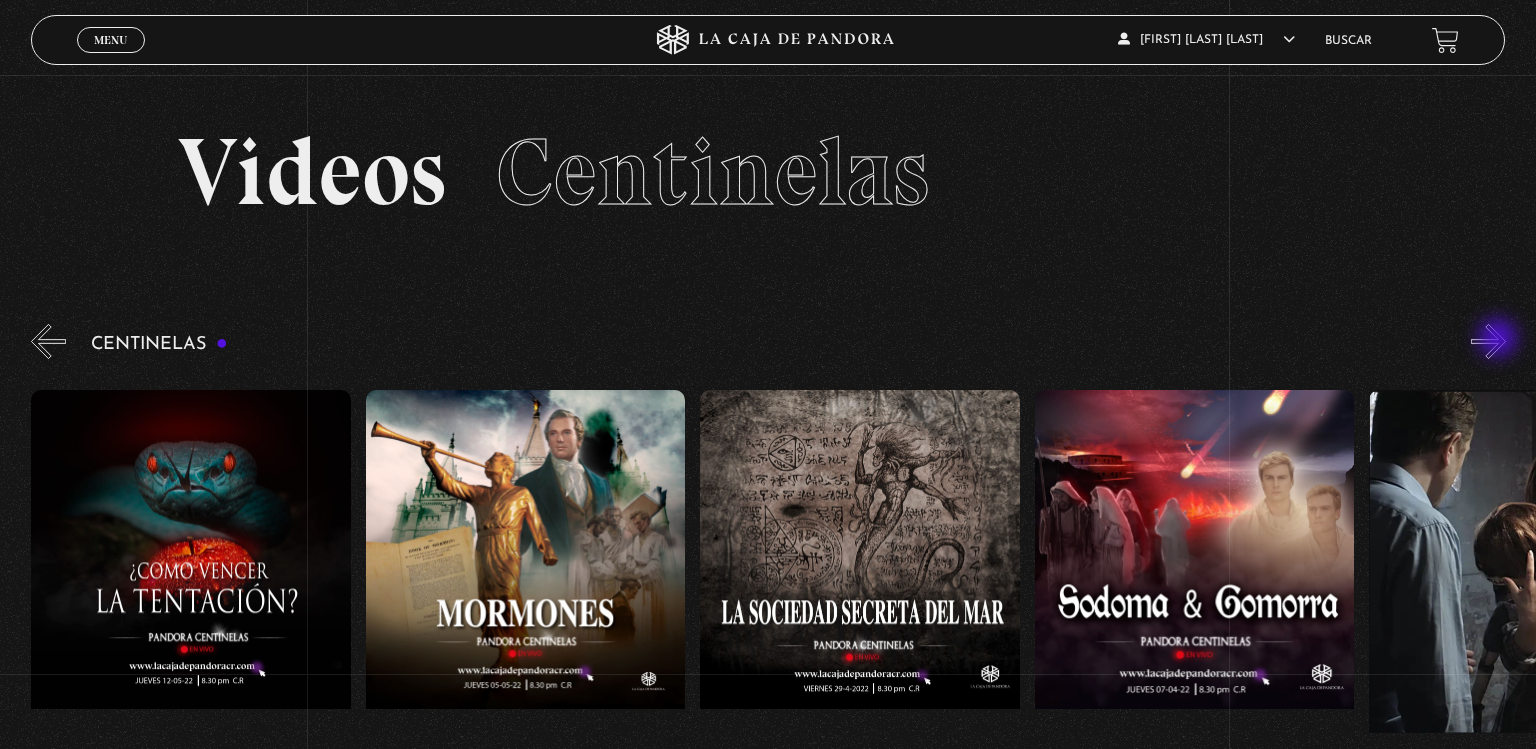 click on "»" at bounding box center (1488, 341) 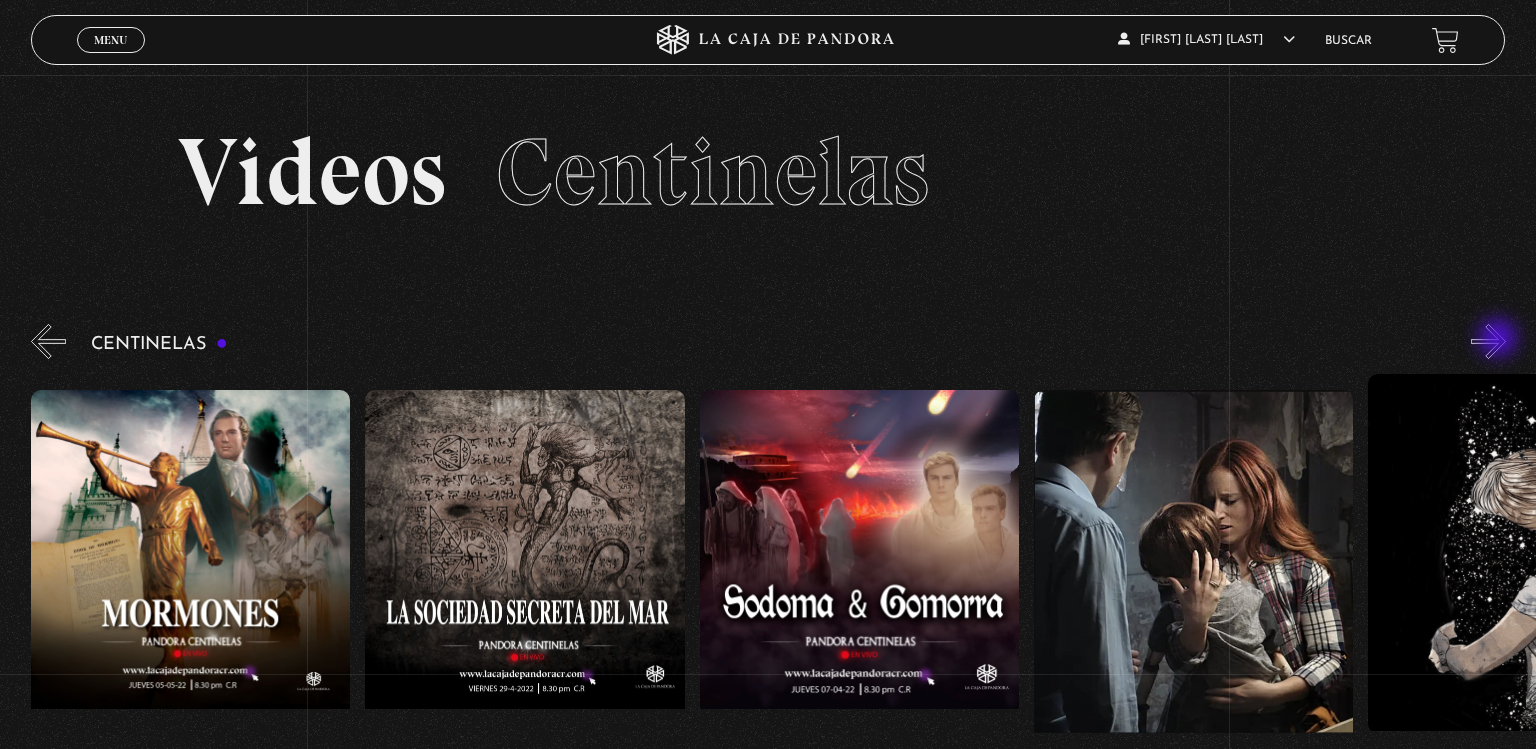 scroll, scrollTop: 0, scrollLeft: 21404, axis: horizontal 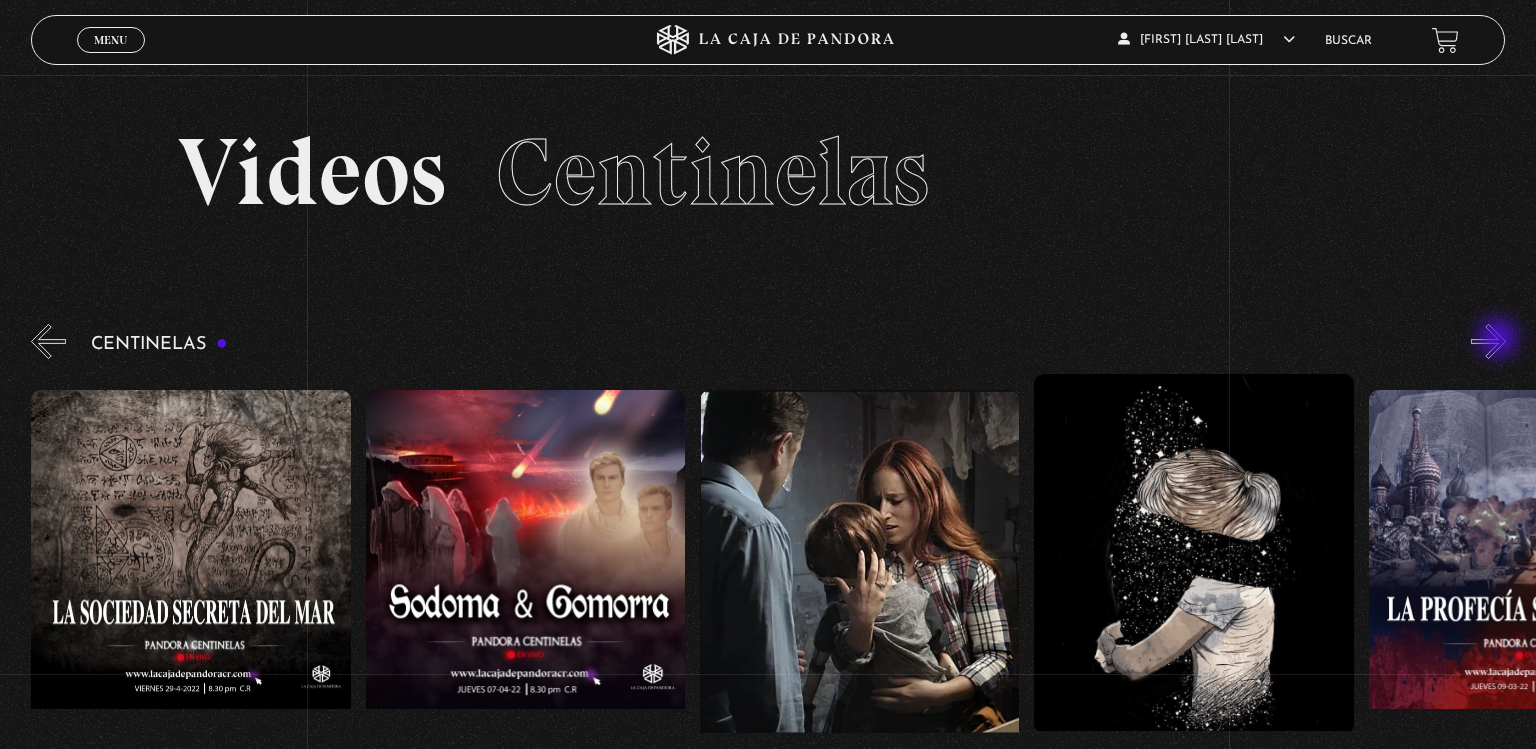 click on "»" at bounding box center (1488, 341) 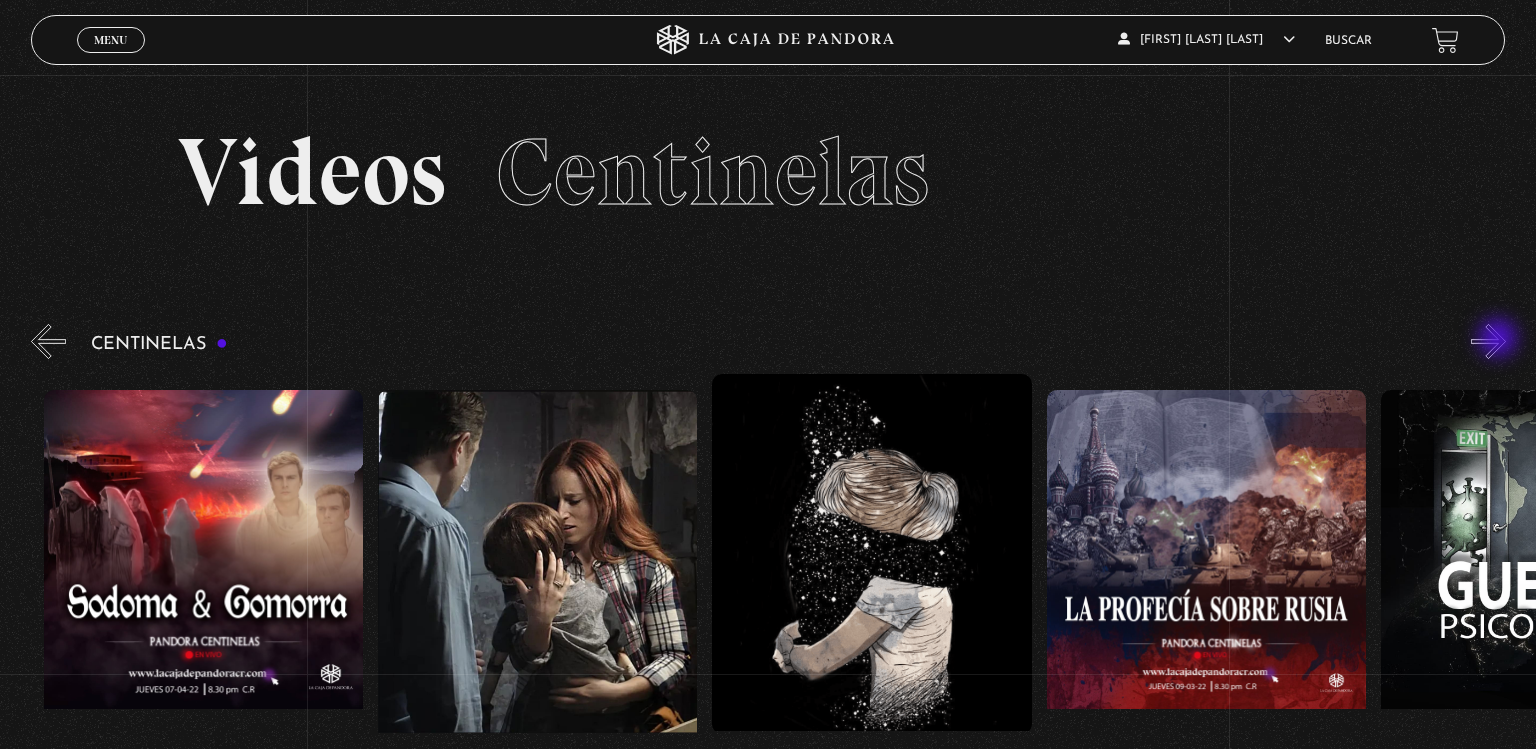 scroll, scrollTop: 0, scrollLeft: 22072, axis: horizontal 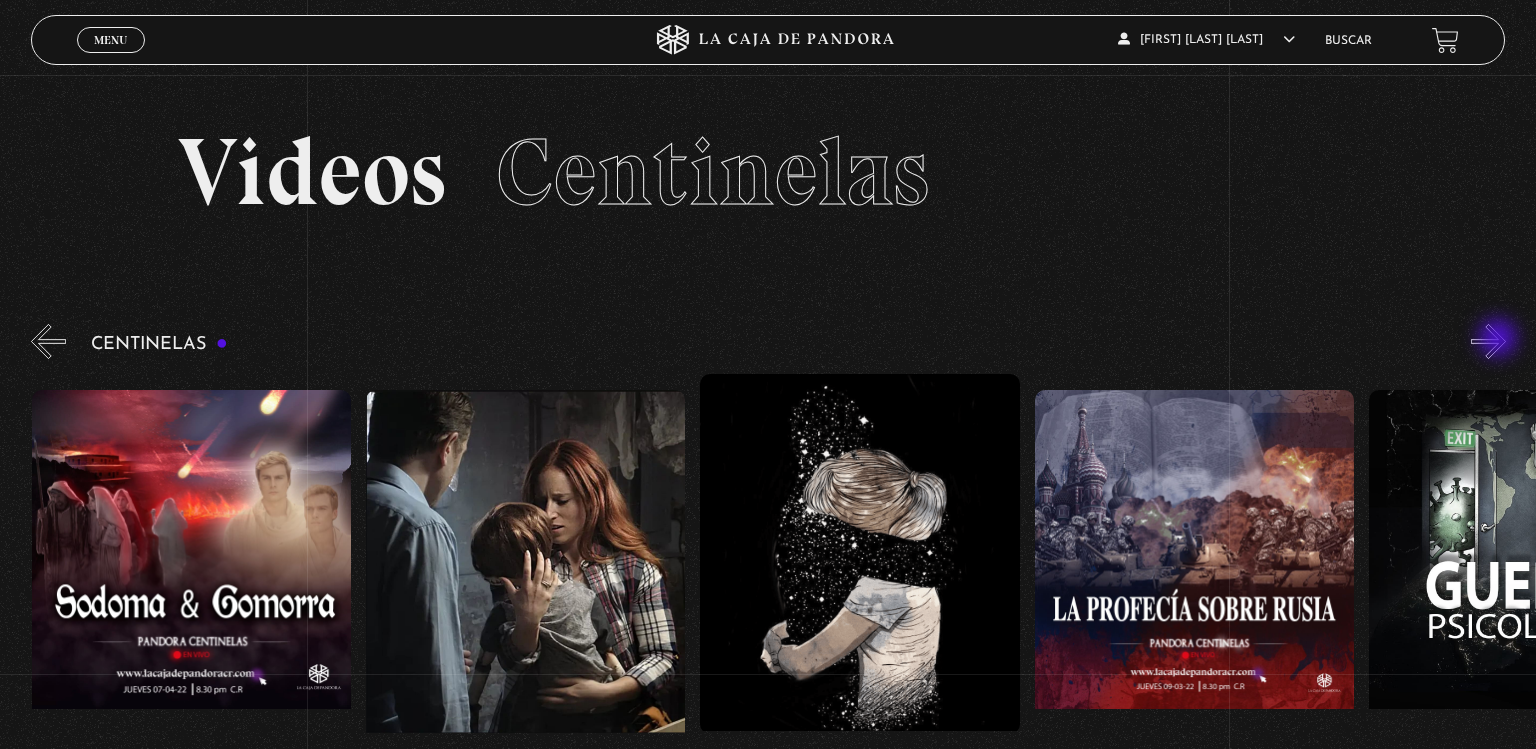 click on "»" at bounding box center [1488, 341] 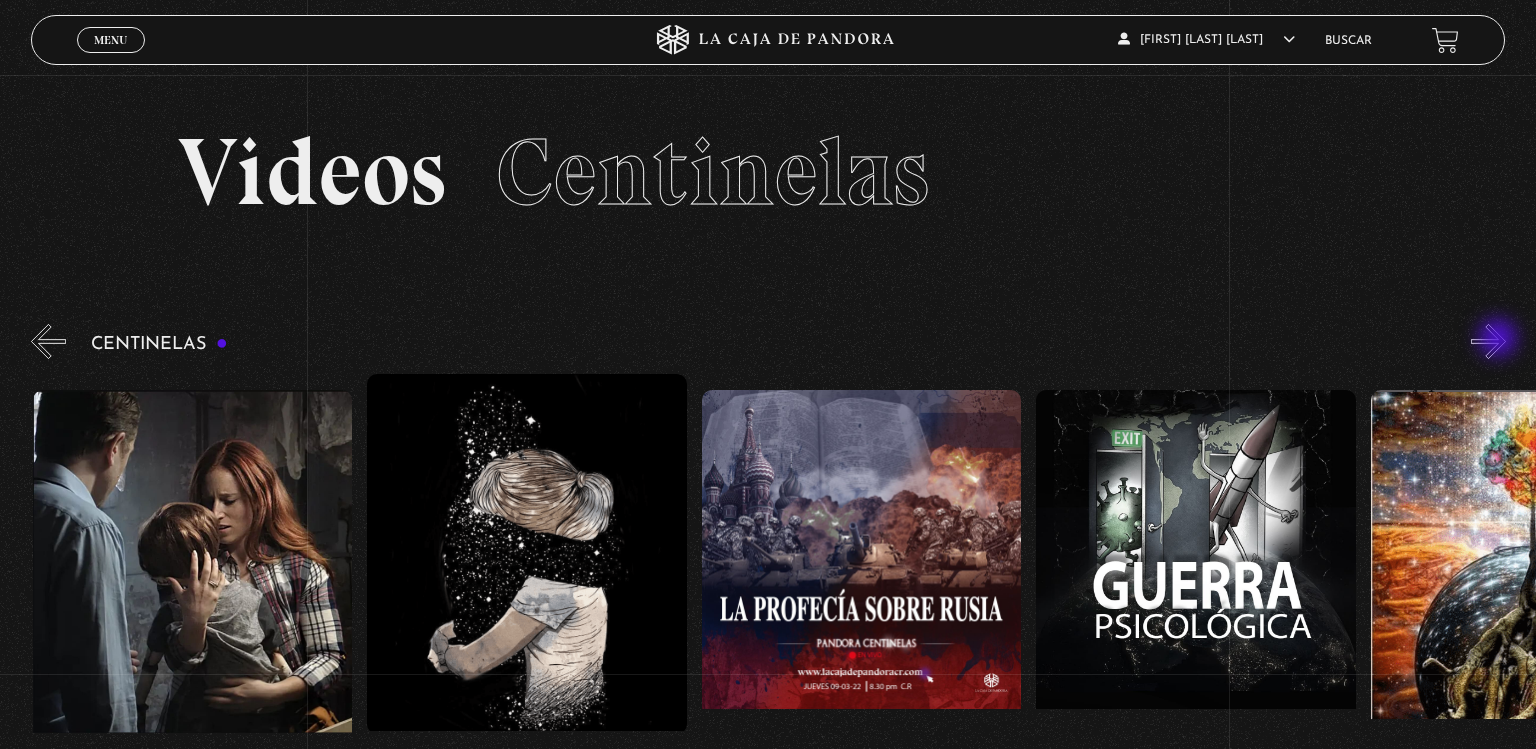 scroll, scrollTop: 0, scrollLeft: 22407, axis: horizontal 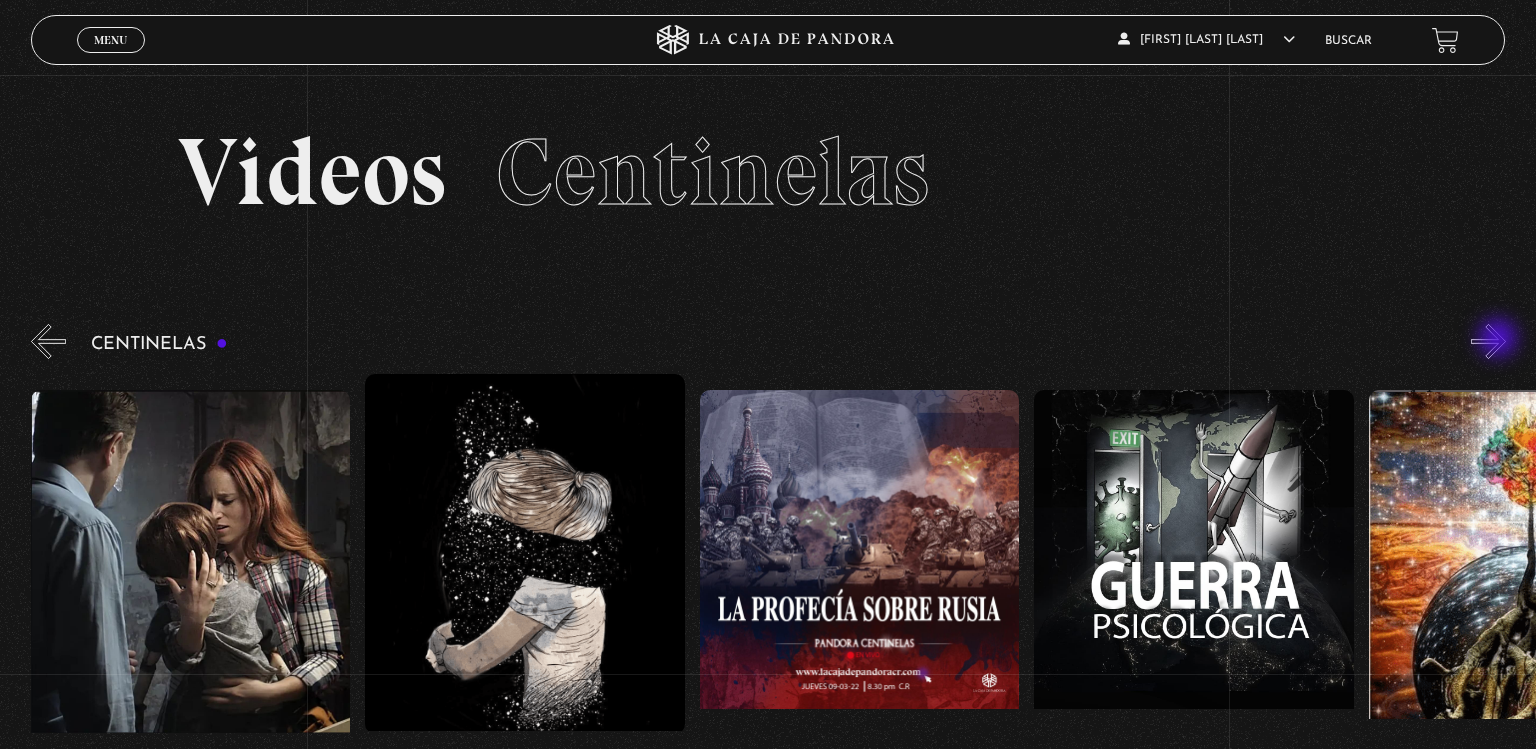click on "»" at bounding box center (1488, 341) 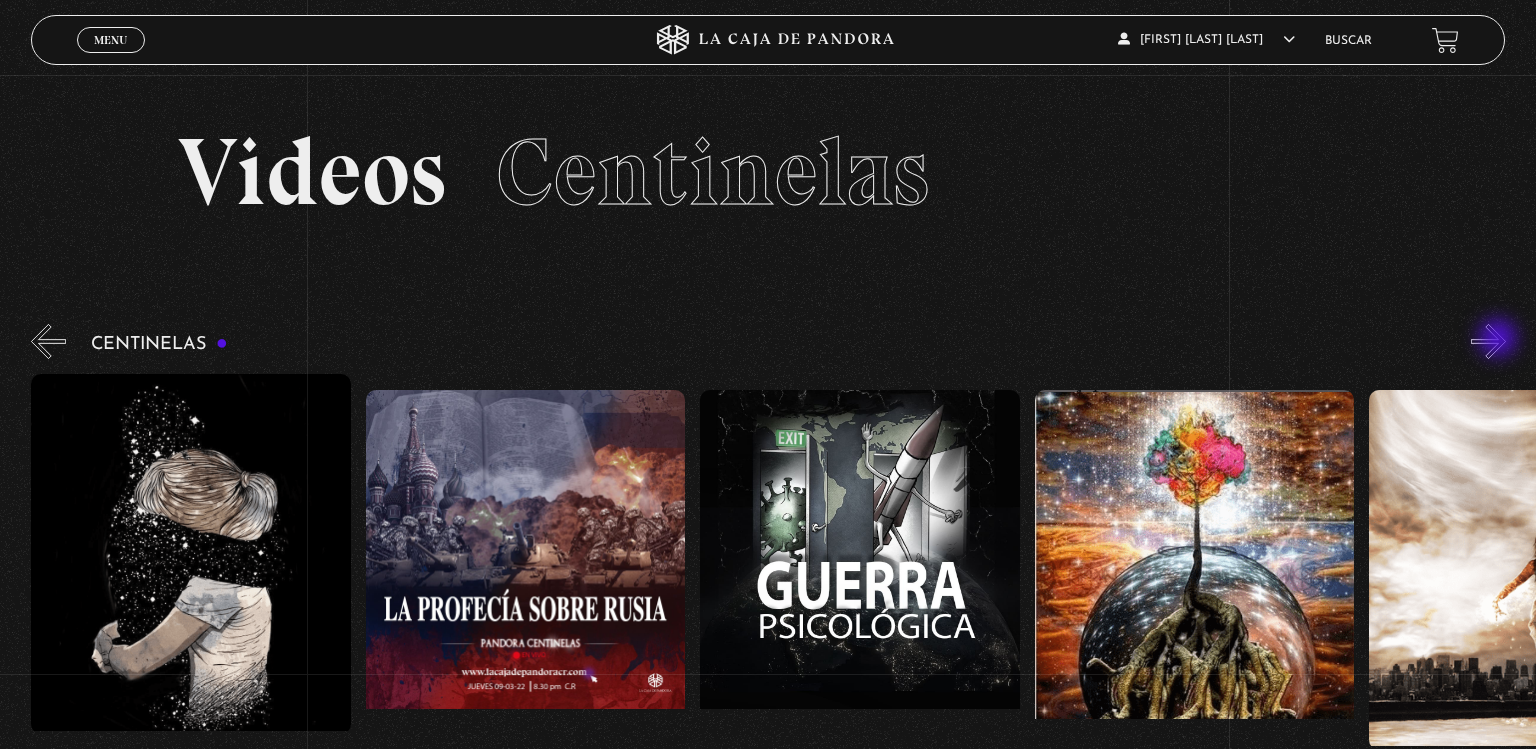 click on "»" at bounding box center (1488, 341) 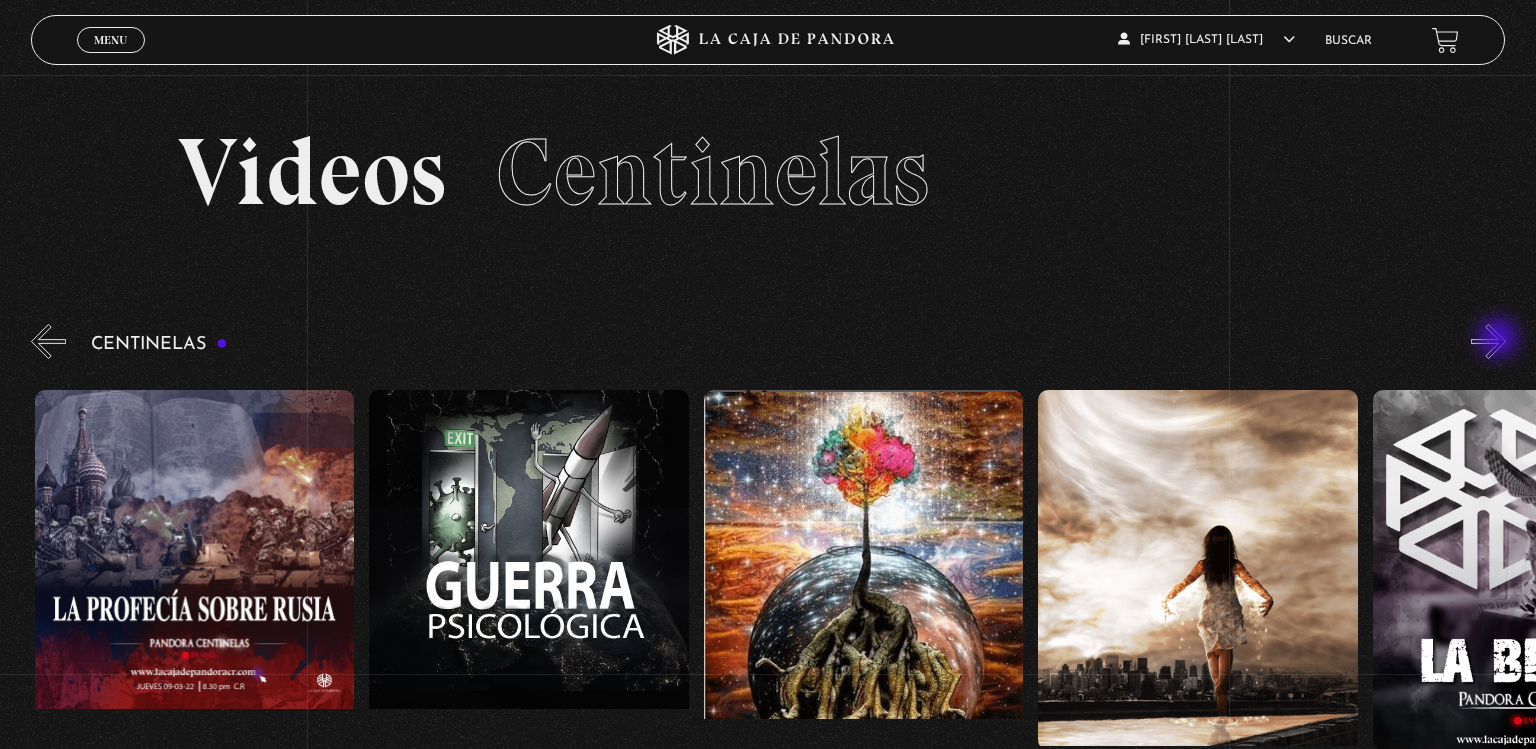 click on "»" at bounding box center [1488, 341] 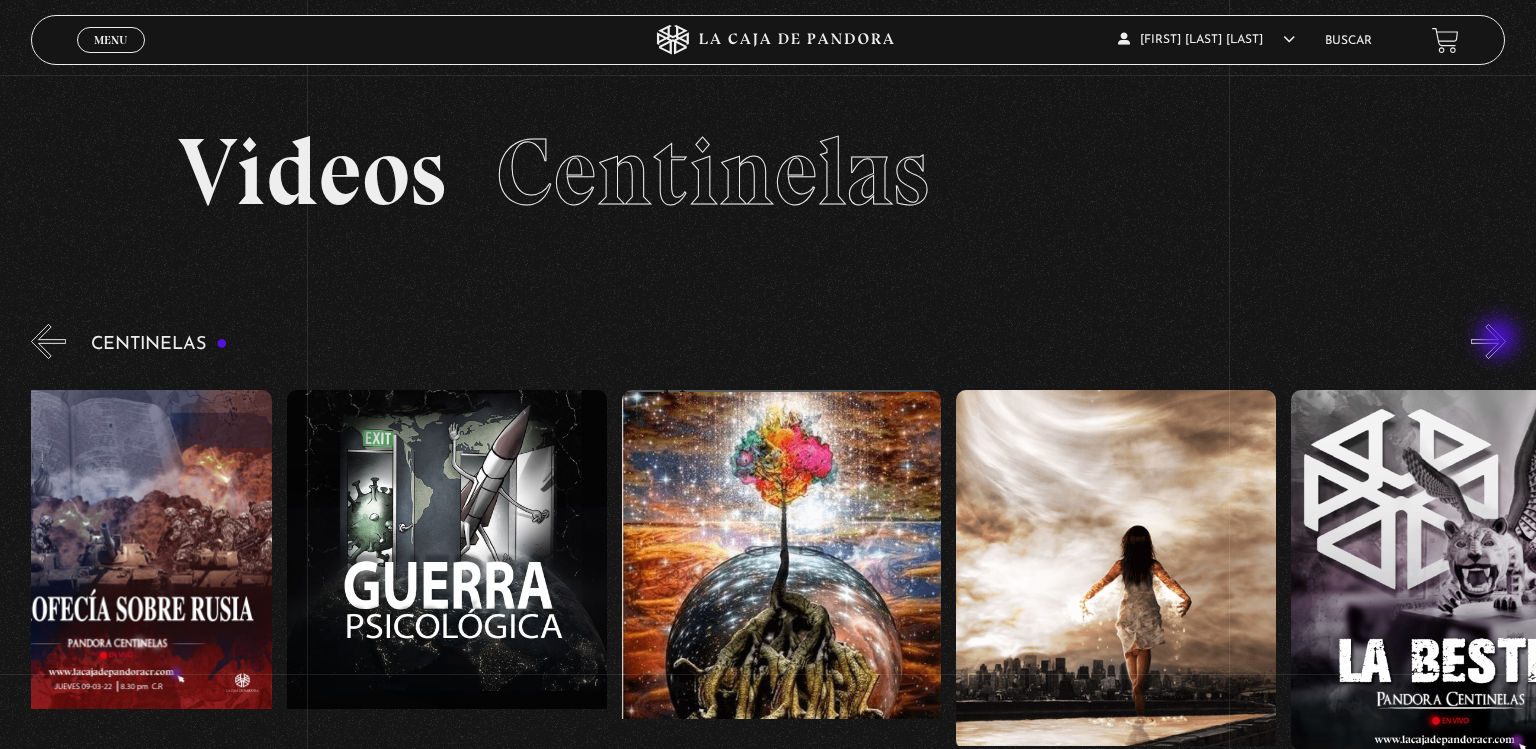click on "»" at bounding box center (1488, 341) 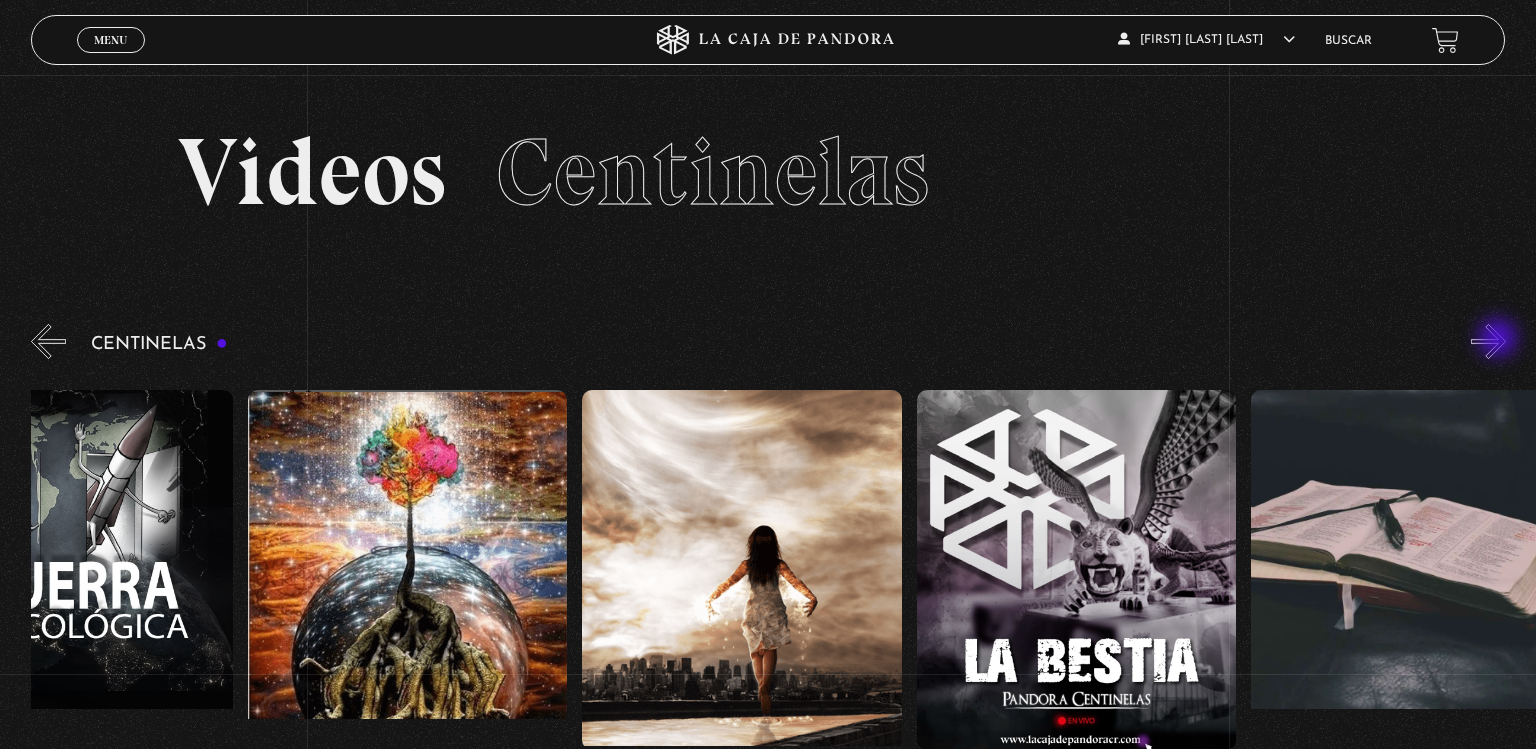 click on "»" at bounding box center [1488, 341] 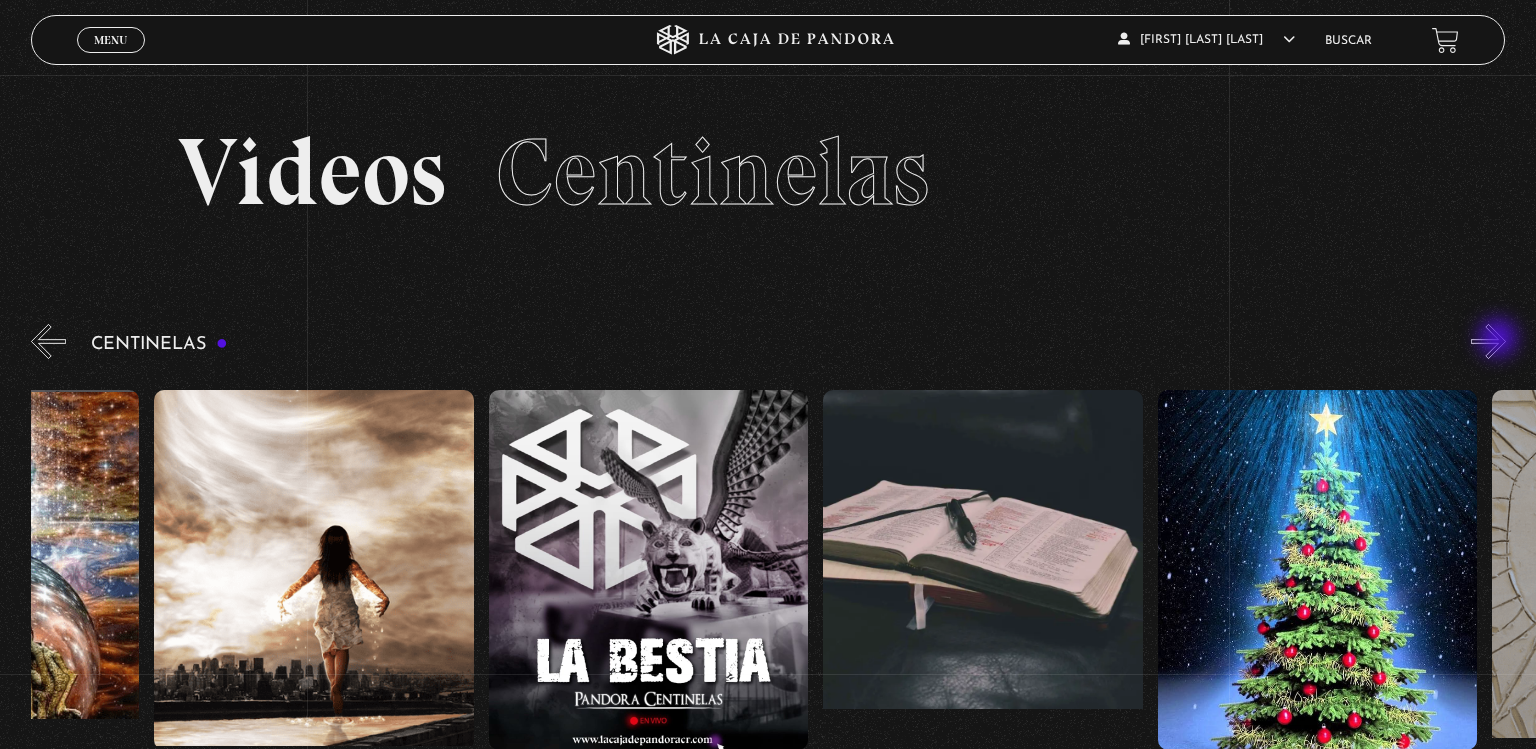 click on "»" at bounding box center [1488, 341] 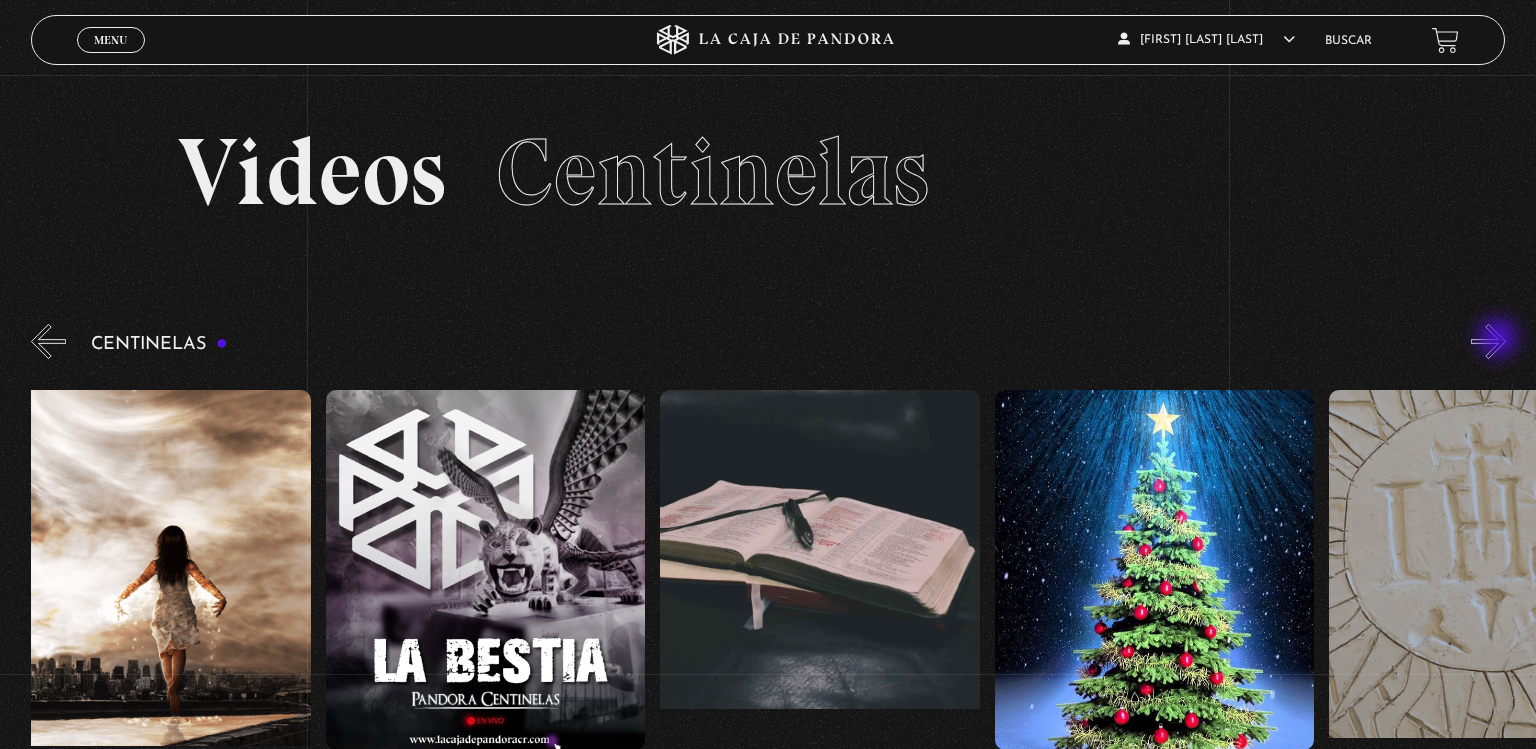click on "»" at bounding box center (1488, 341) 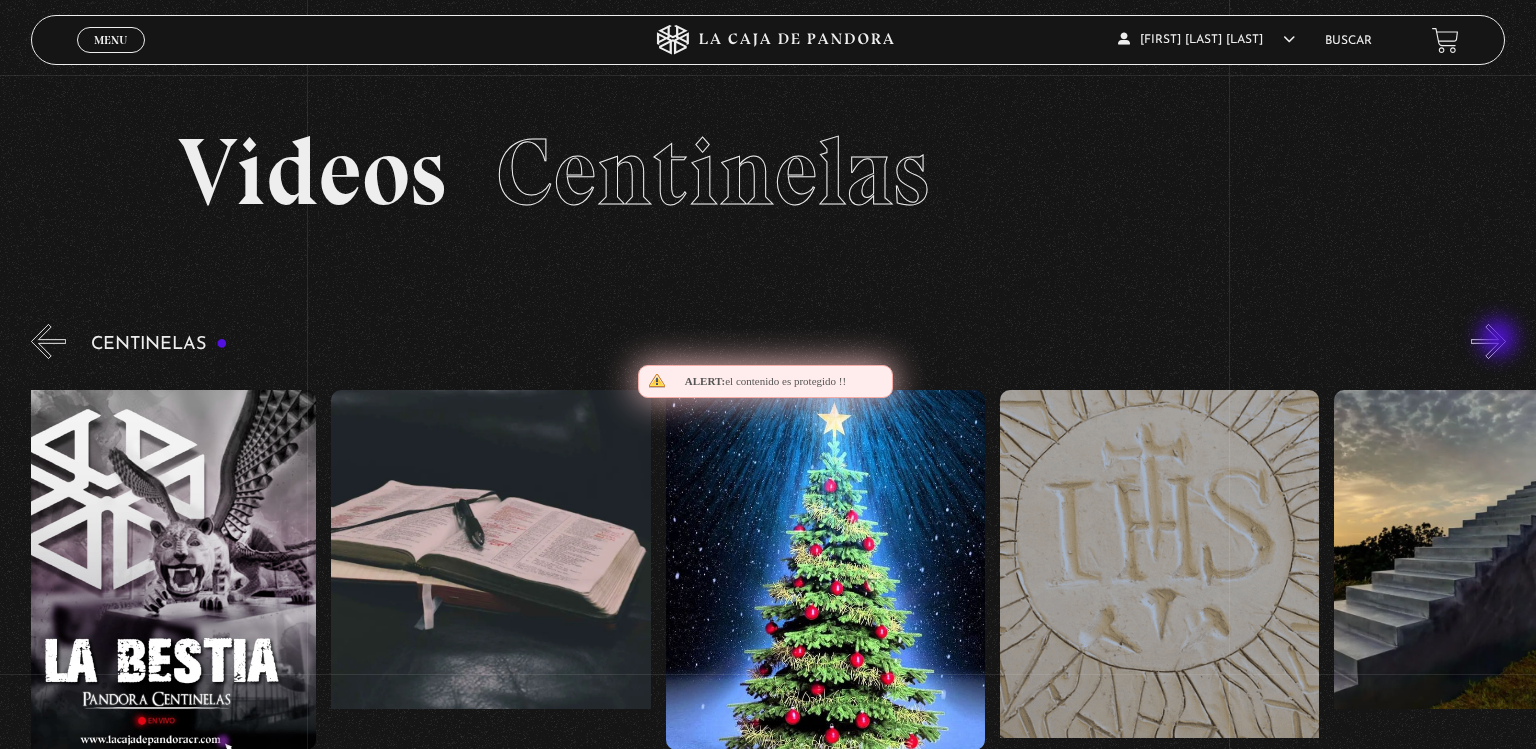 click on "»" at bounding box center [1488, 341] 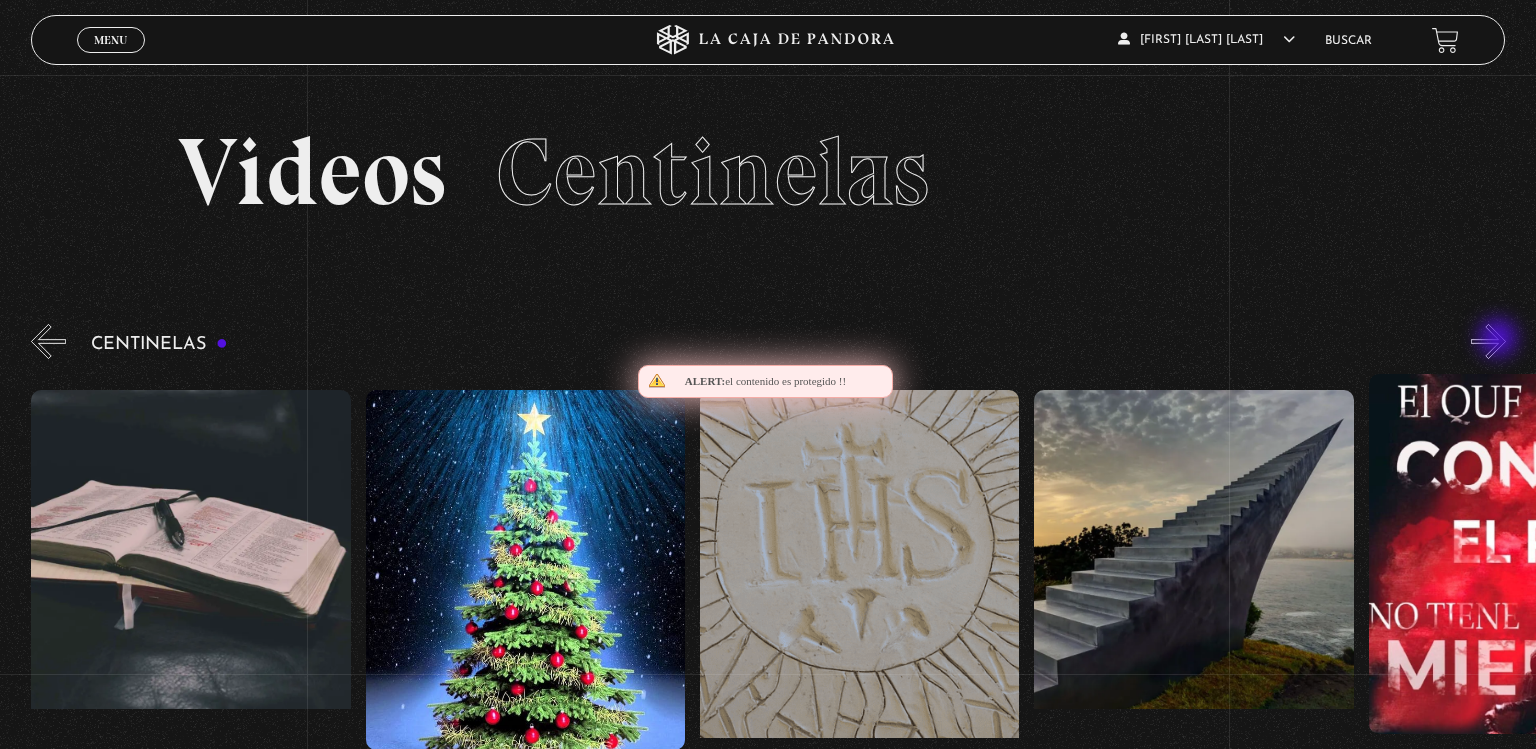 click on "»" at bounding box center (1488, 341) 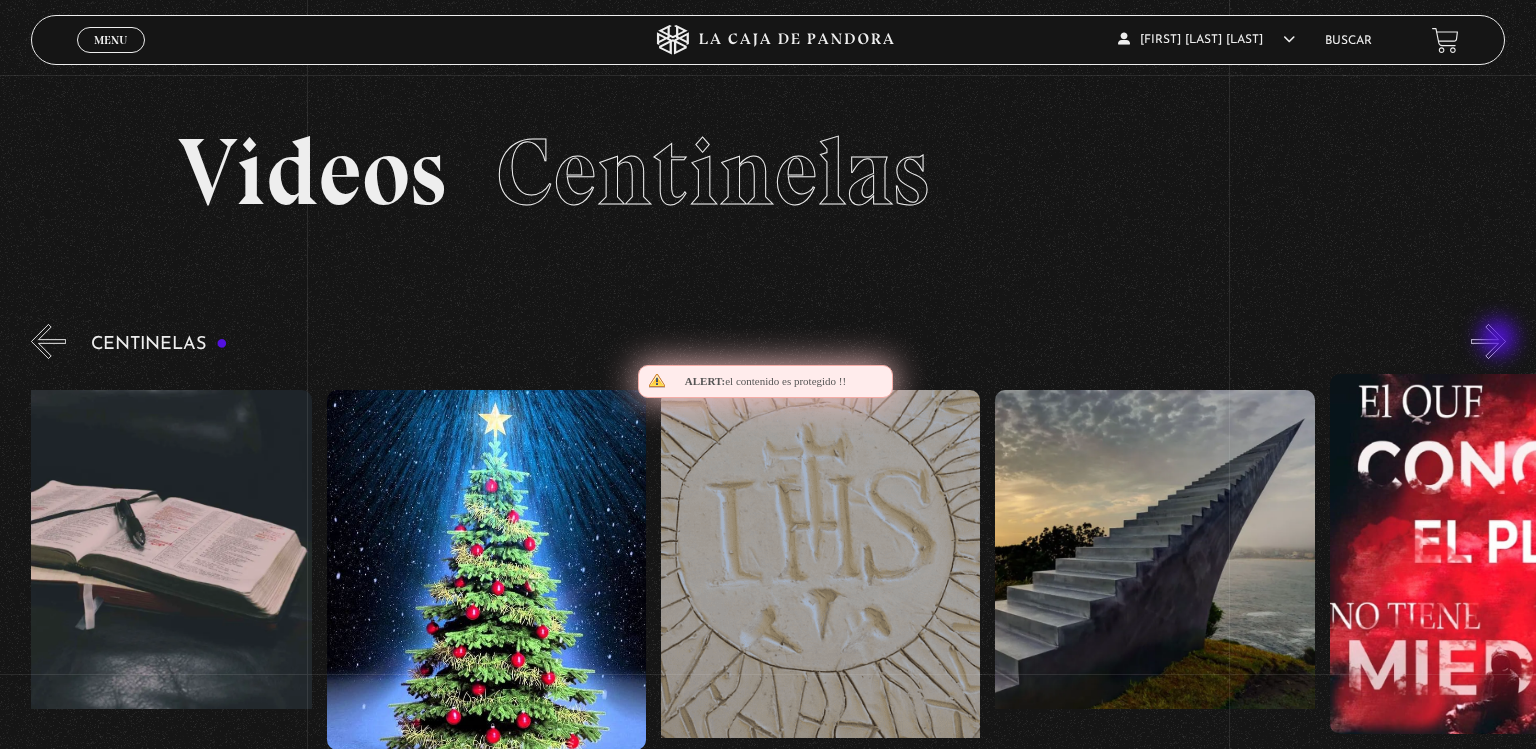 click on "»" at bounding box center (1488, 341) 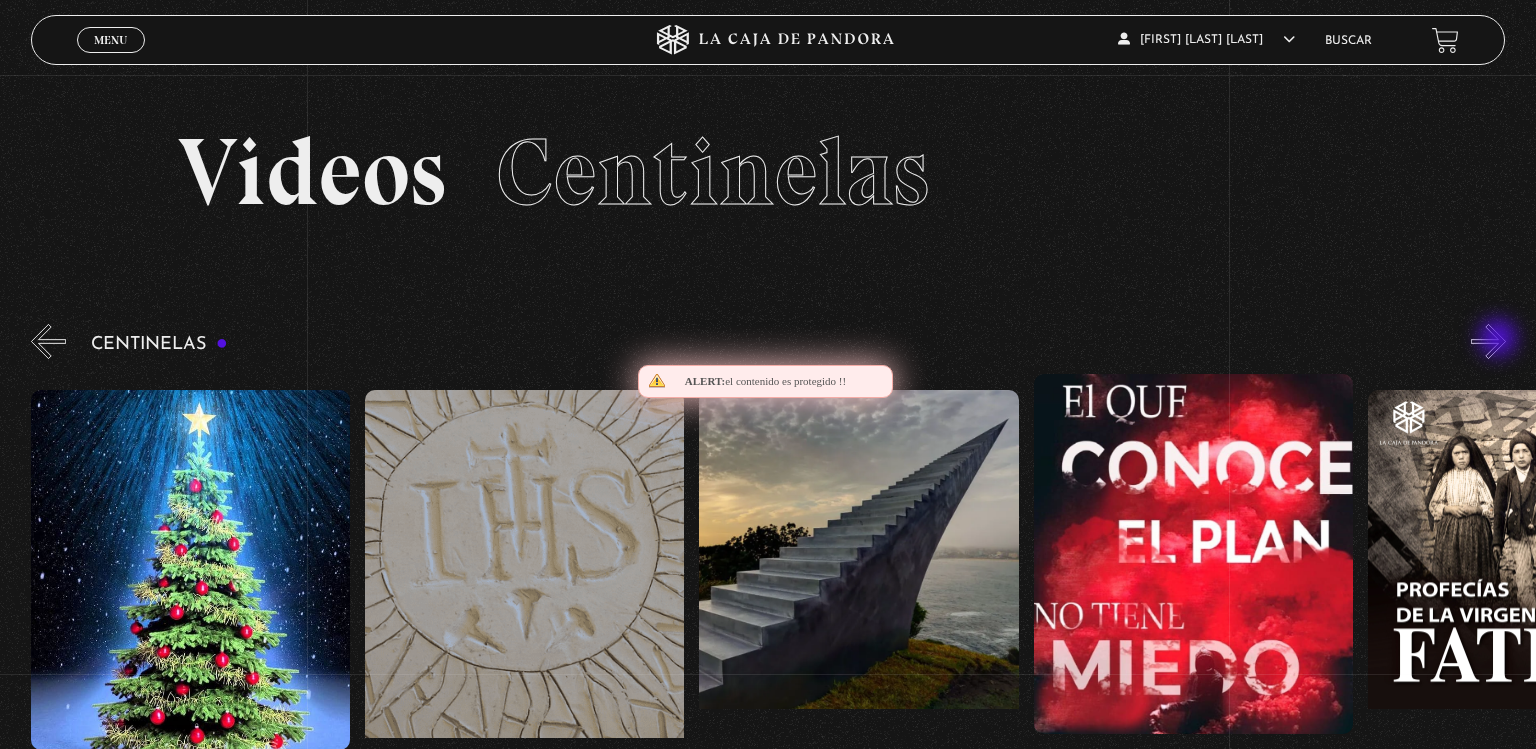 click on "»" at bounding box center (1488, 341) 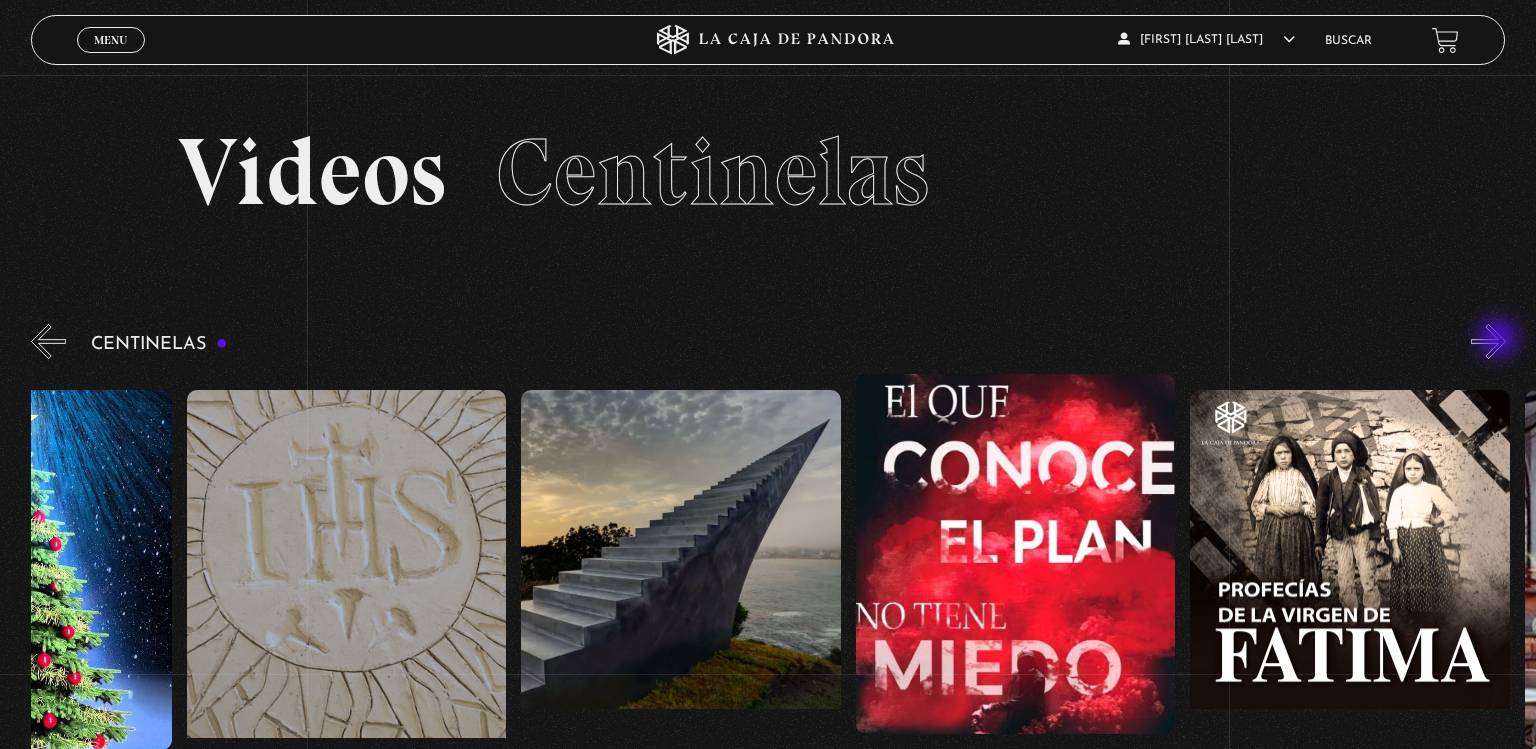 click on "»" at bounding box center [1488, 341] 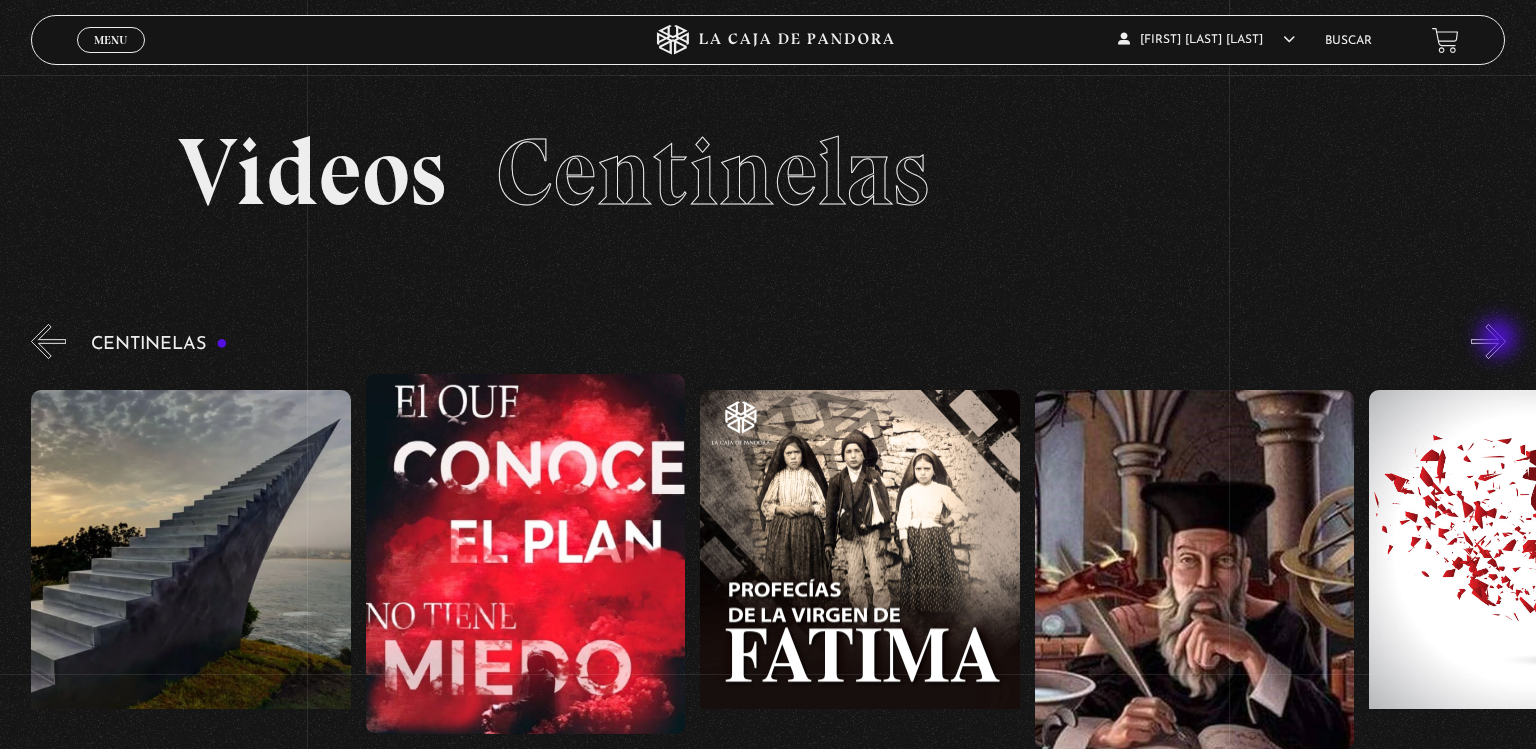 click on "»" at bounding box center [1488, 341] 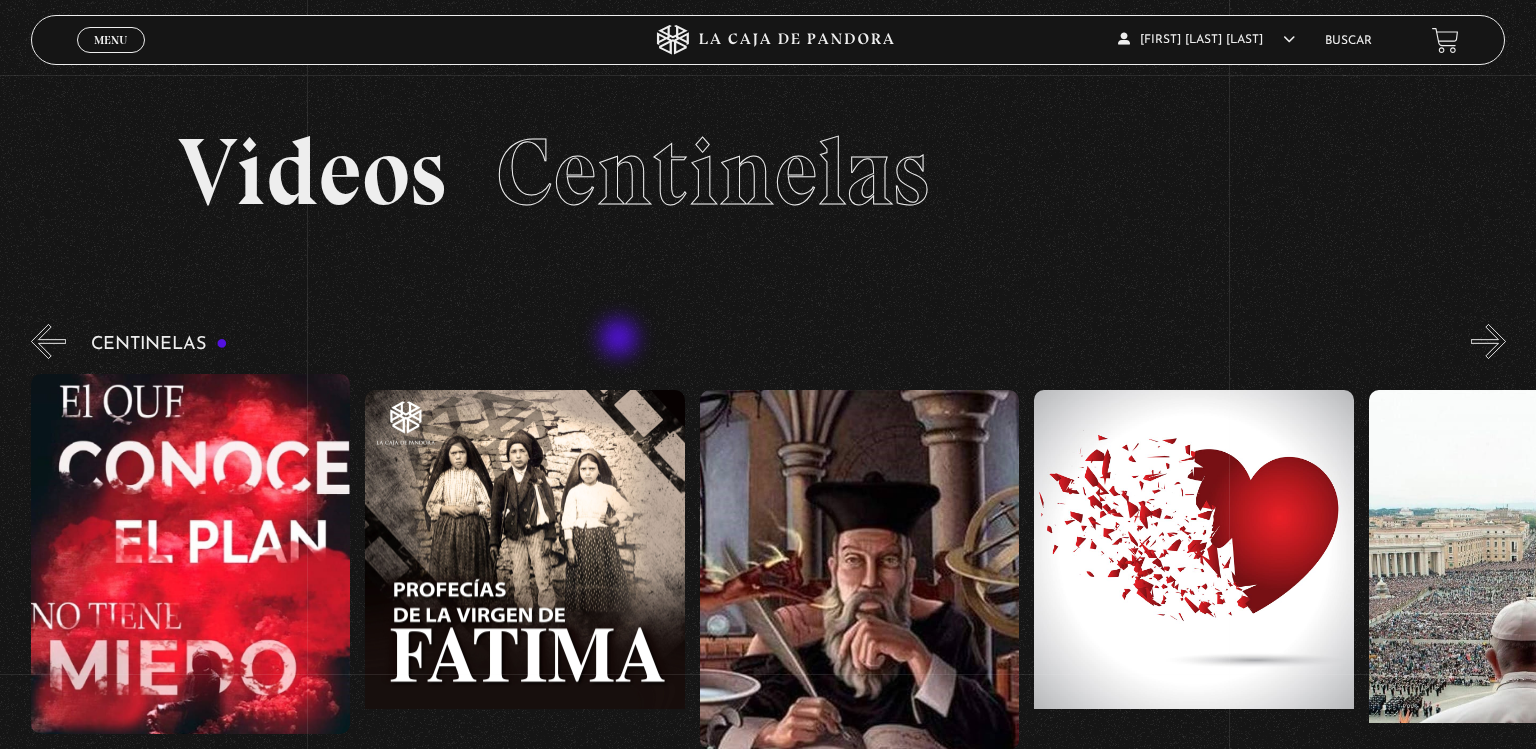 scroll, scrollTop: 0, scrollLeft: 26086, axis: horizontal 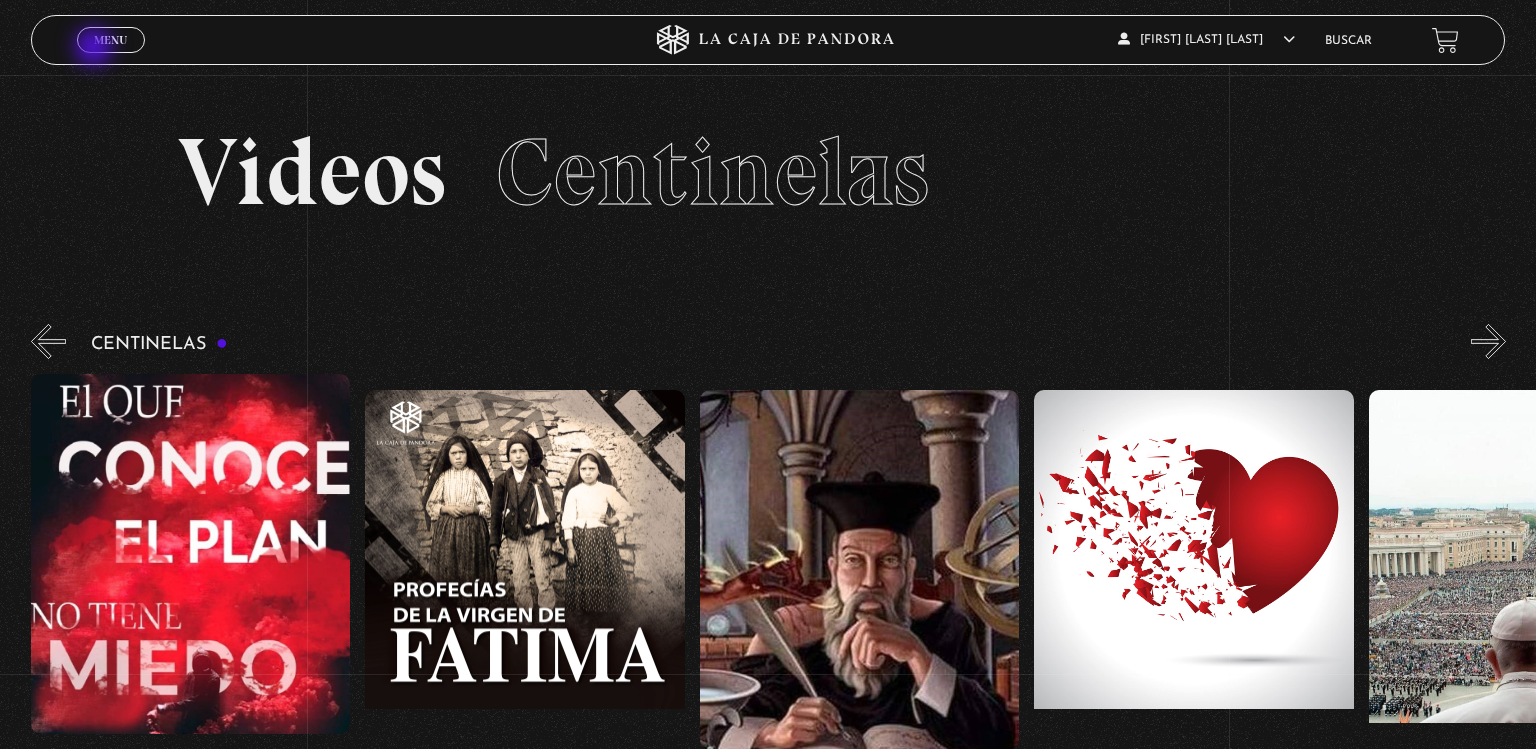 click on "Menu Cerrar" at bounding box center (111, 40) 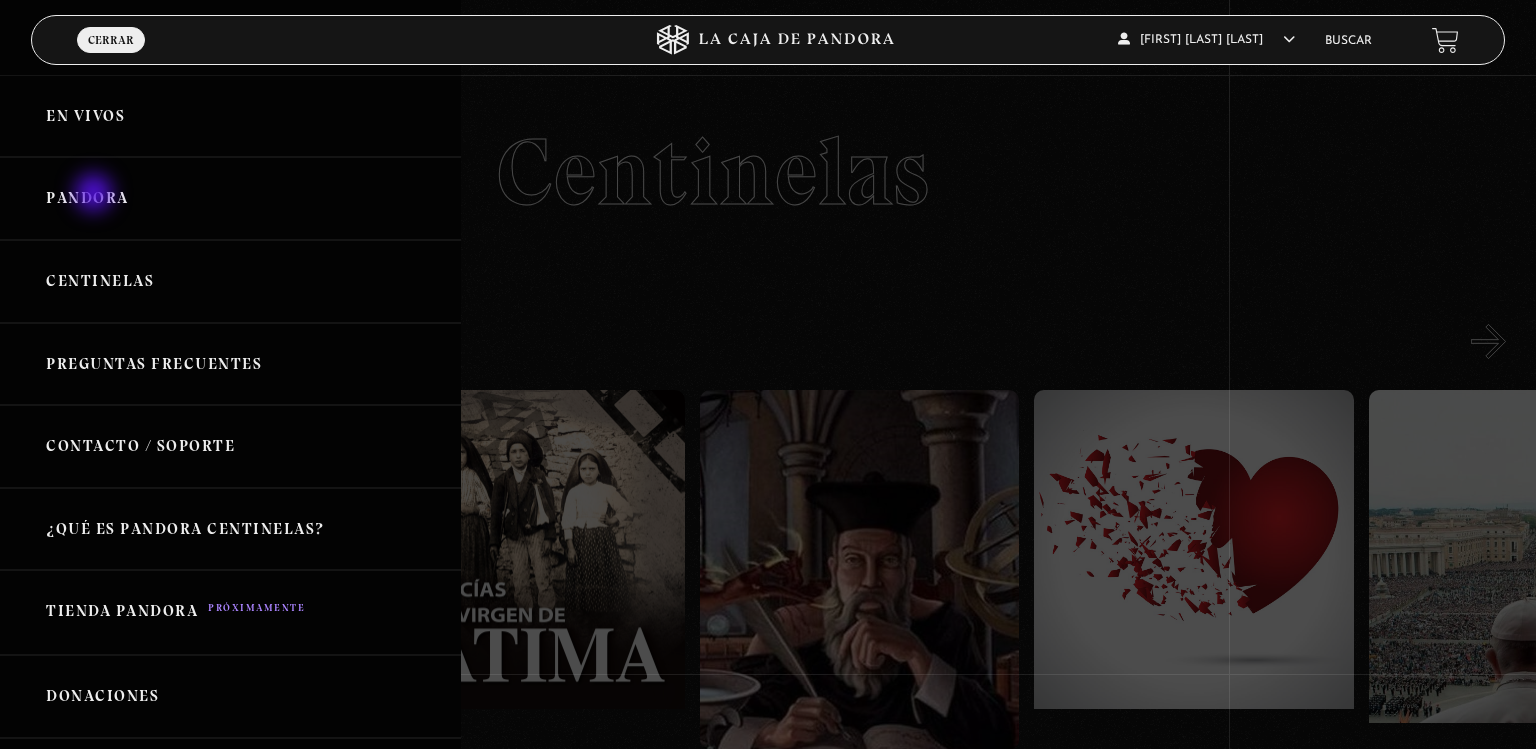 click on "Pandora" at bounding box center (230, 198) 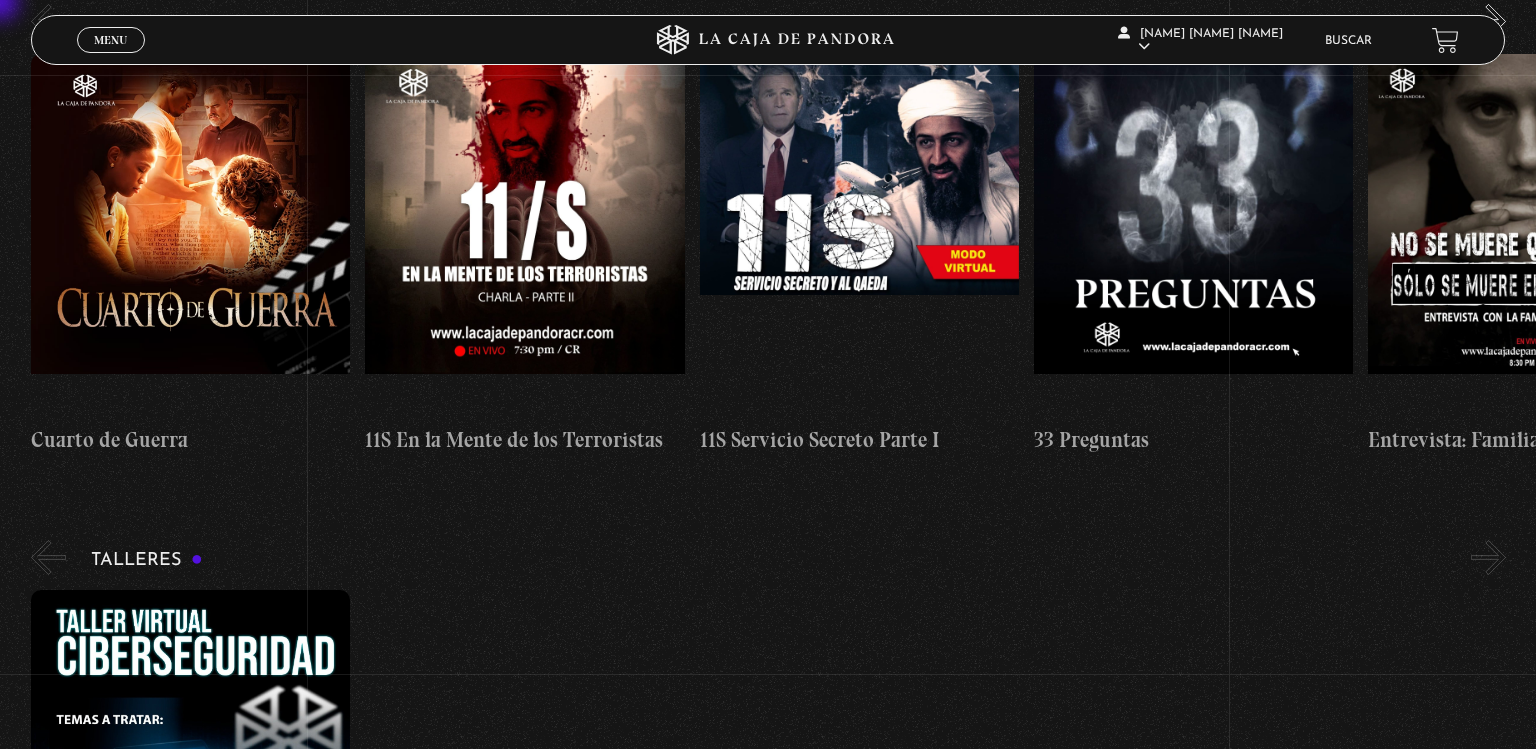 scroll, scrollTop: 424, scrollLeft: 0, axis: vertical 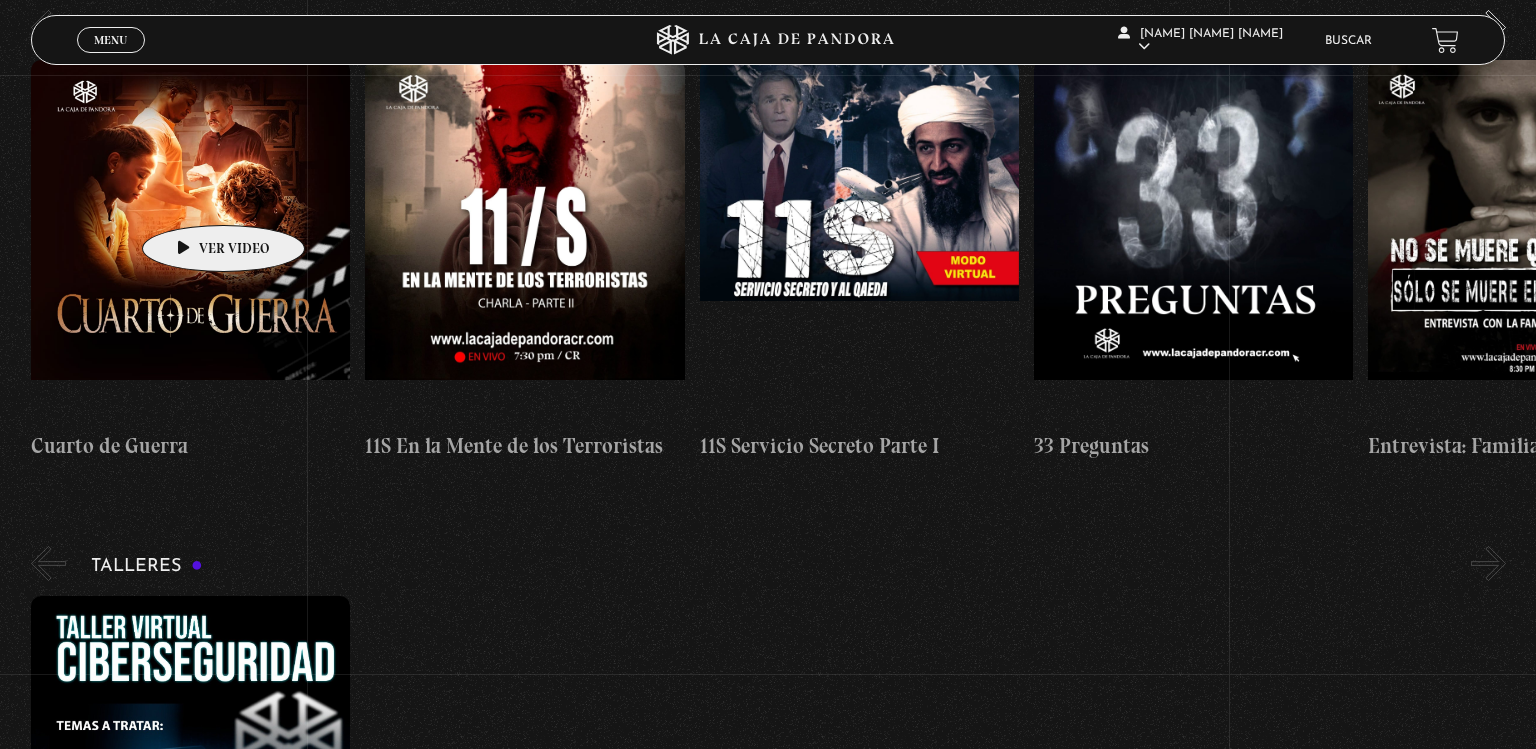 click at bounding box center (190, 240) 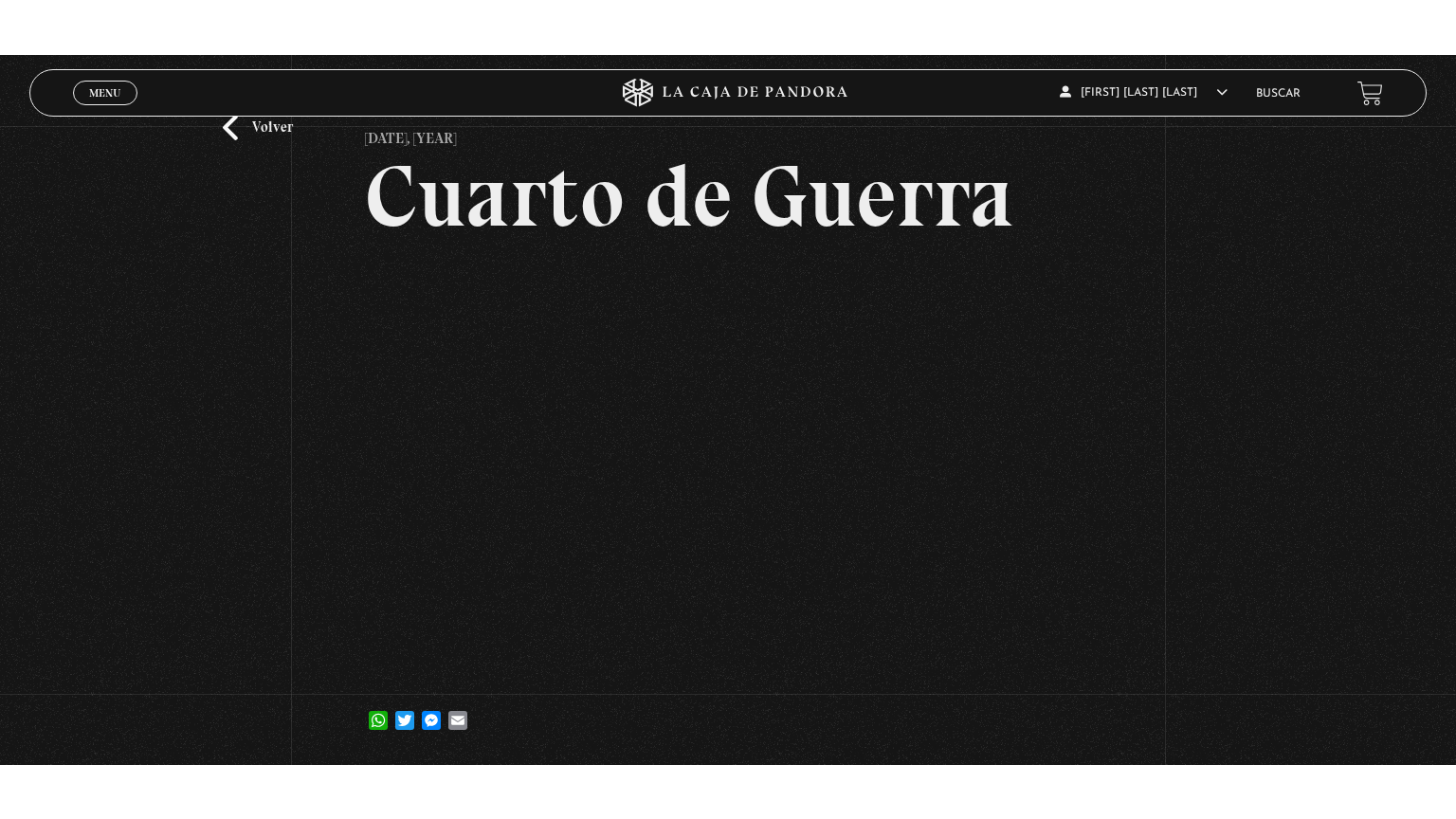 scroll, scrollTop: 70, scrollLeft: 0, axis: vertical 